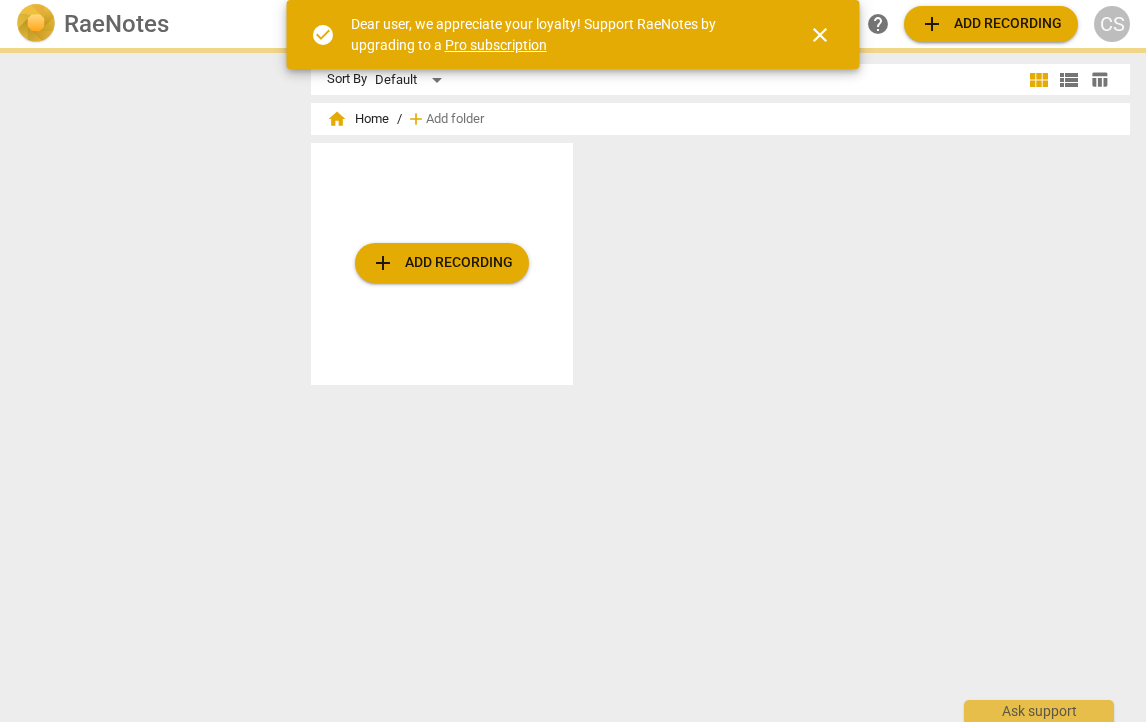 scroll, scrollTop: 0, scrollLeft: 0, axis: both 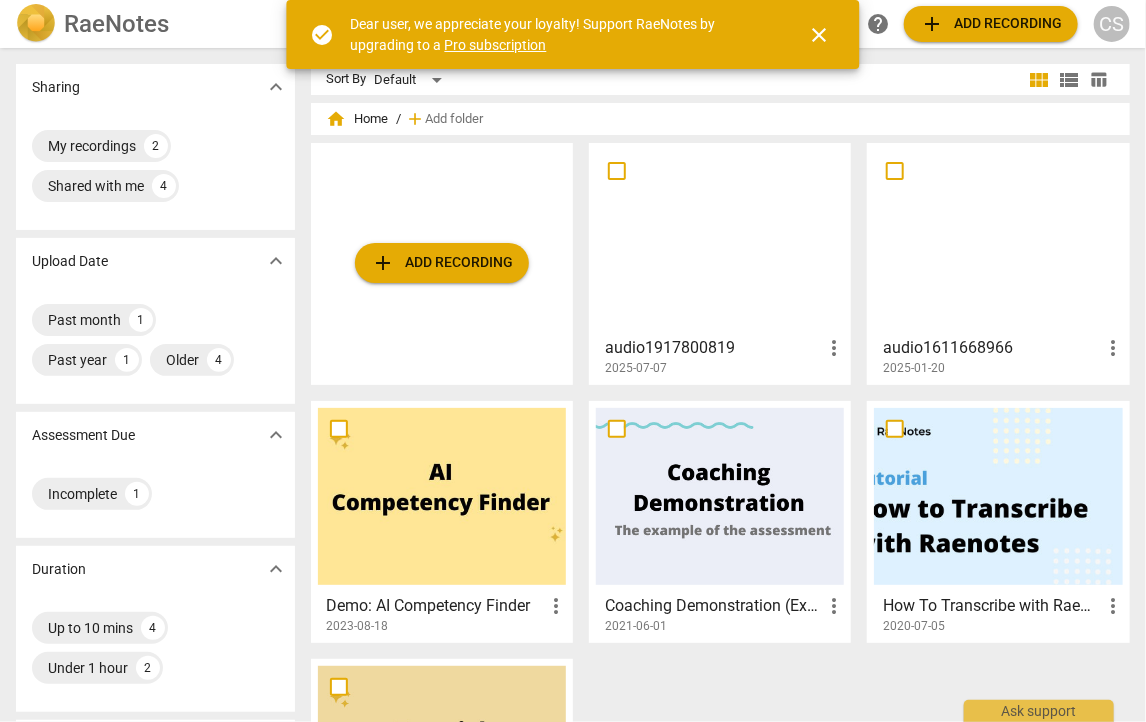 click on "add" at bounding box center [932, 24] 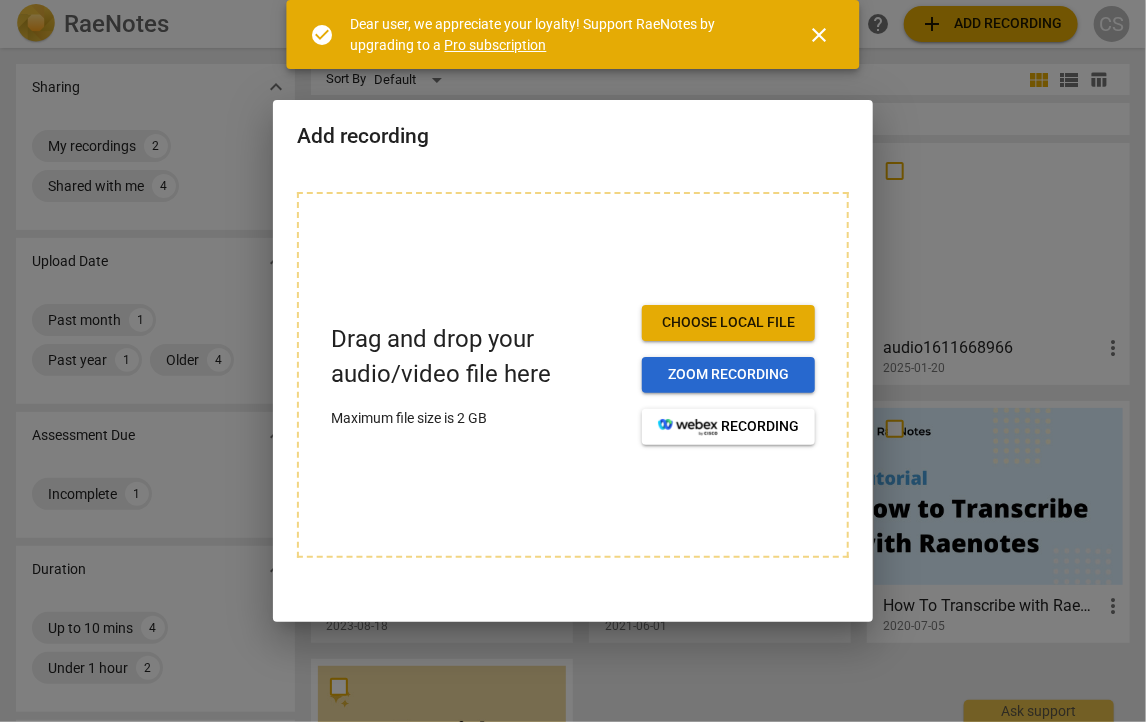 click on "Zoom recording" at bounding box center (728, 375) 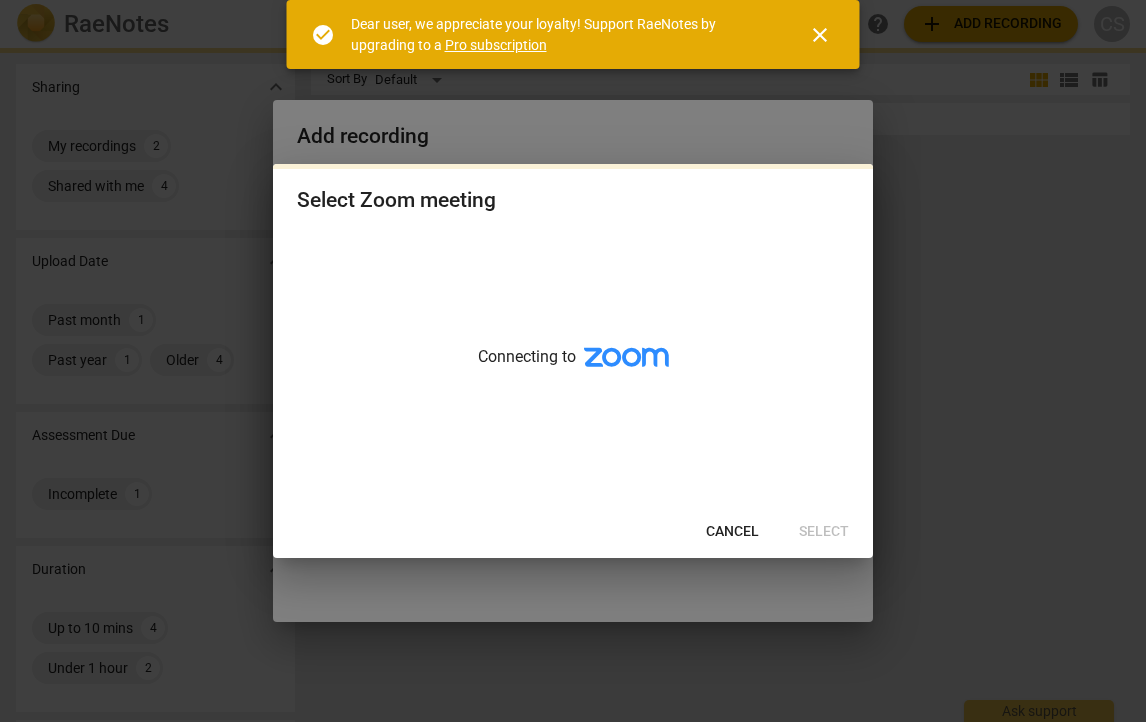 scroll, scrollTop: 0, scrollLeft: 0, axis: both 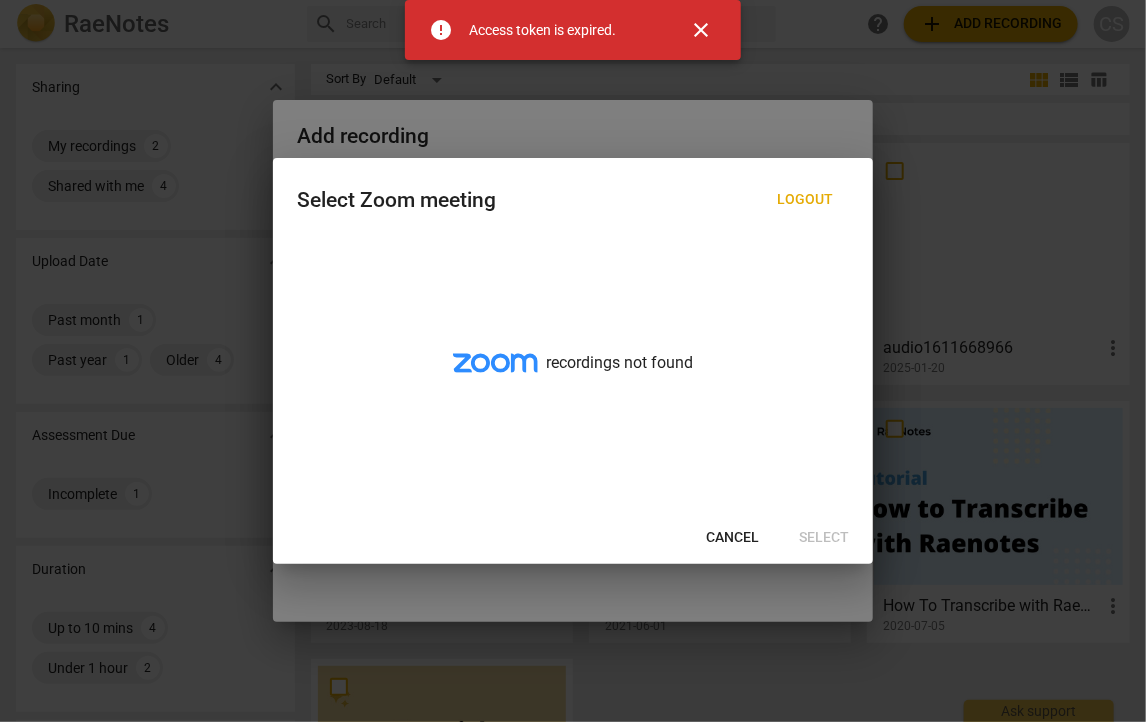 click on "close" at bounding box center [701, 30] 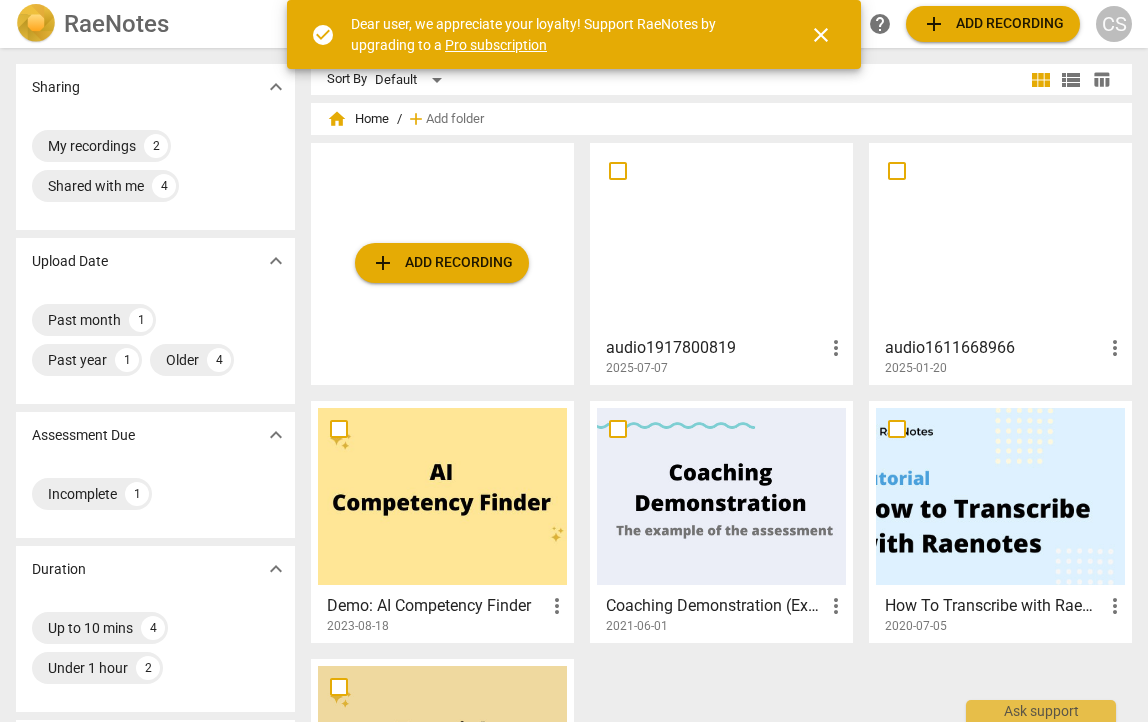 scroll, scrollTop: 0, scrollLeft: 0, axis: both 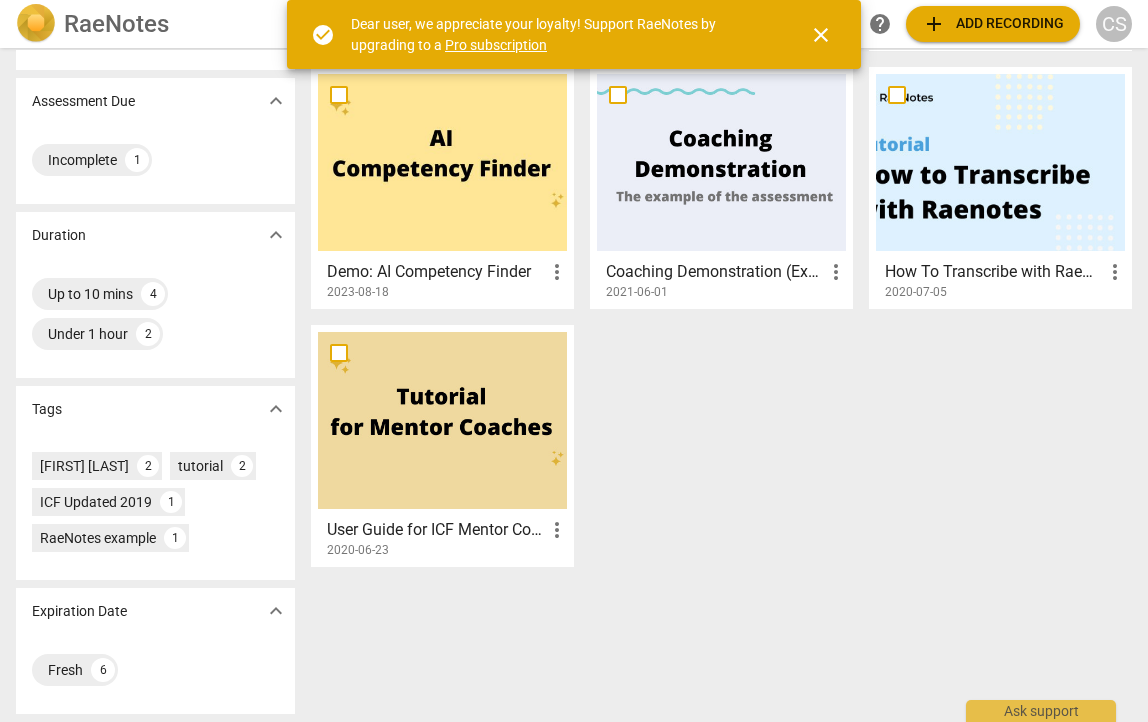 click at bounding box center (1000, 162) 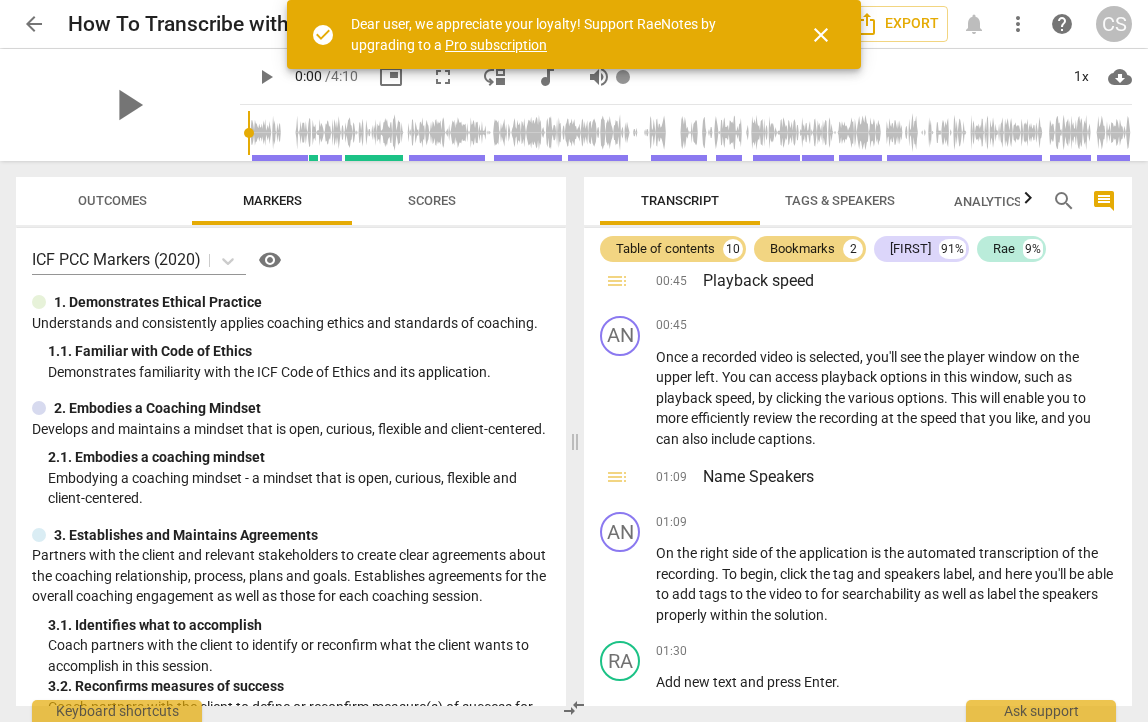 scroll, scrollTop: 500, scrollLeft: 0, axis: vertical 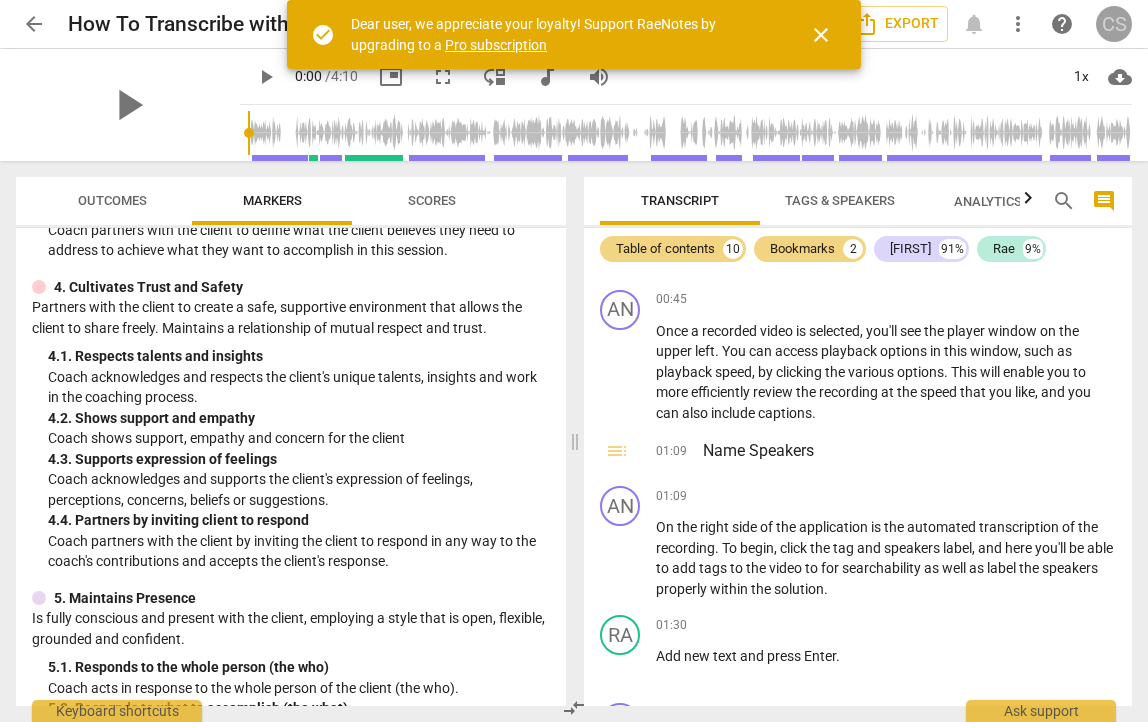 click on "CS" at bounding box center (1114, 24) 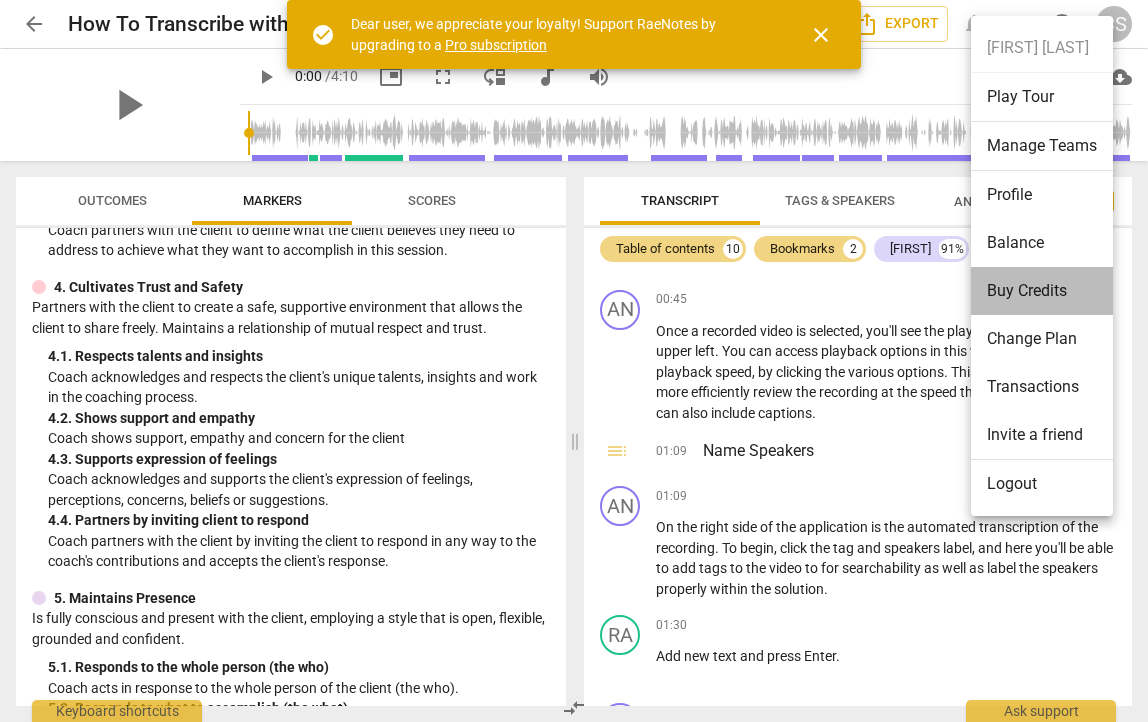 click on "Buy Credits" at bounding box center [1042, 291] 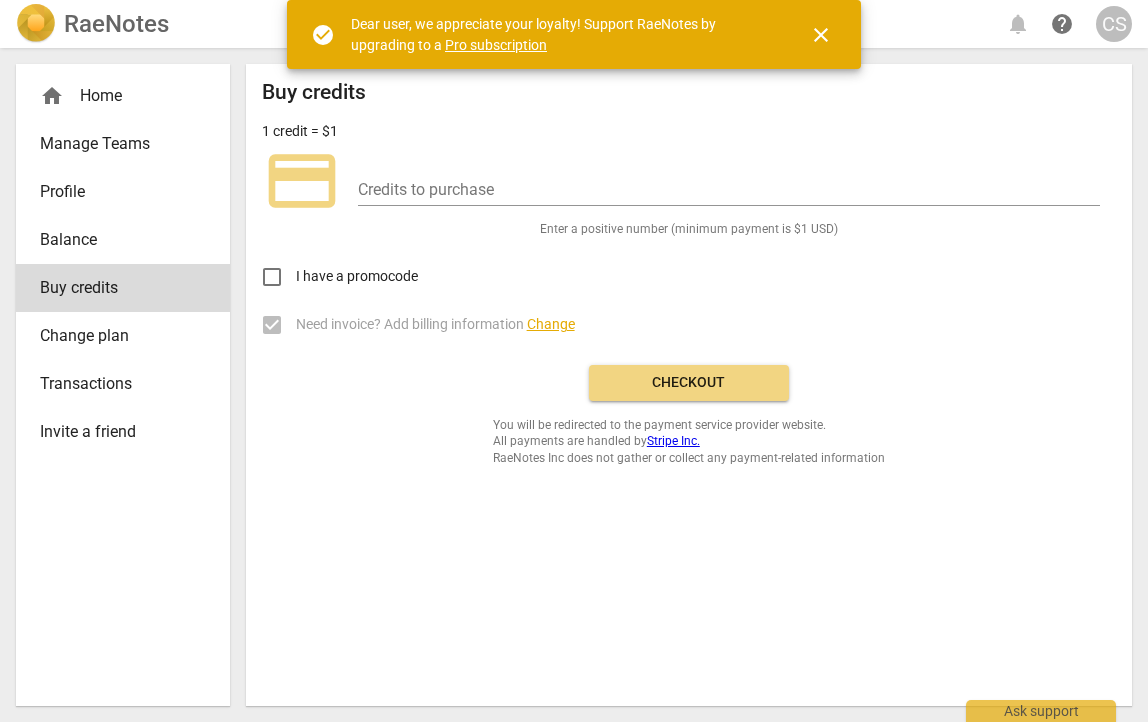 click on "Checkout" at bounding box center [689, 383] 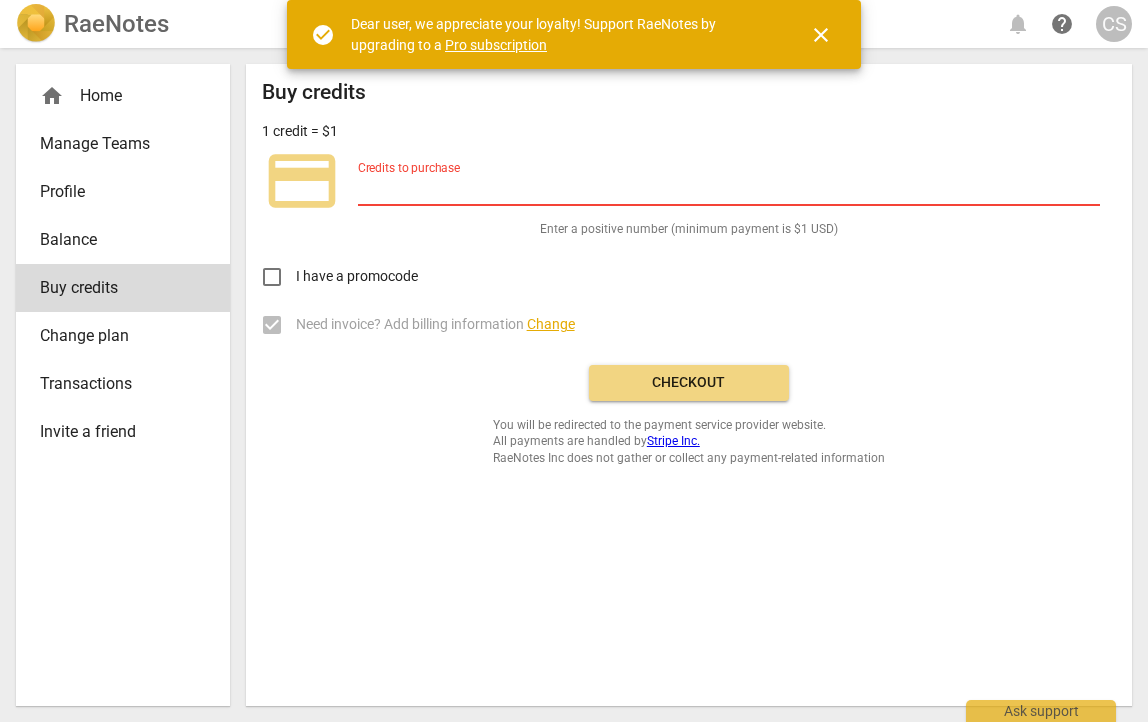 click at bounding box center (729, 191) 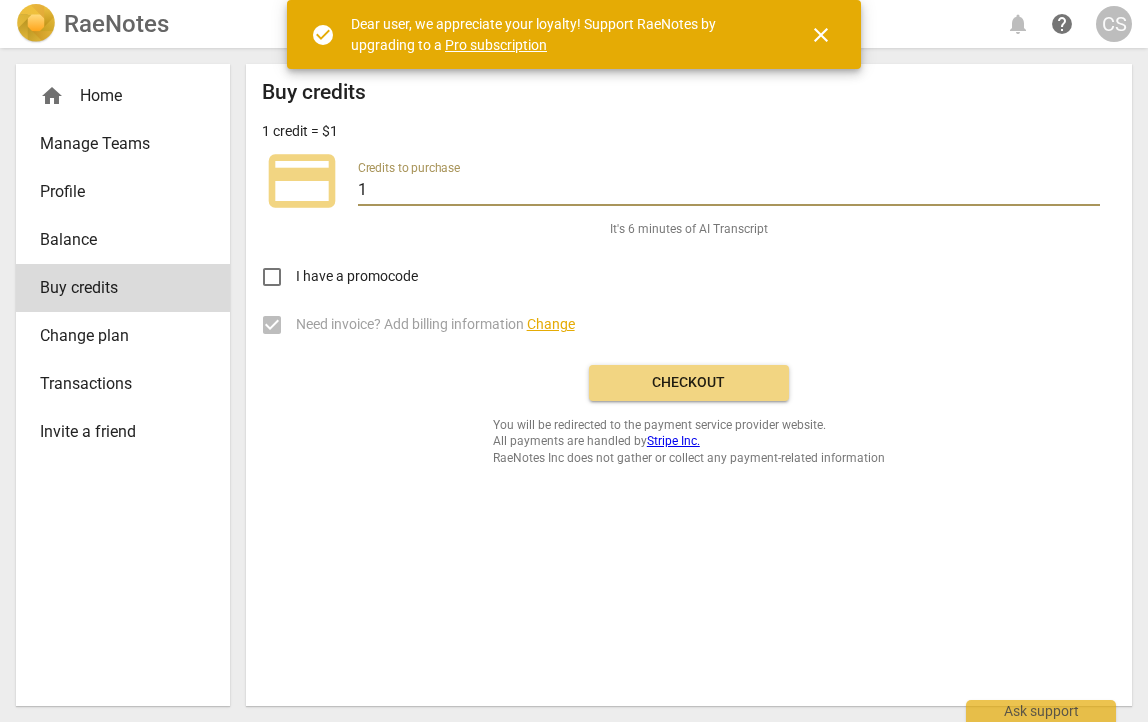 click on "1" at bounding box center (729, 191) 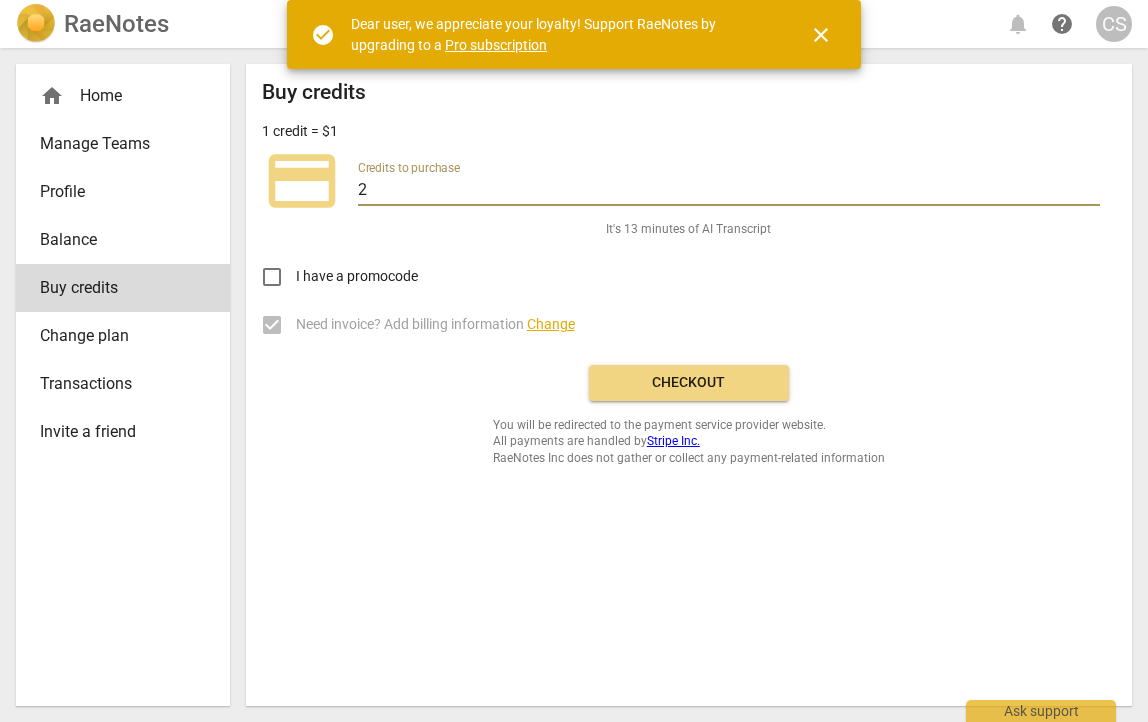 click on "2" at bounding box center [729, 191] 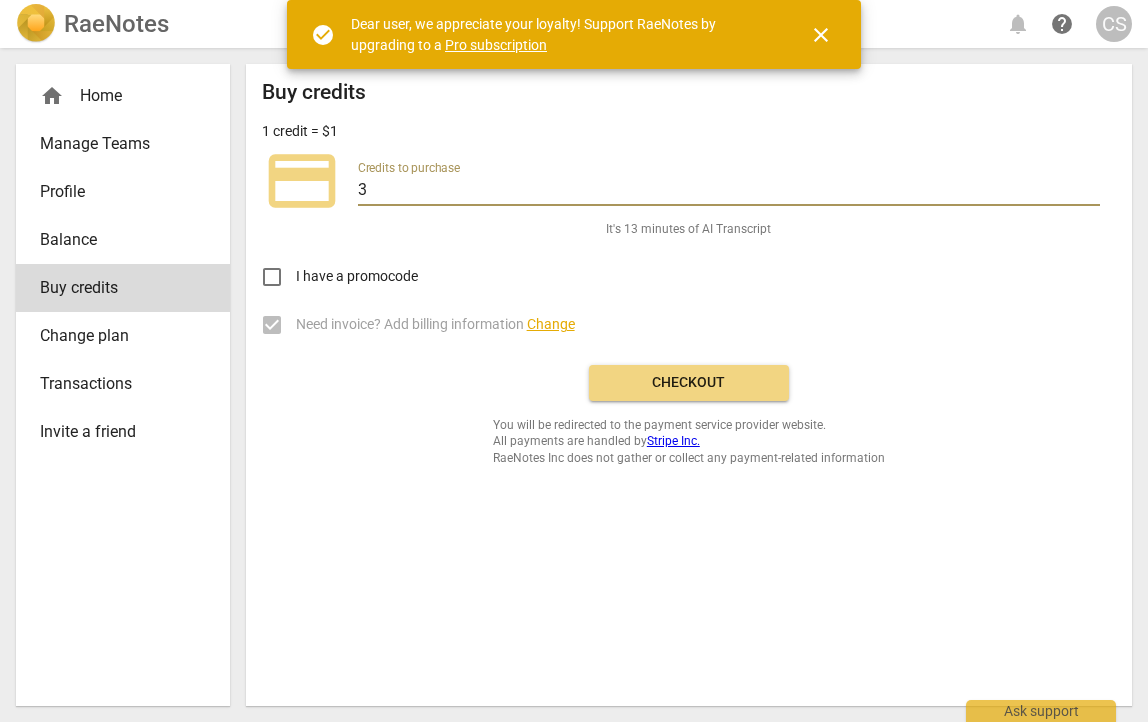 click on "3" at bounding box center [729, 191] 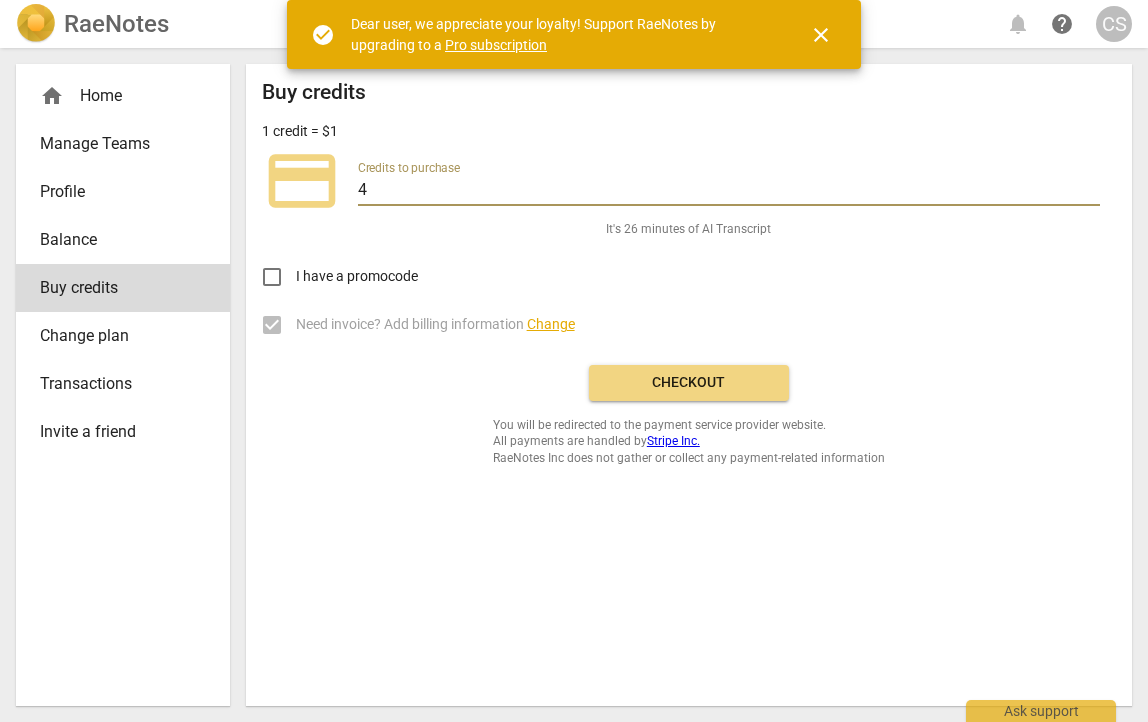 click on "4" at bounding box center [729, 191] 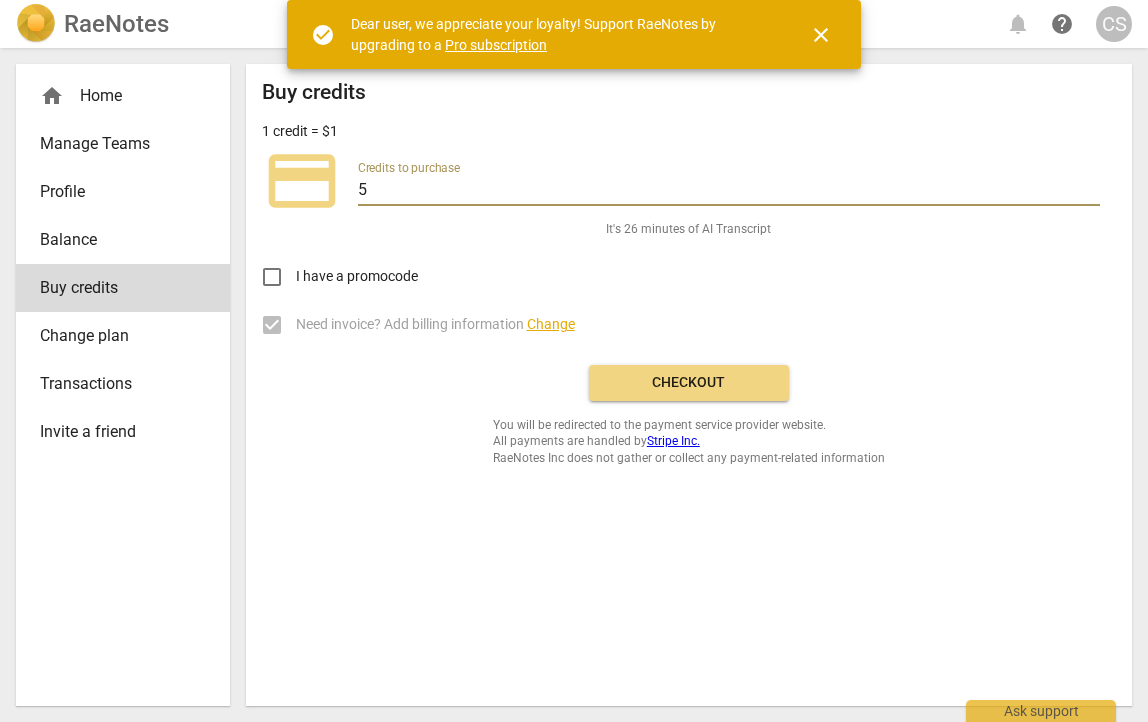 type on "5" 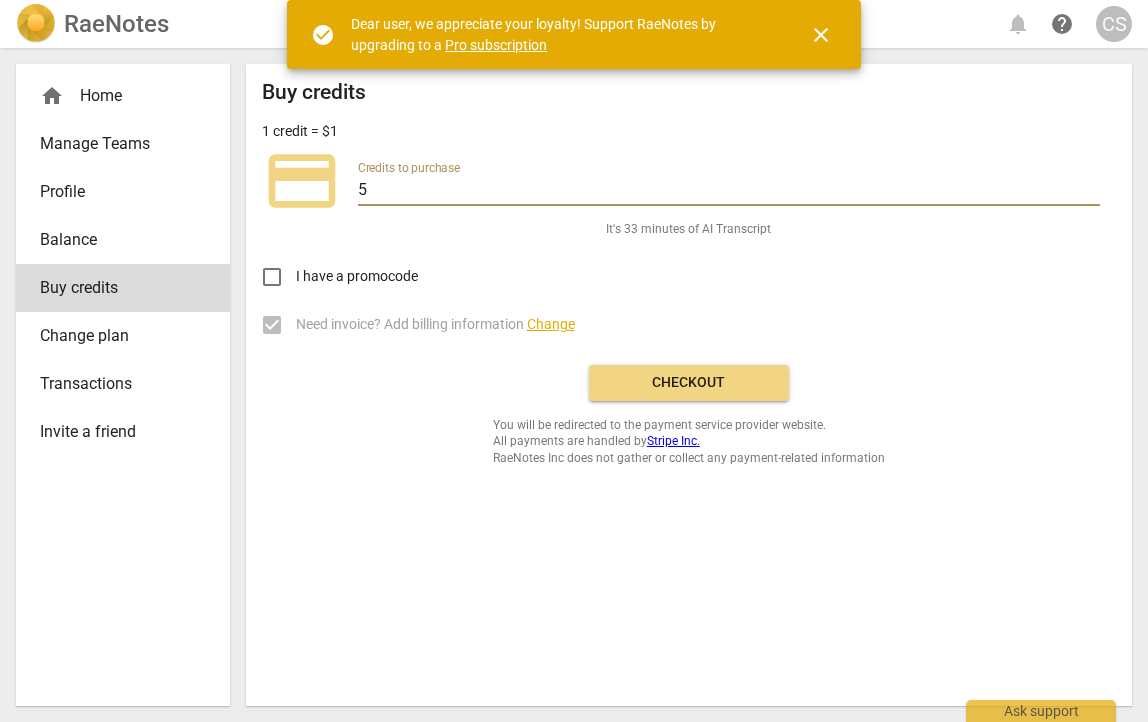 click on "Checkout" at bounding box center (689, 383) 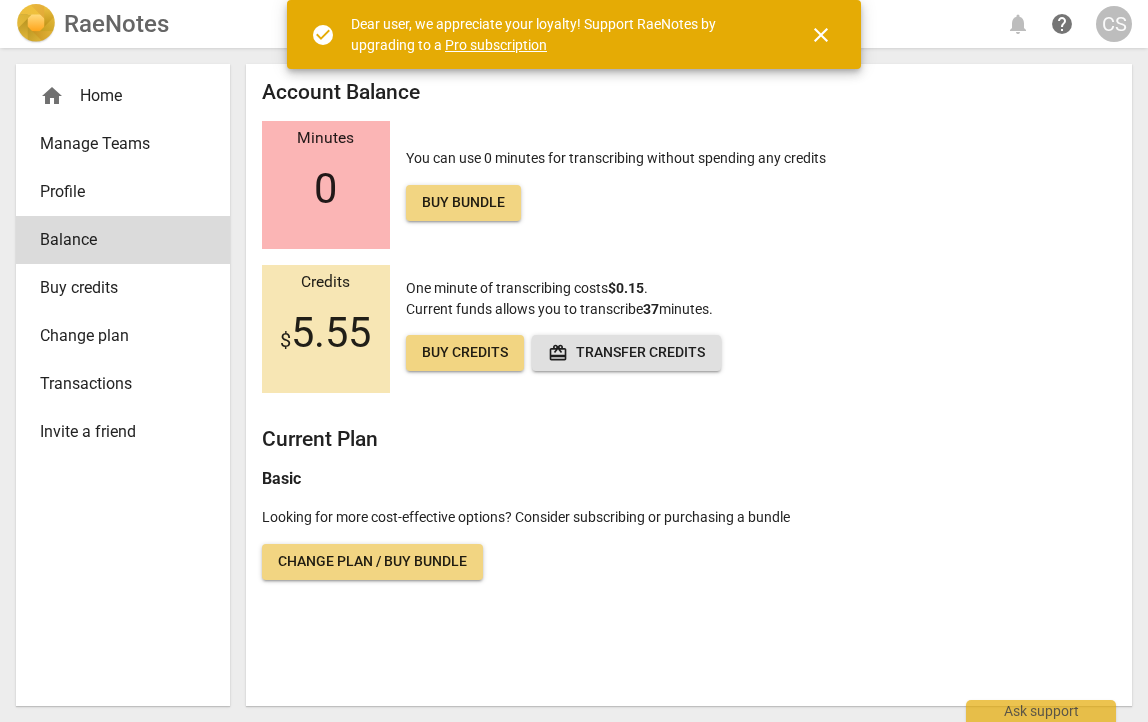 scroll, scrollTop: 0, scrollLeft: 0, axis: both 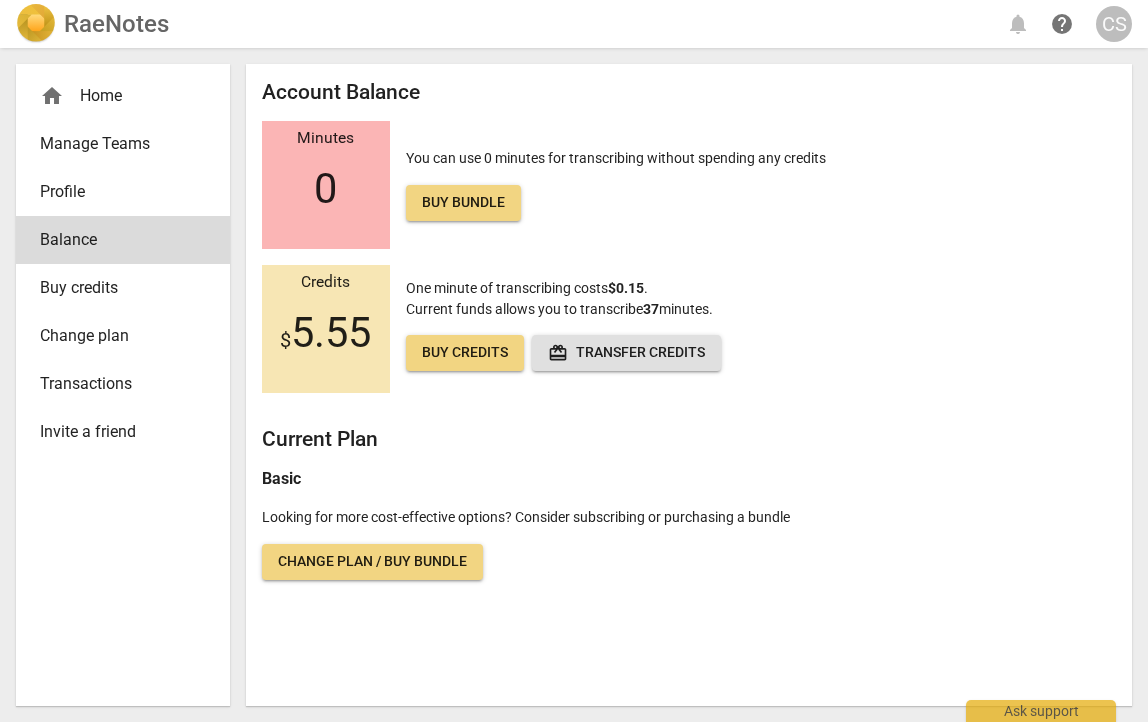 click on "Minutes 0 You can use 0 minutes for transcribing without spending any credits Buy bundle" at bounding box center (689, 185) 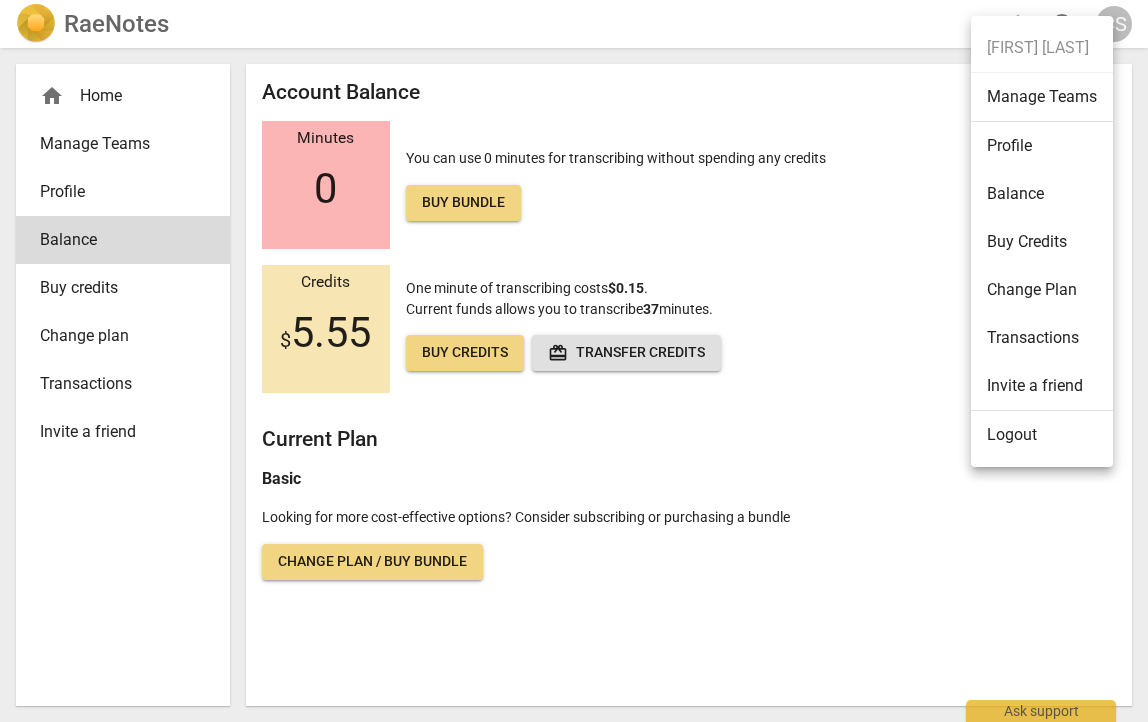 click at bounding box center [574, 361] 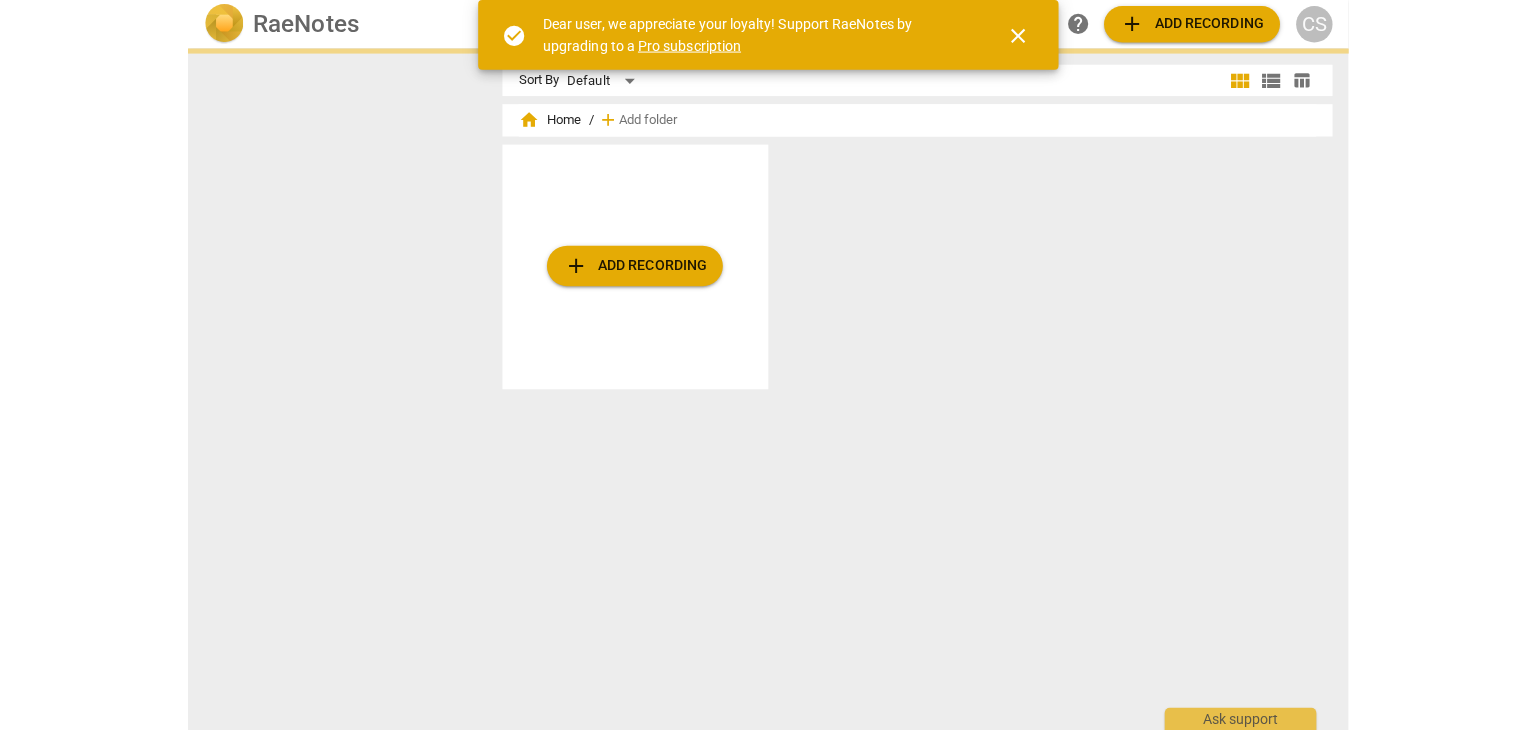 scroll, scrollTop: 0, scrollLeft: 0, axis: both 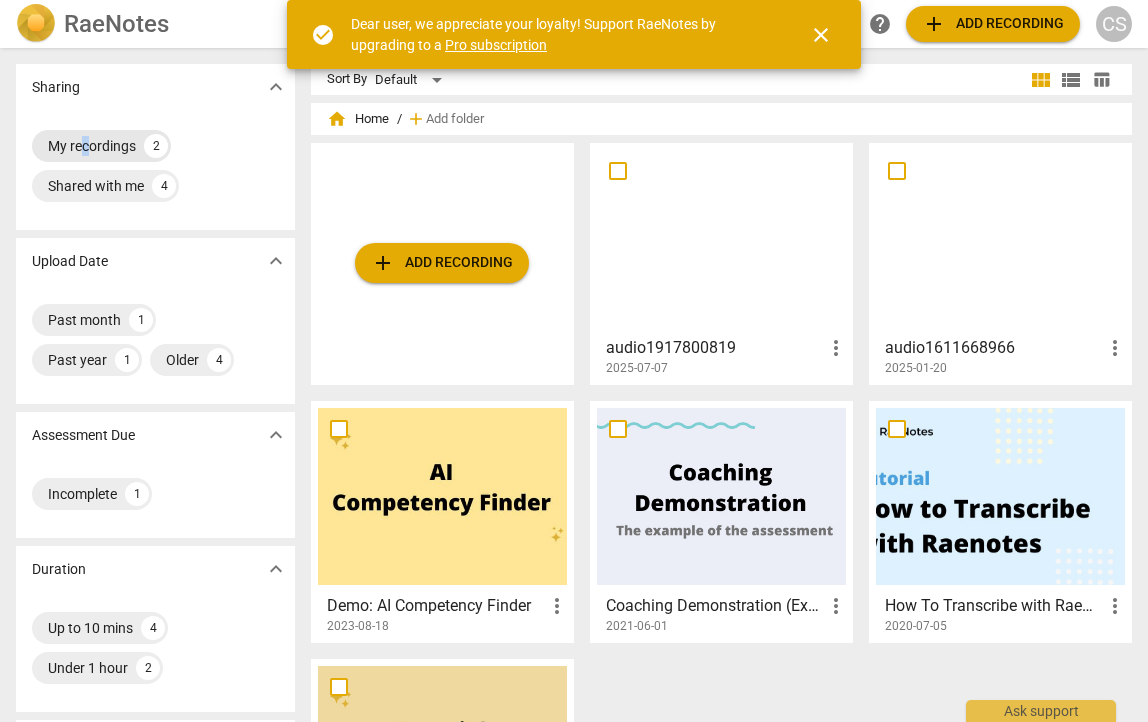 click on "My recordings" at bounding box center (92, 146) 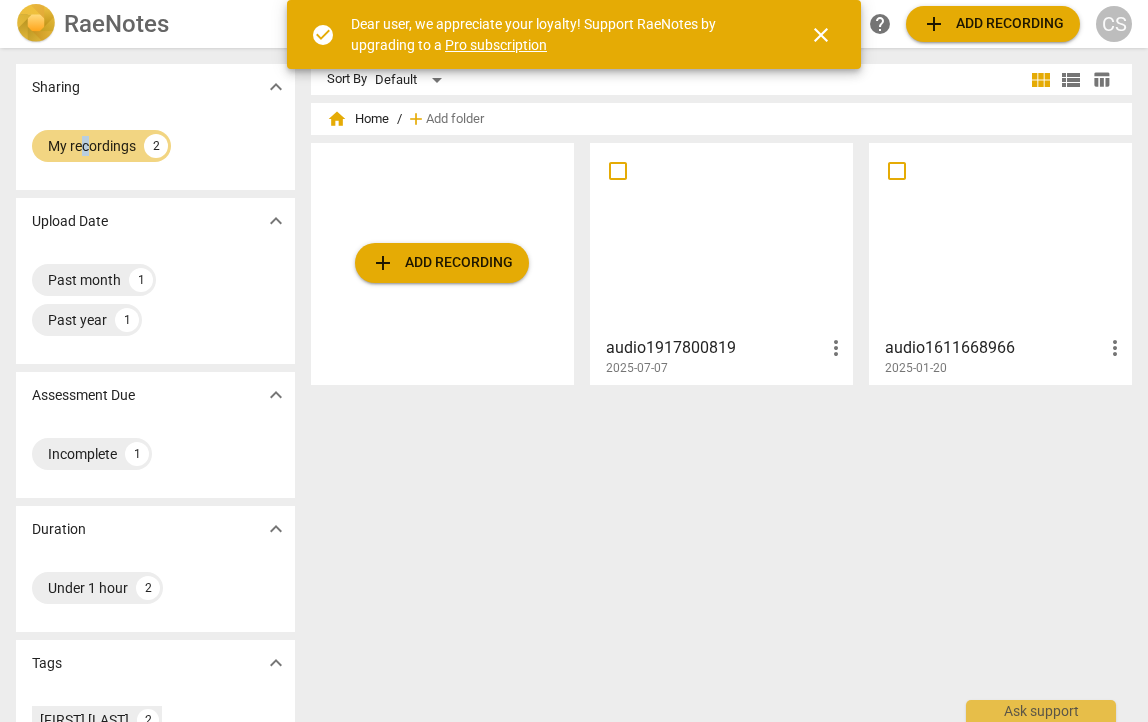click on "add   Add recording" at bounding box center (442, 263) 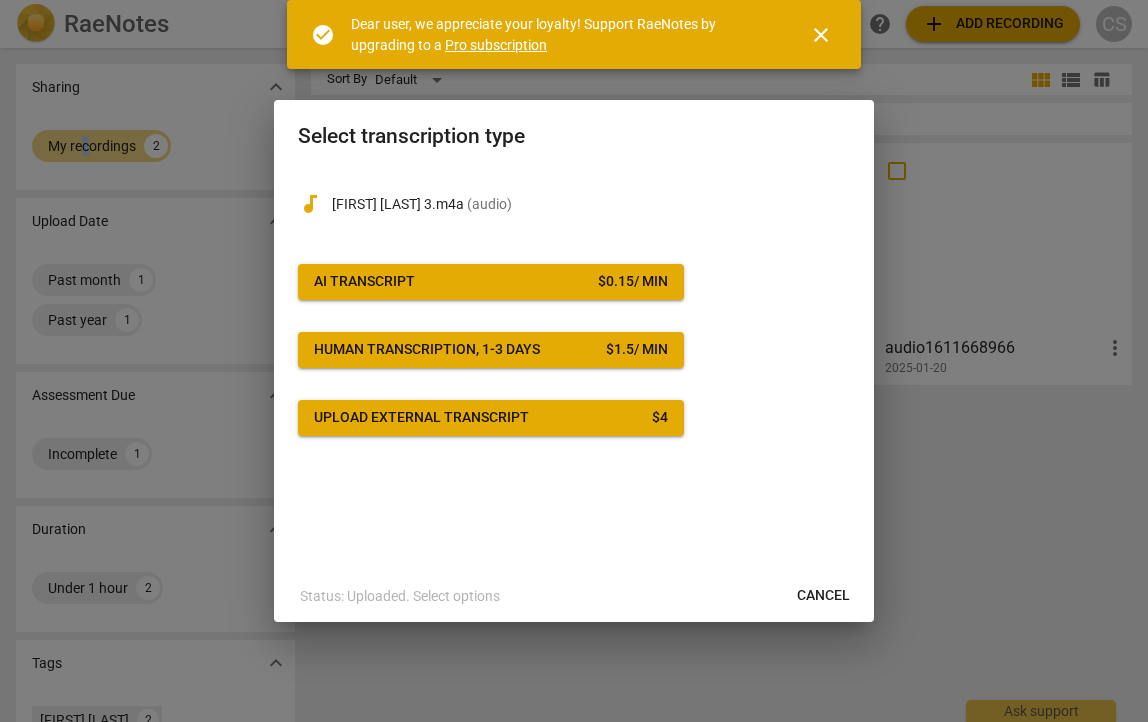 click on "AI Transcript $ 0.15  / min" at bounding box center (491, 282) 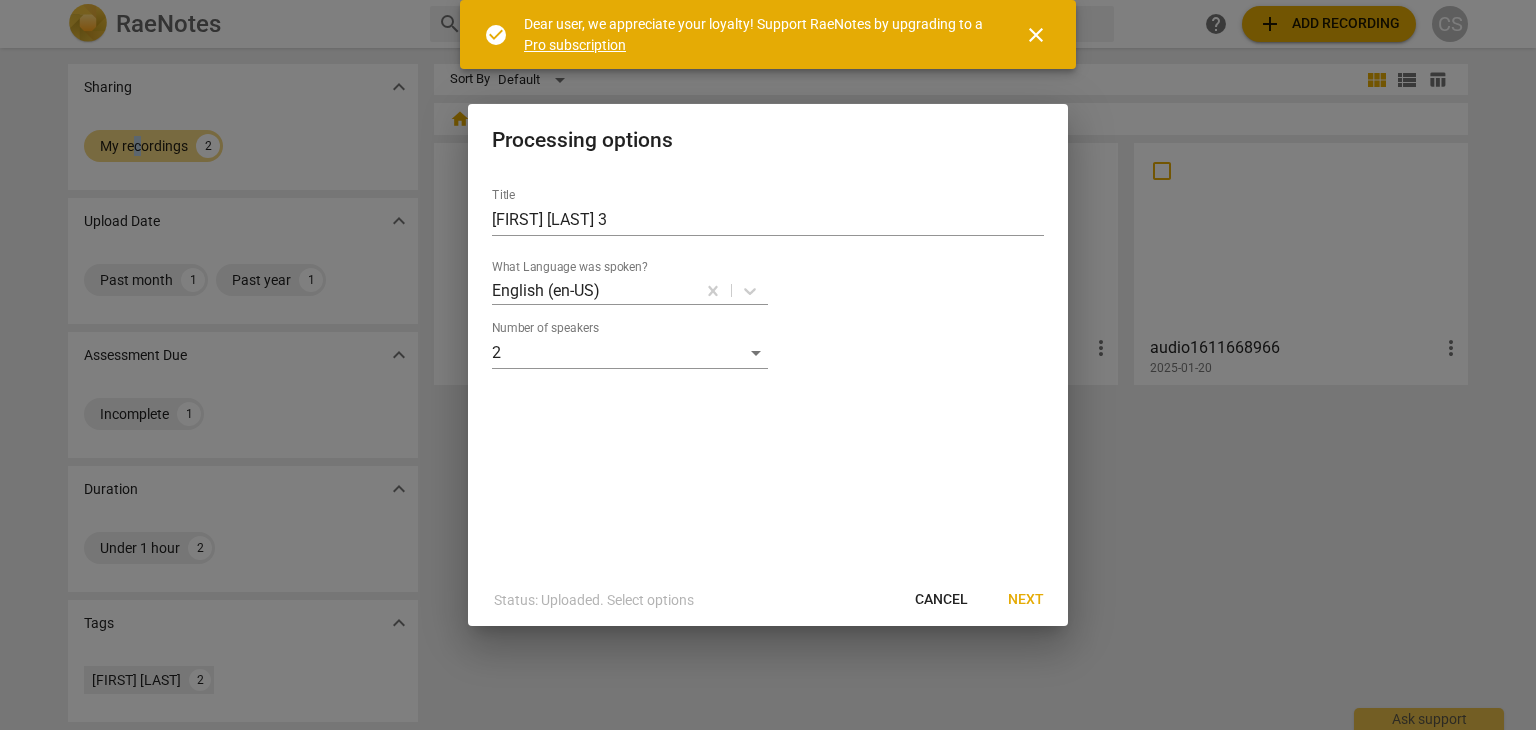 click on "Next" at bounding box center [1026, 600] 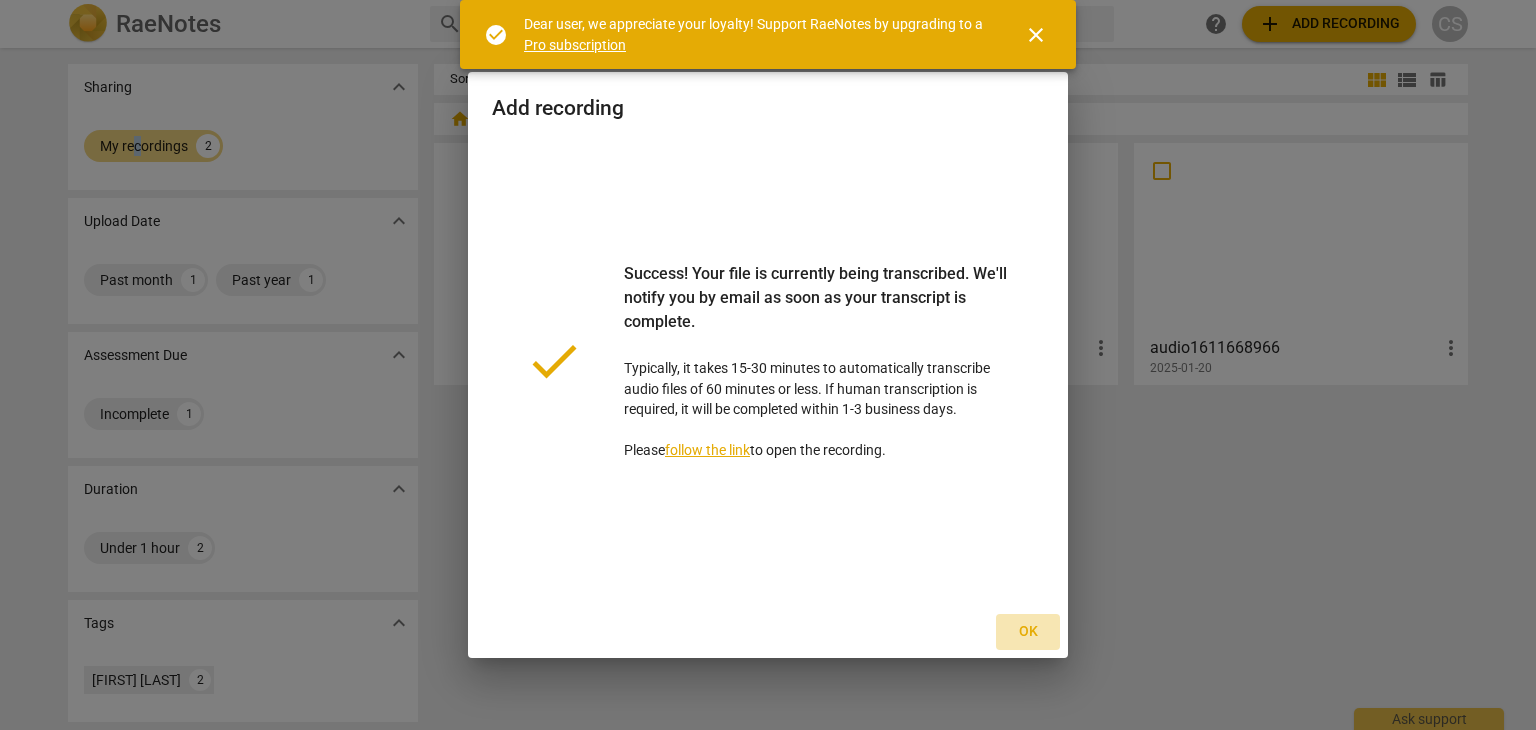 click on "Ok" at bounding box center [1028, 632] 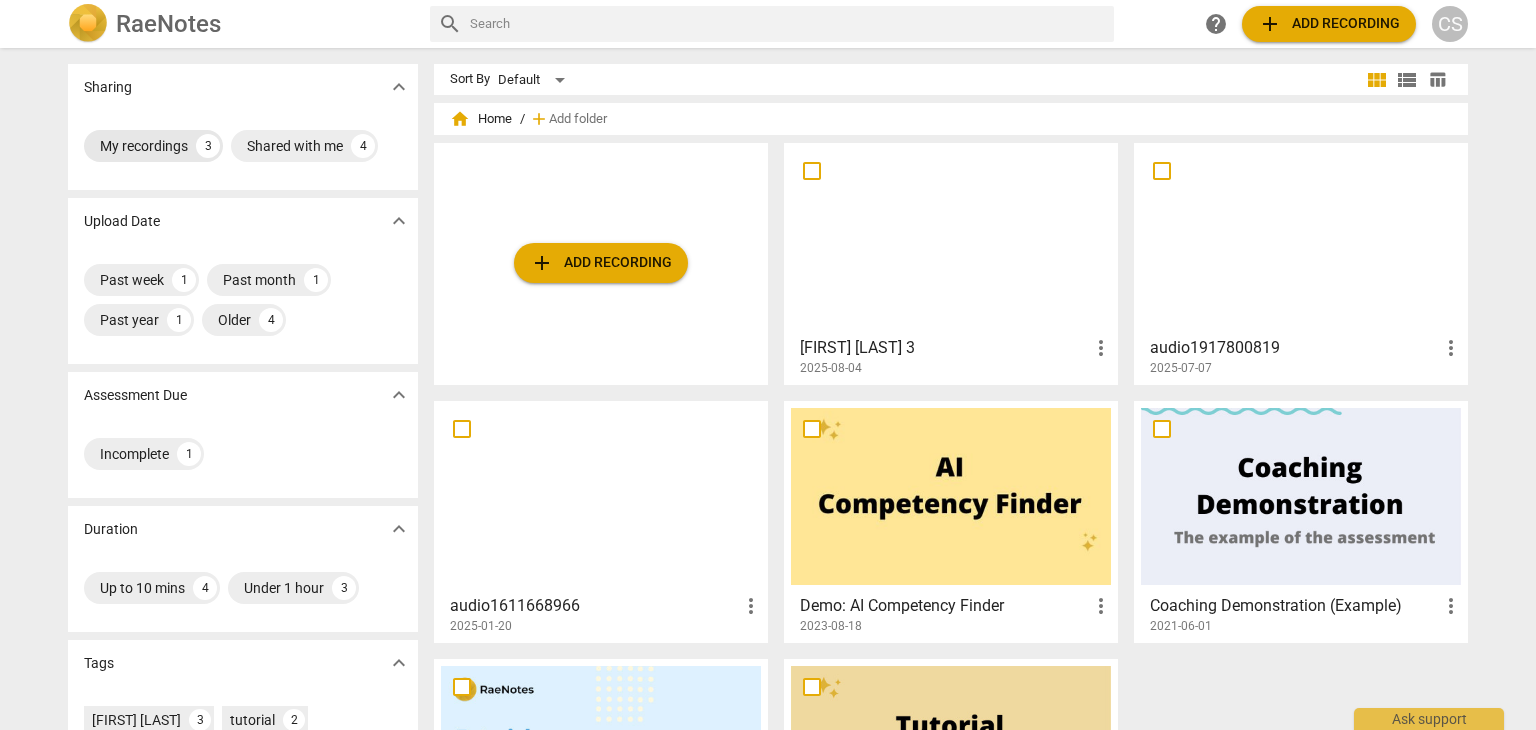 click on "My recordings 3" at bounding box center (153, 146) 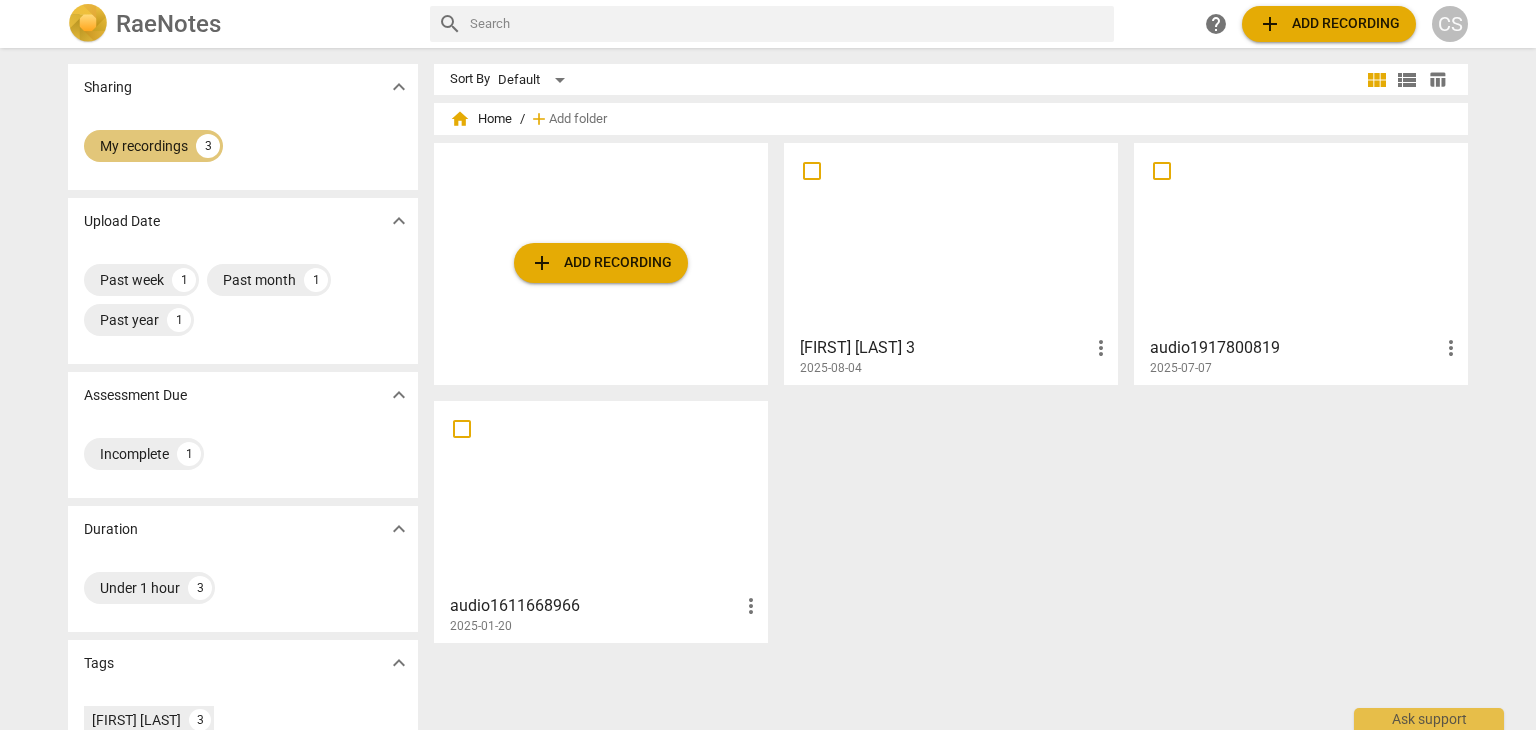 click on "My recordings 3" at bounding box center (153, 146) 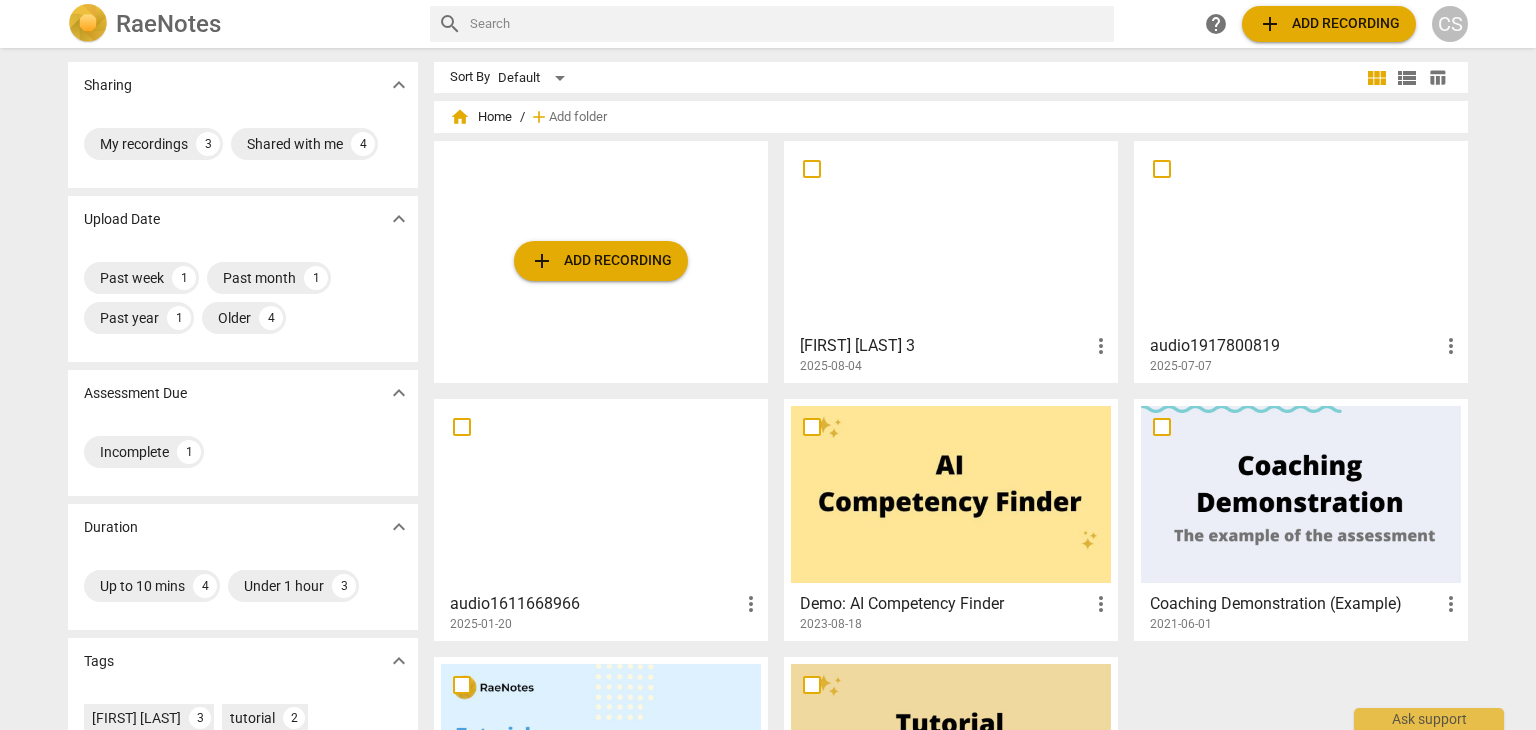 scroll, scrollTop: 0, scrollLeft: 0, axis: both 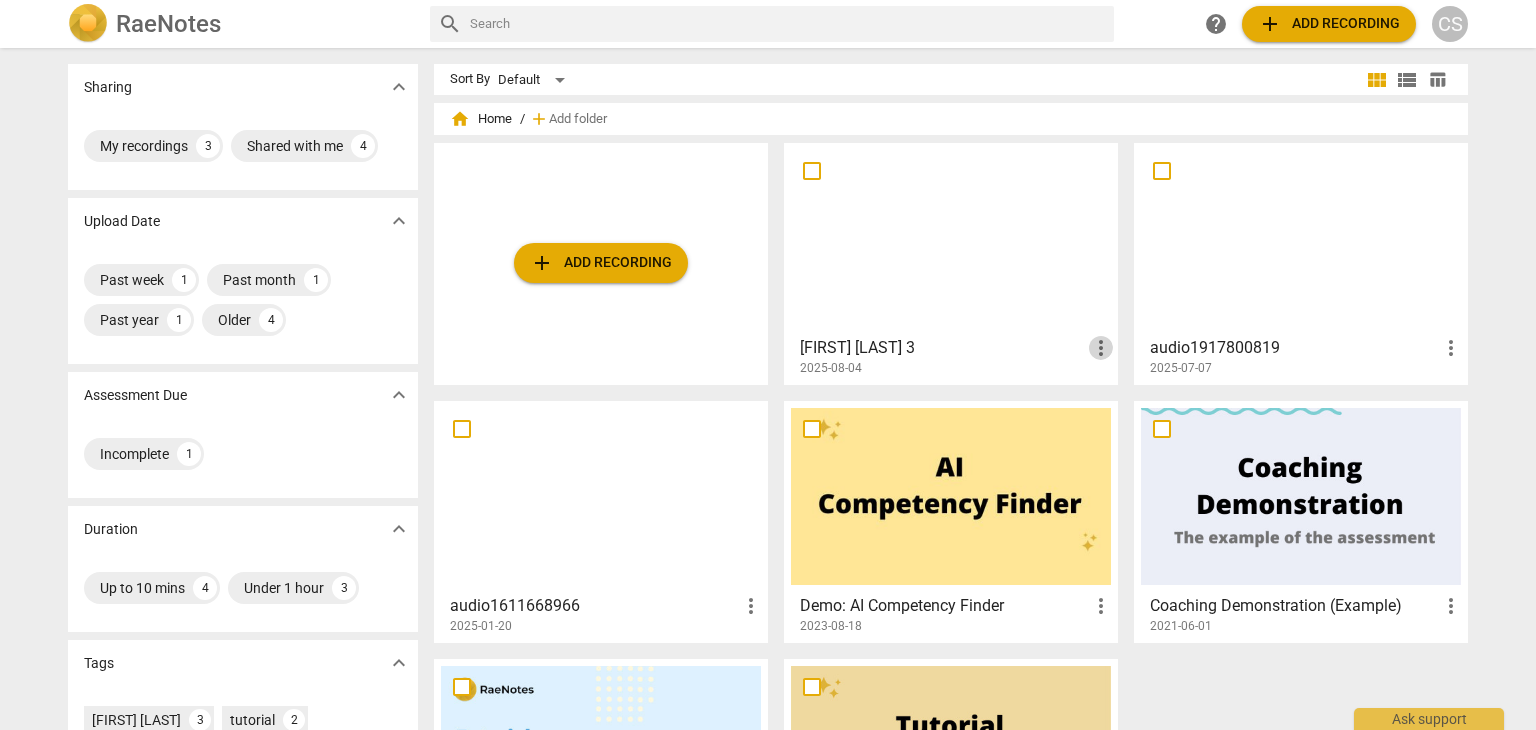 click on "more_vert" at bounding box center (1101, 348) 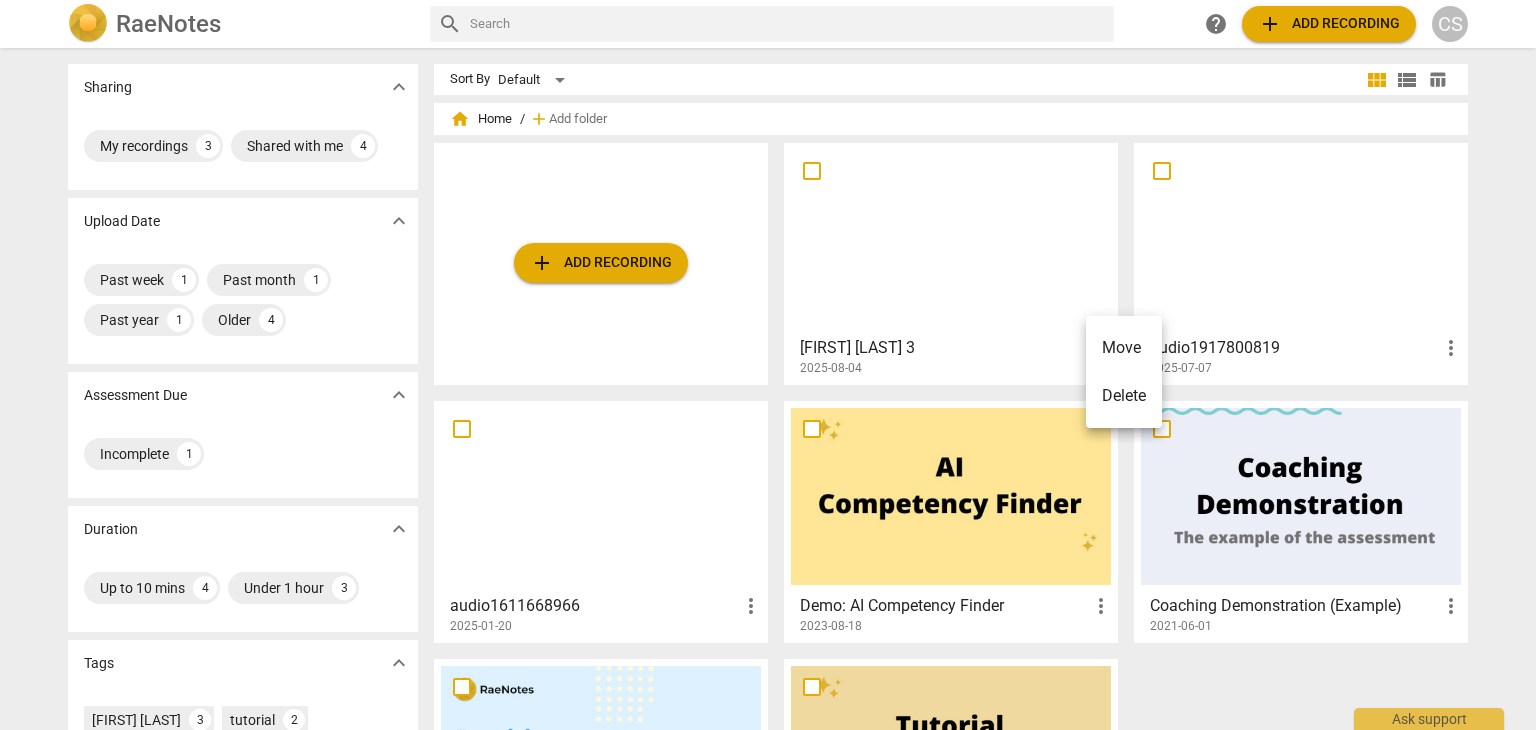 click at bounding box center (768, 365) 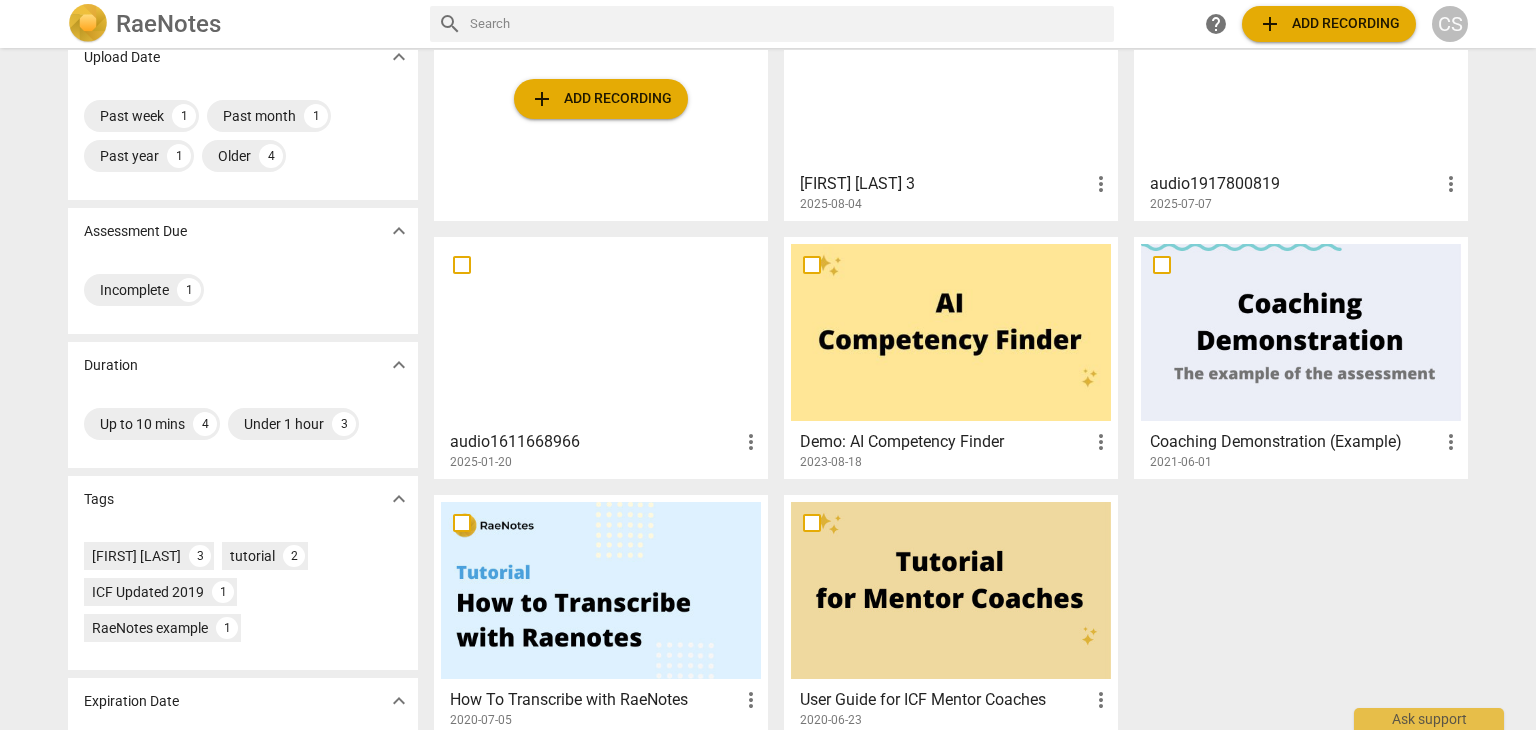 scroll, scrollTop: 0, scrollLeft: 0, axis: both 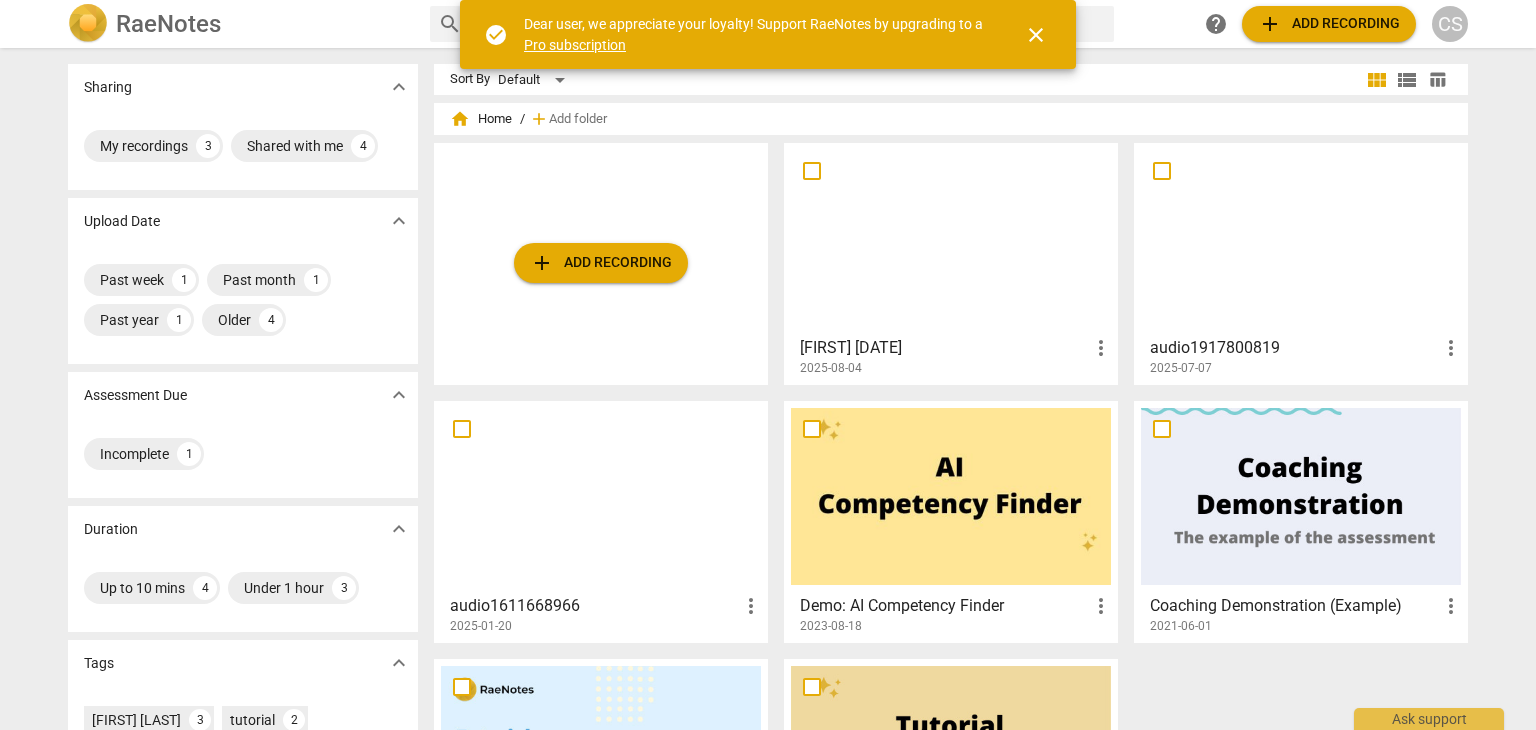 click on "close" at bounding box center (1036, 35) 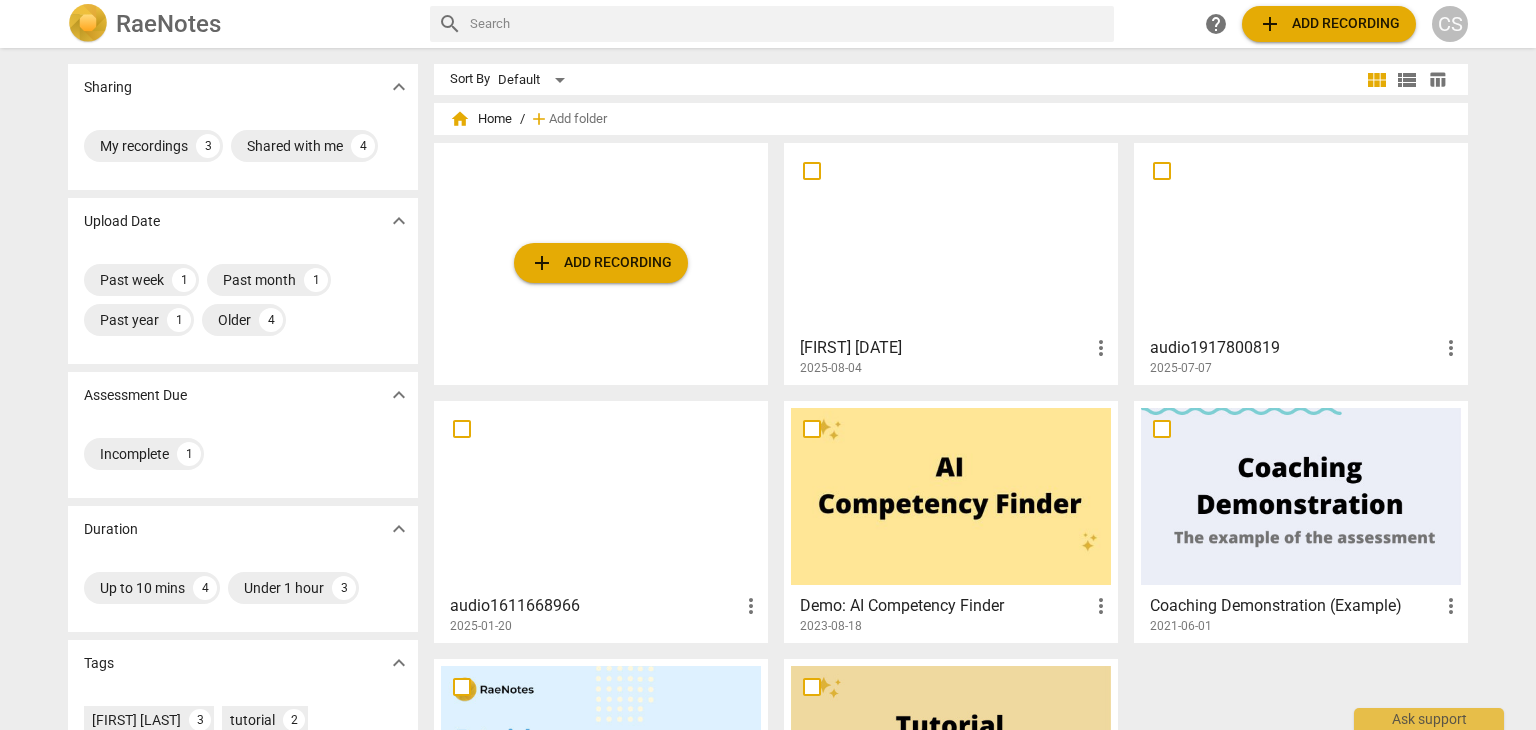 click at bounding box center (951, 238) 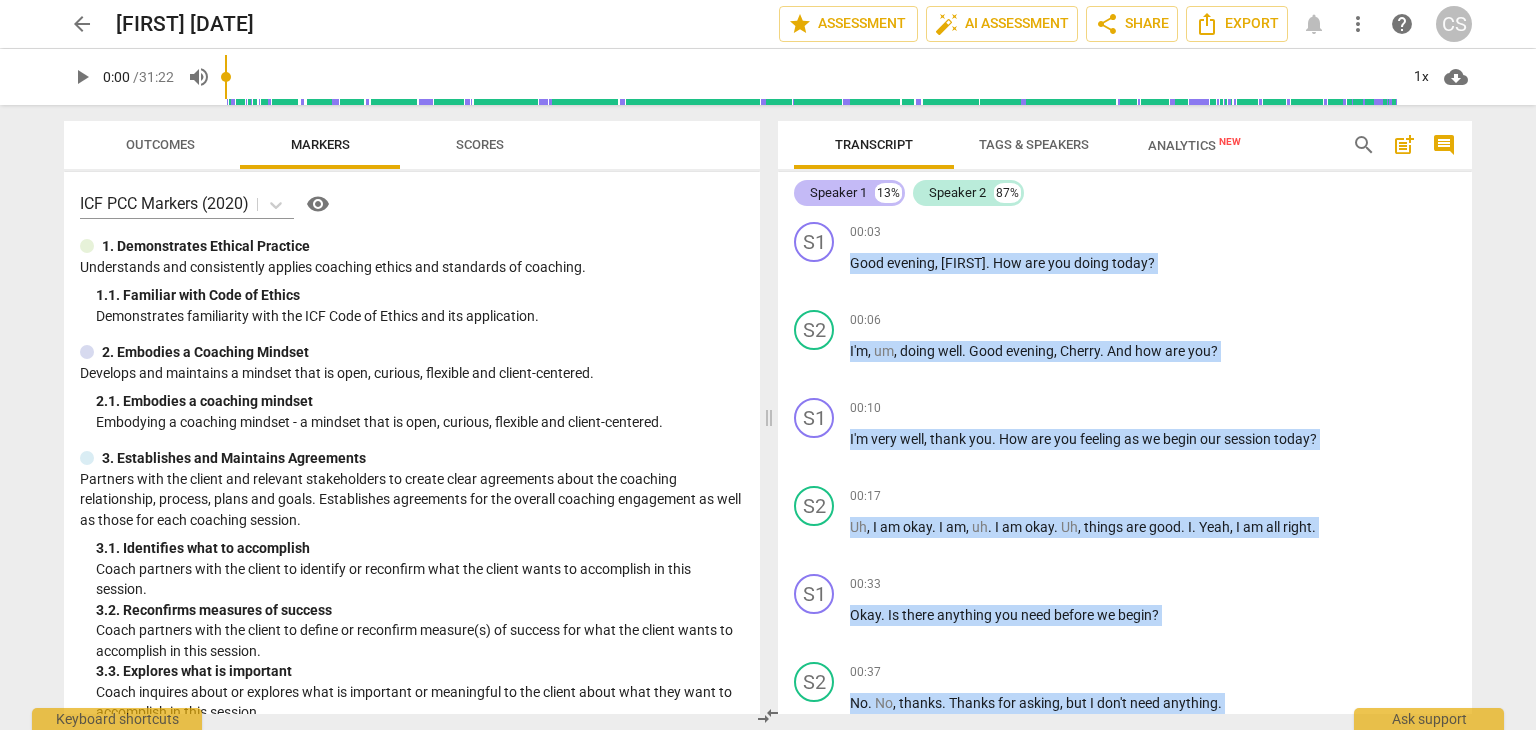 click on "Speaker 1" at bounding box center [838, 193] 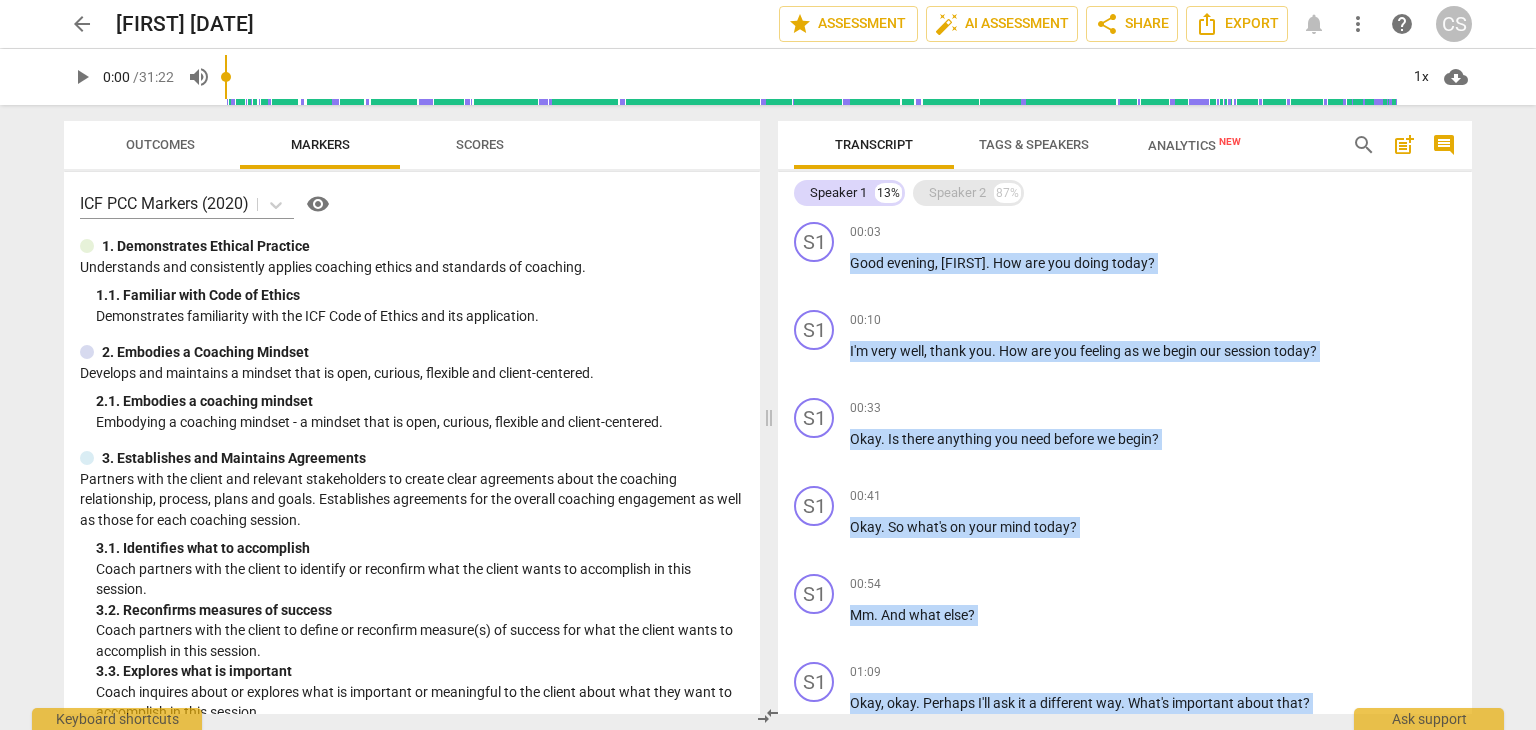 click on "Speaker 2" at bounding box center [957, 193] 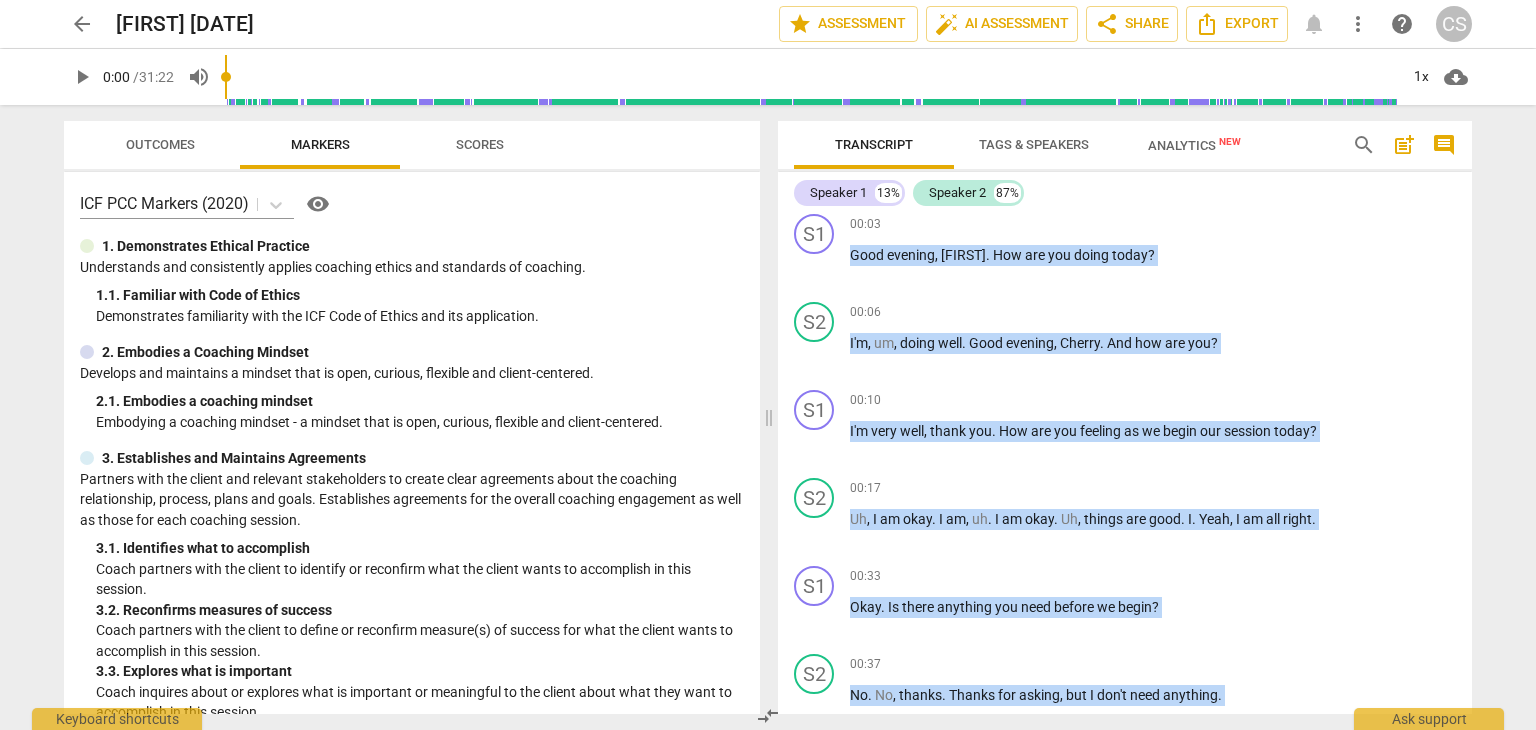 scroll, scrollTop: 0, scrollLeft: 0, axis: both 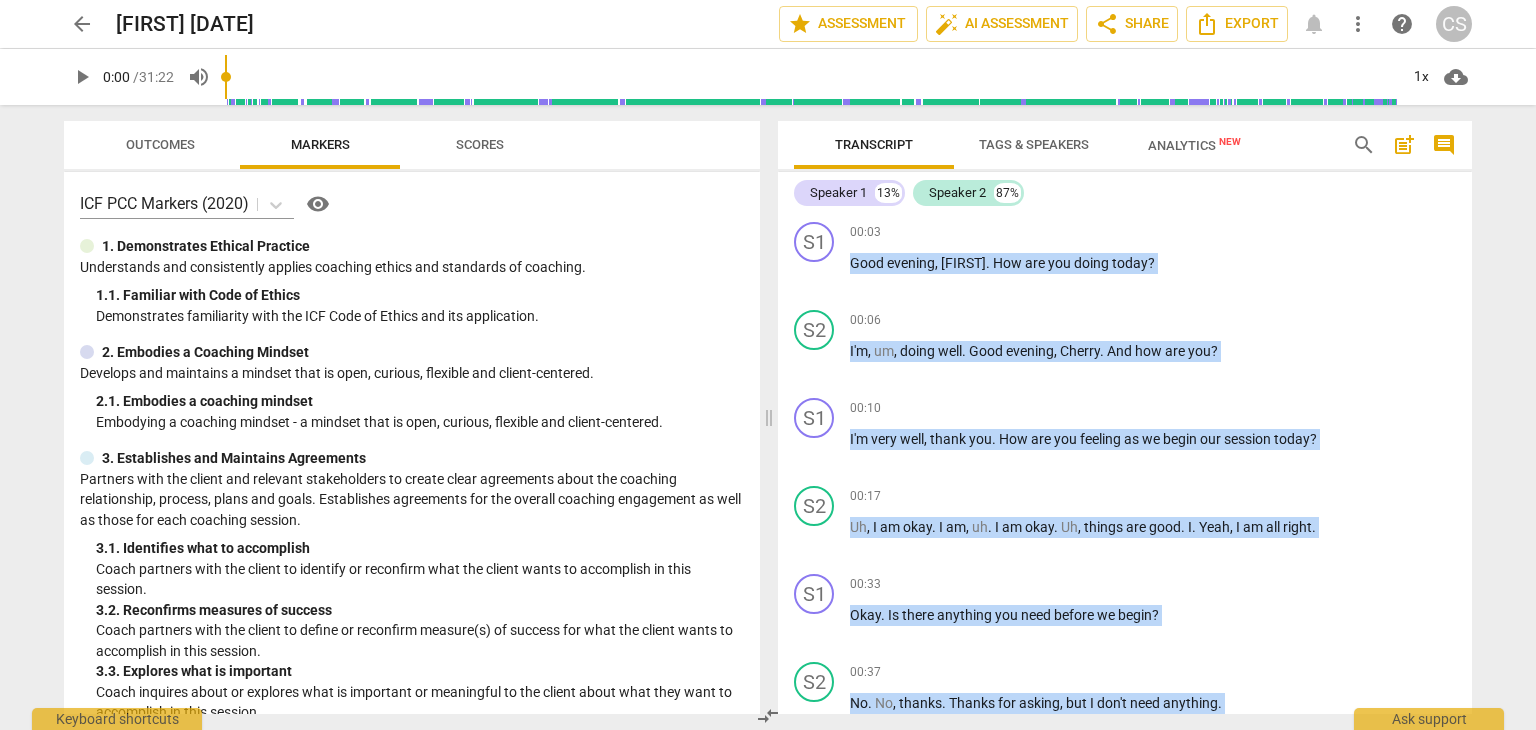 click on "Outcomes" at bounding box center [160, 144] 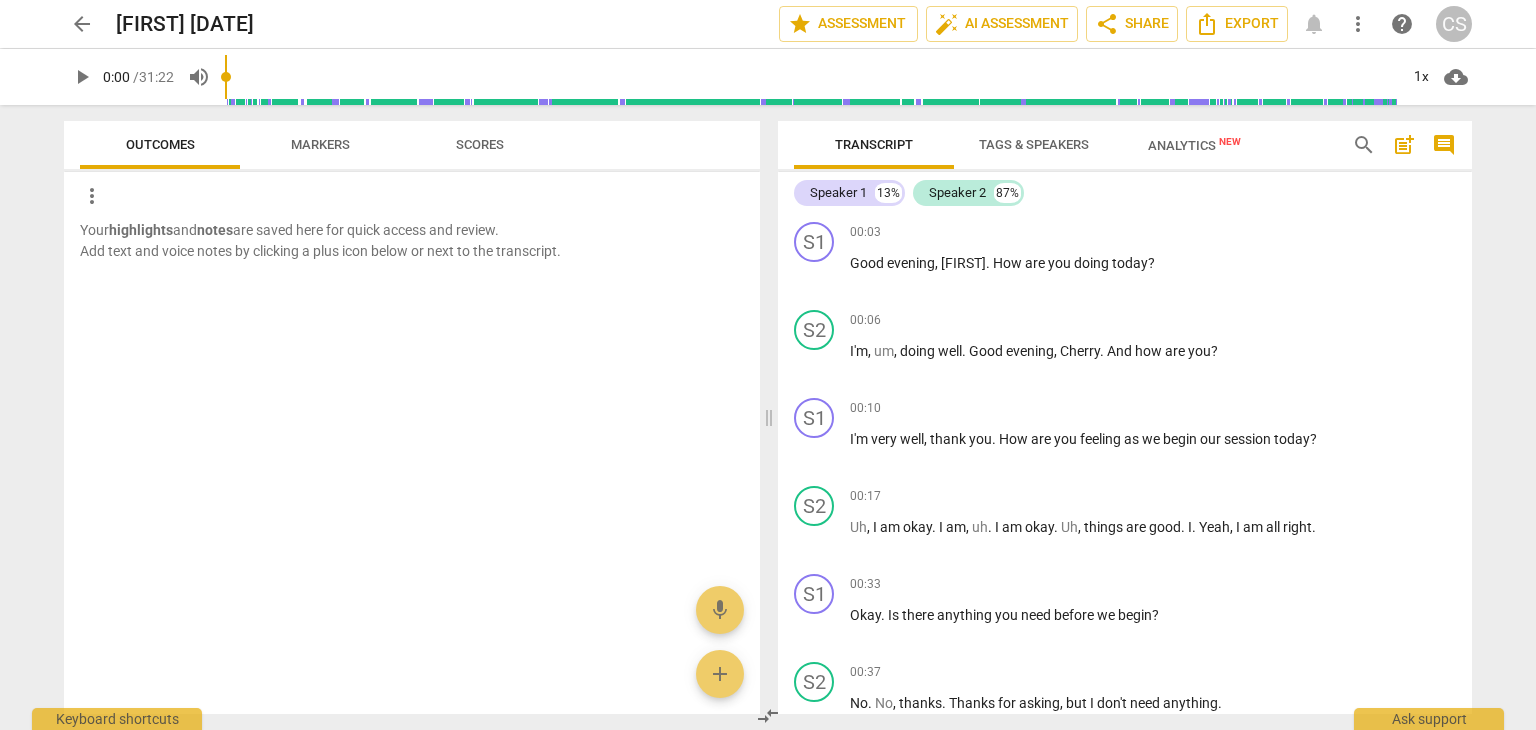 click on "more_vert Your  highlights  and  notes  are saved here for quick access and review.   Add text and voice notes by clicking a plus icon below or next to the transcript. mic add" at bounding box center (412, 443) 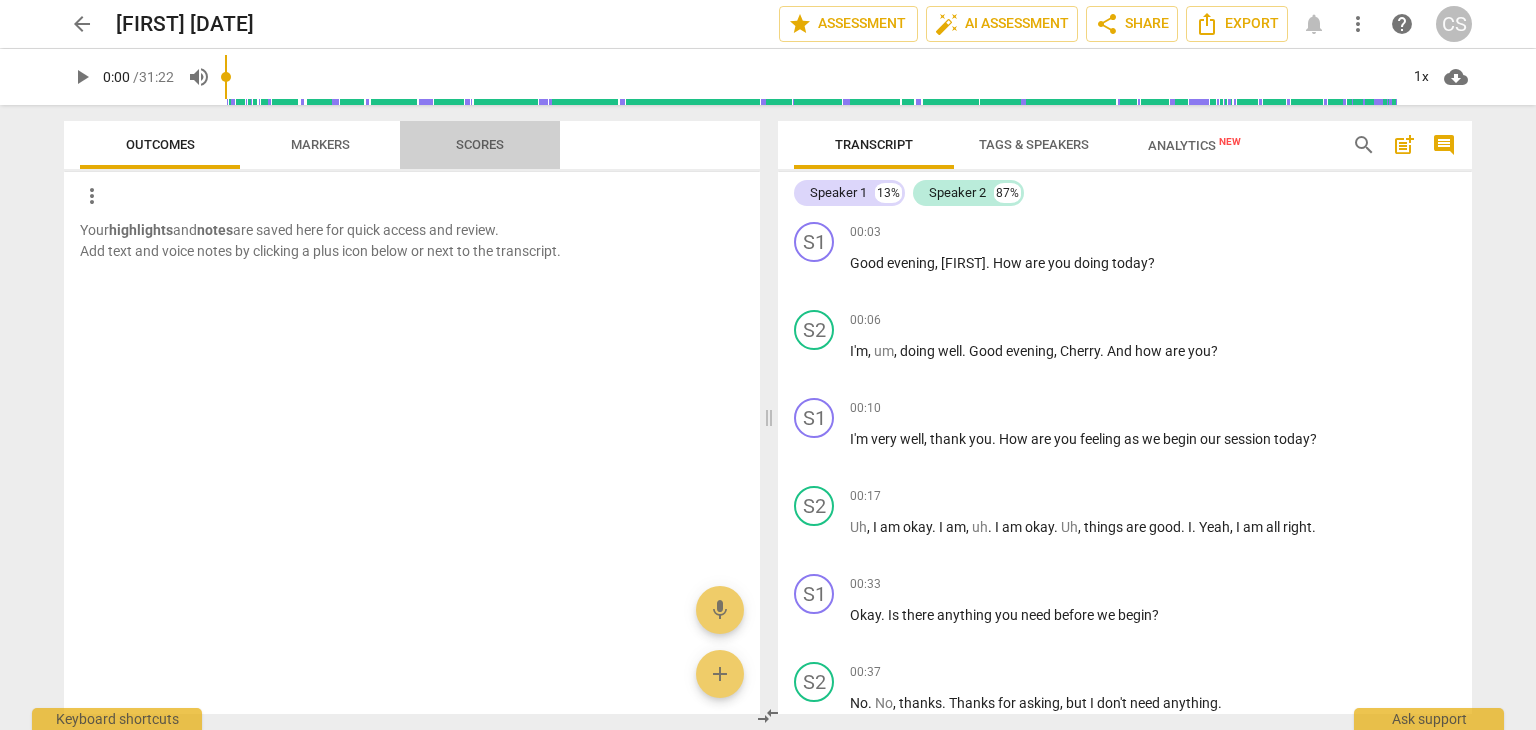 click on "Scores" at bounding box center [480, 144] 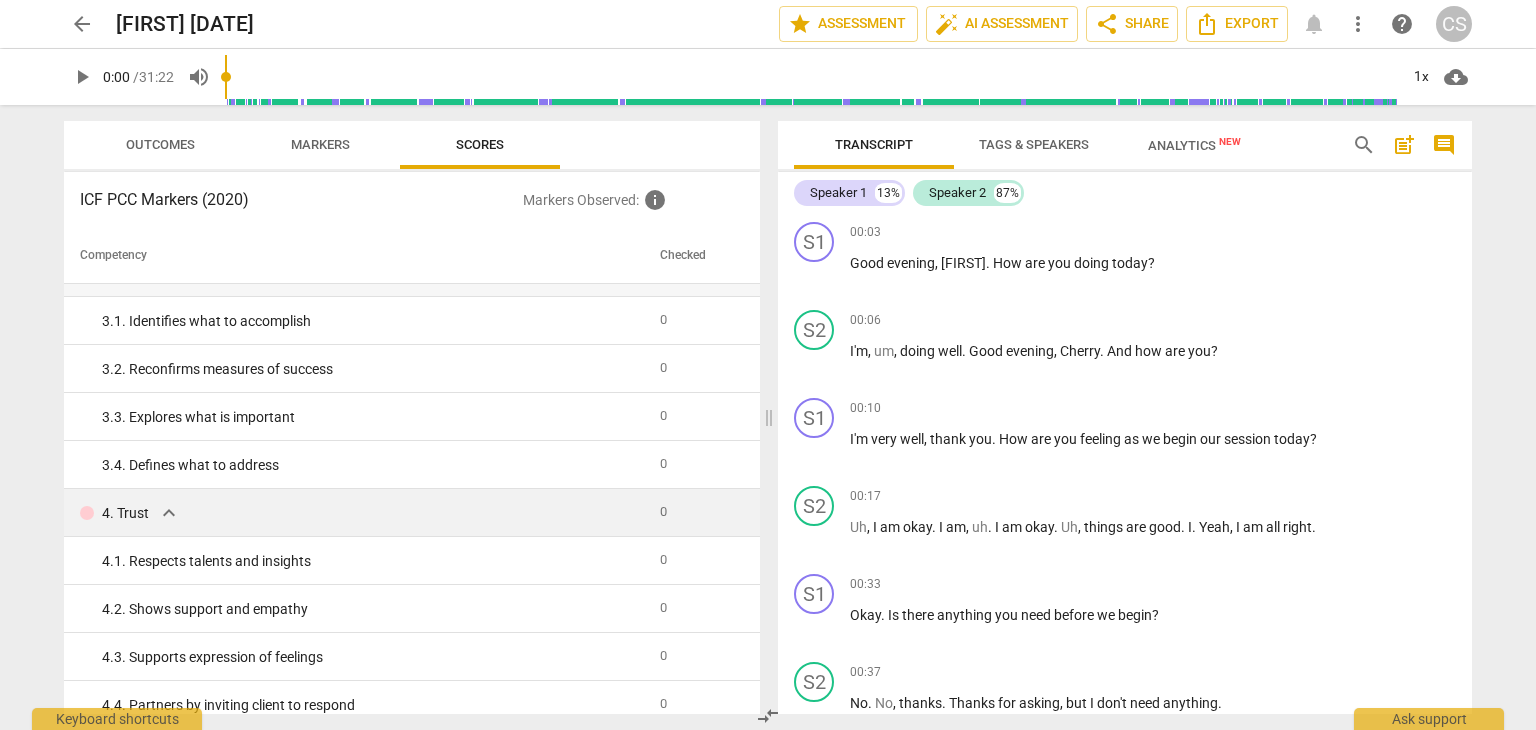 scroll, scrollTop: 0, scrollLeft: 0, axis: both 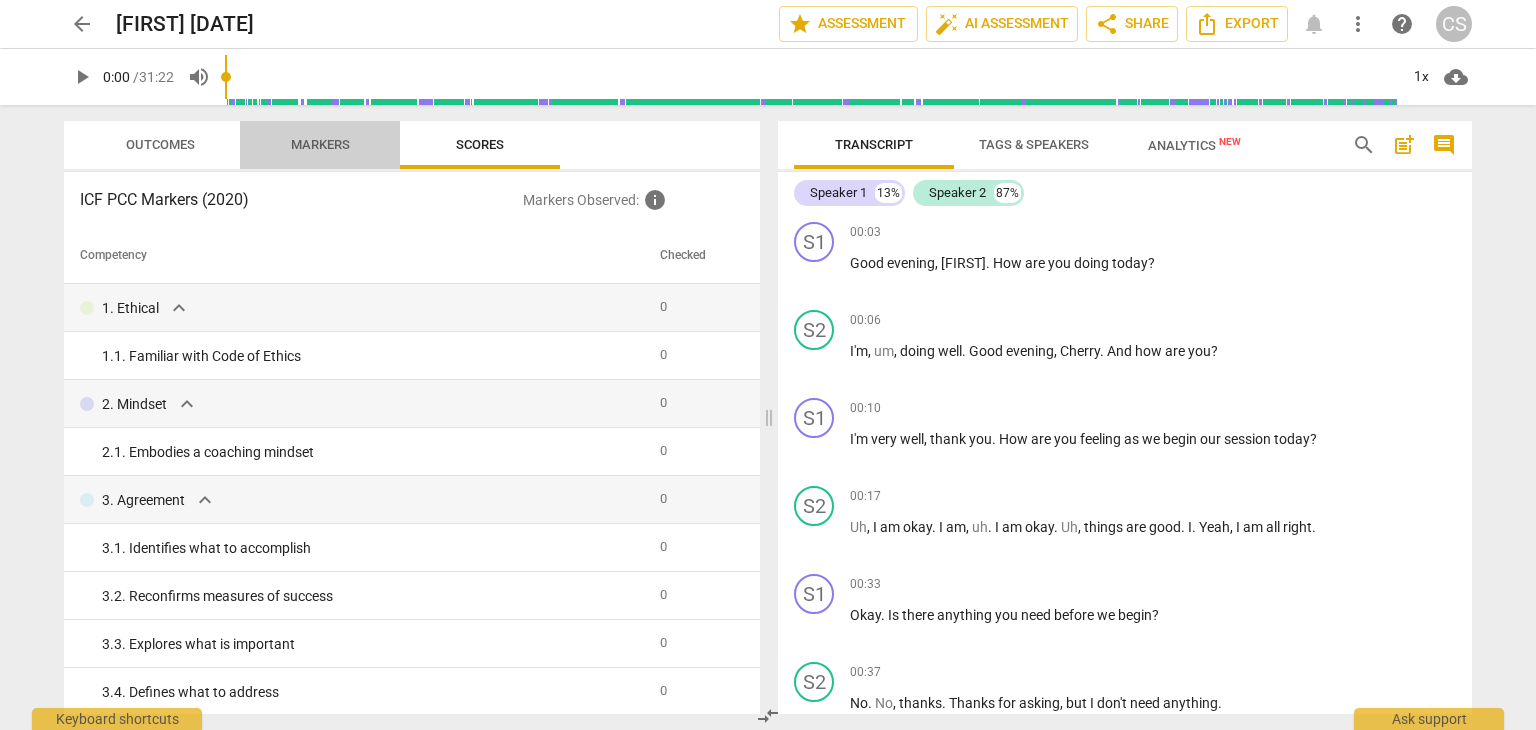 click on "Markers" at bounding box center [320, 145] 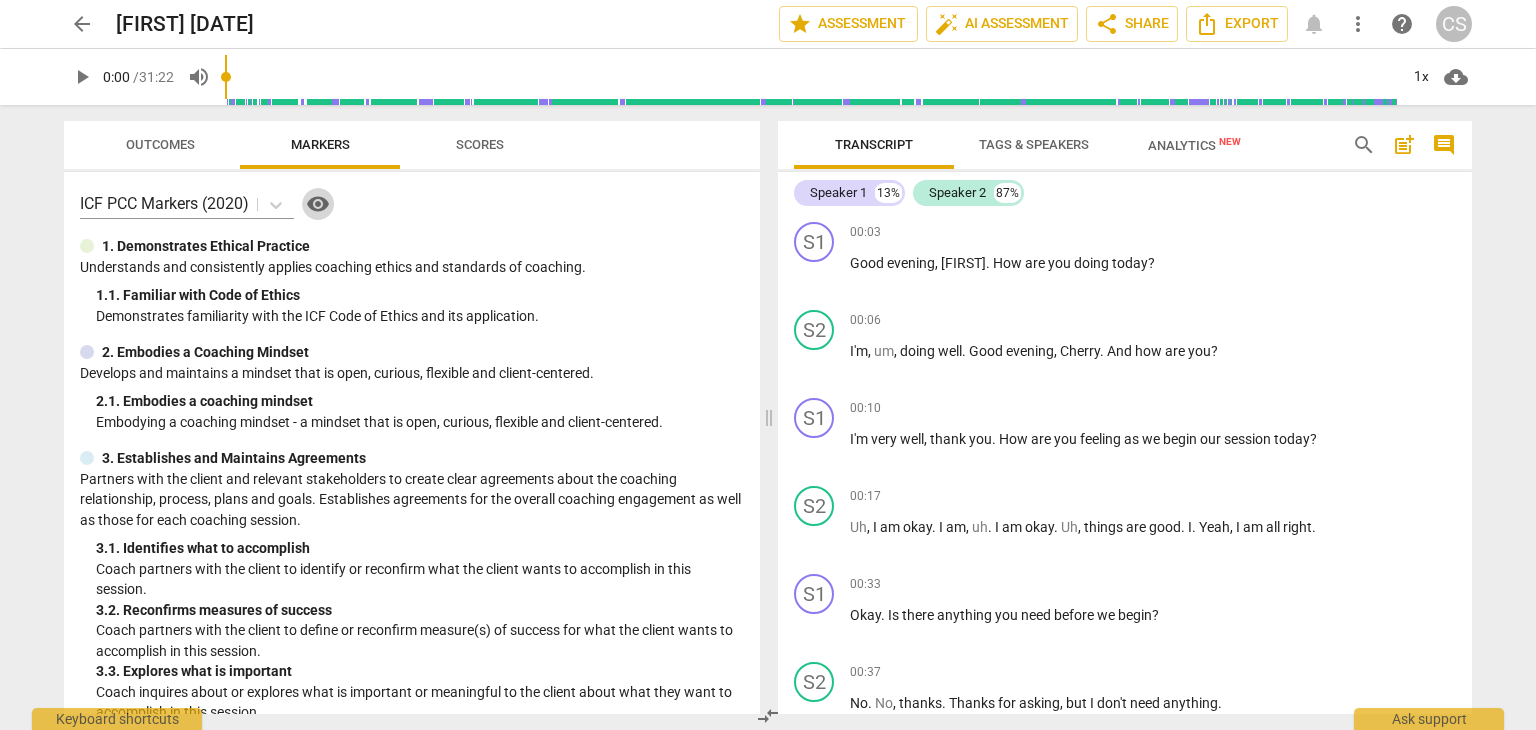 click on "visibility" at bounding box center [318, 204] 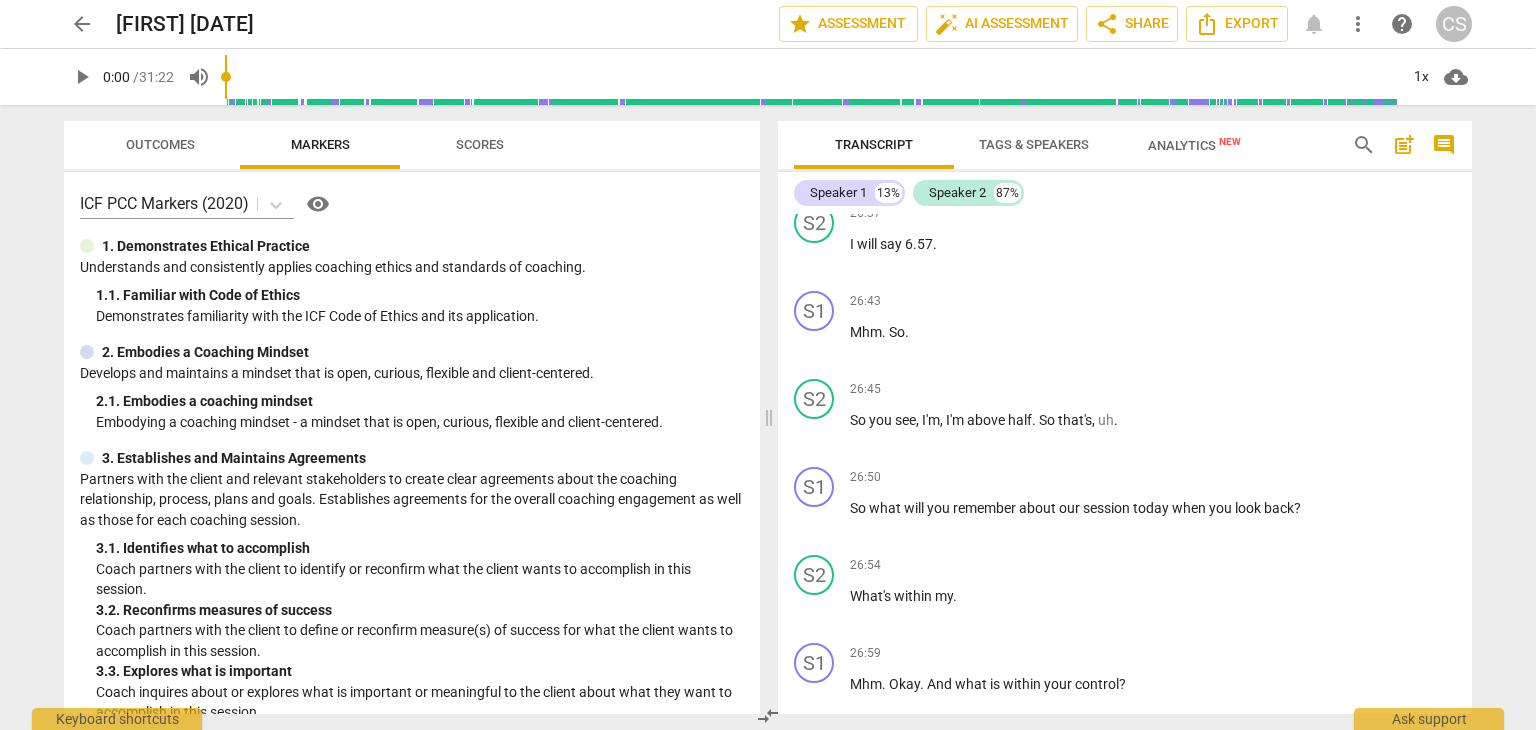 scroll, scrollTop: 7500, scrollLeft: 0, axis: vertical 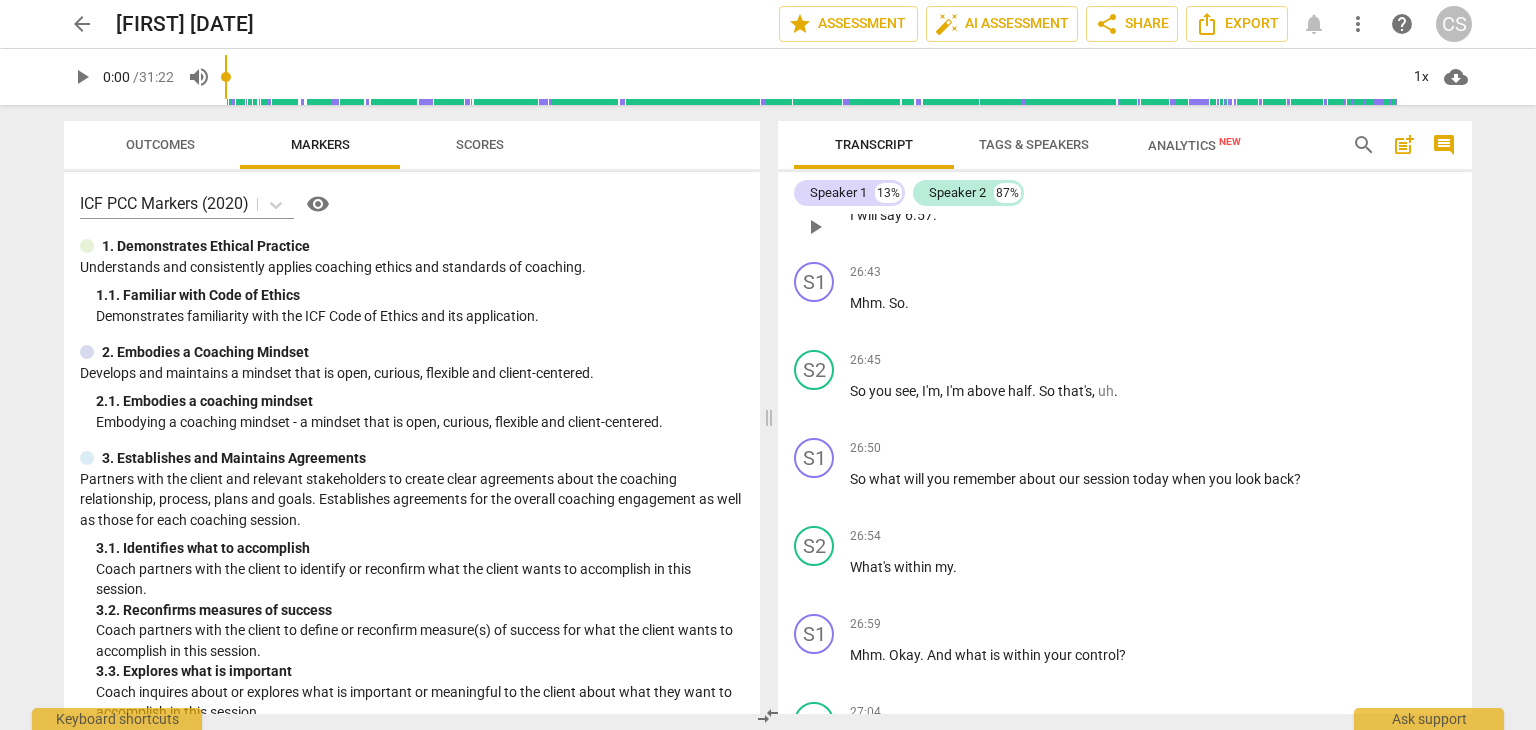 click on "I   will   say   6.57 ." at bounding box center [1153, 215] 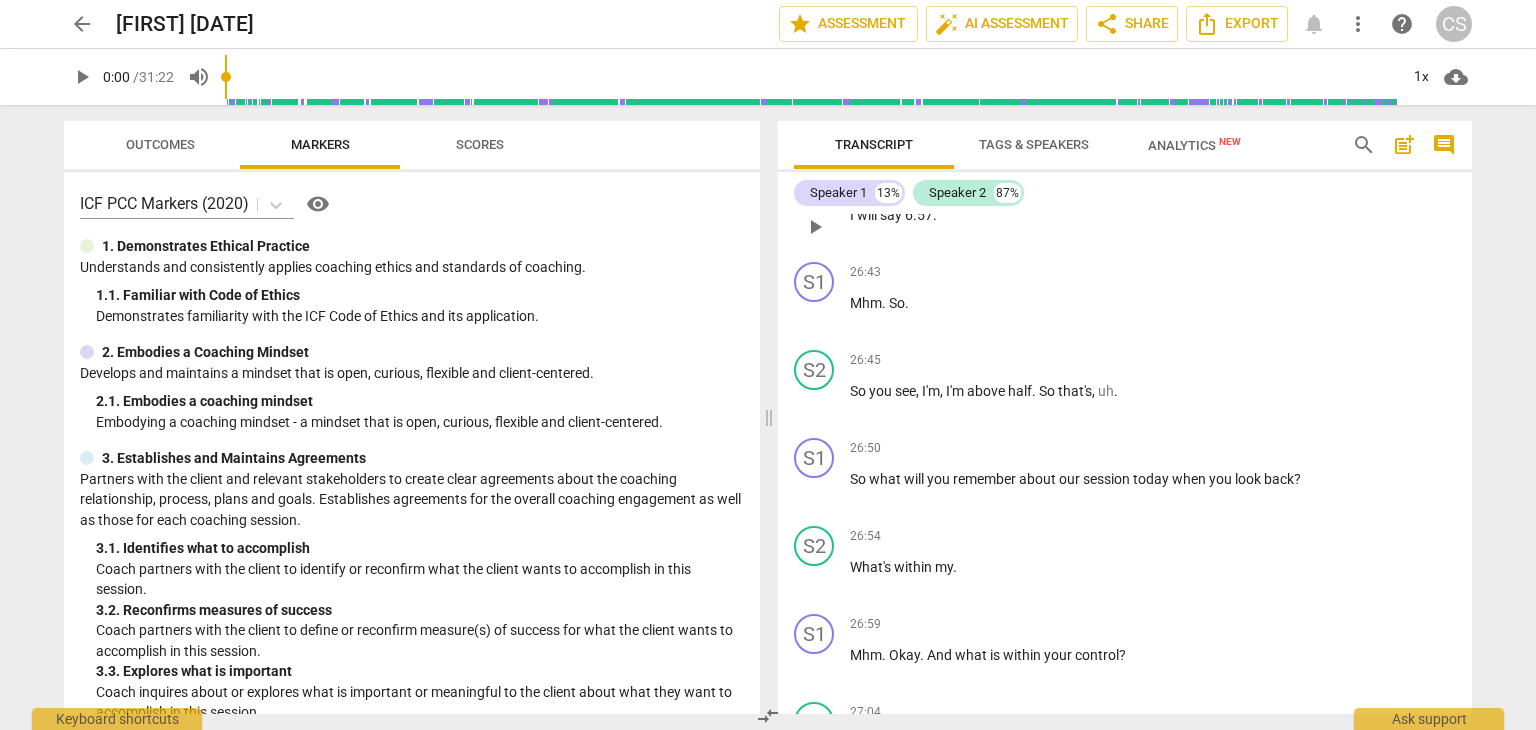 type 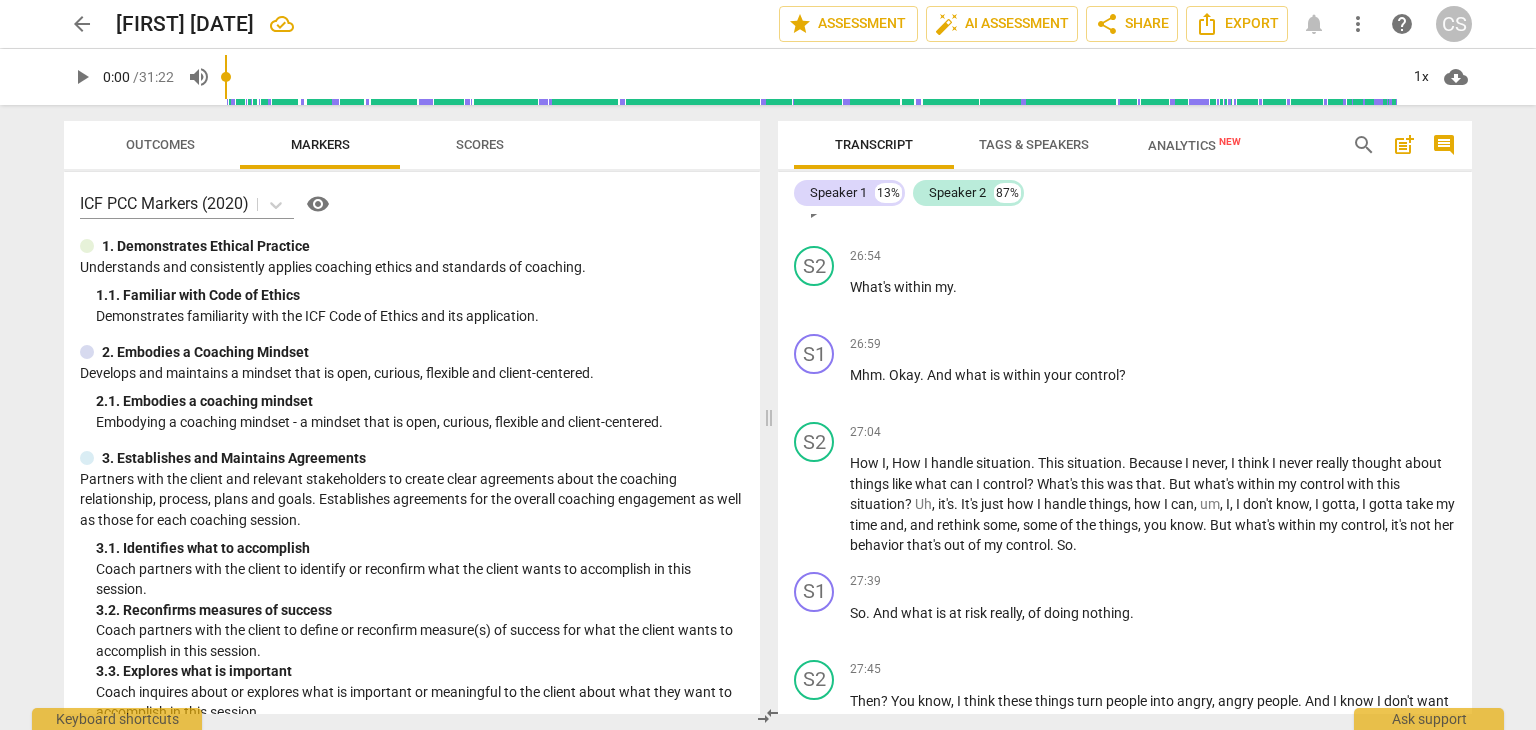 scroll, scrollTop: 7800, scrollLeft: 0, axis: vertical 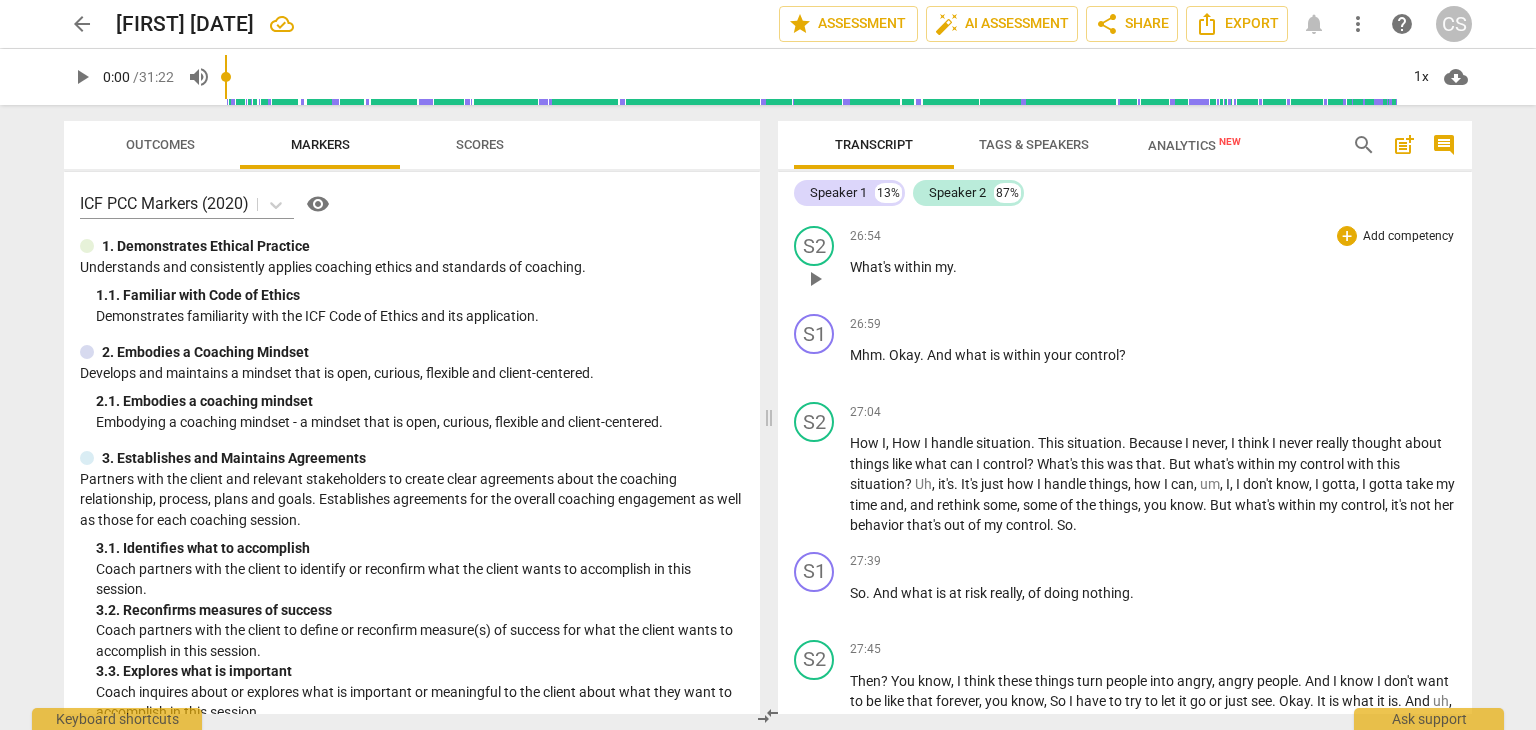 click on "my" at bounding box center (944, 267) 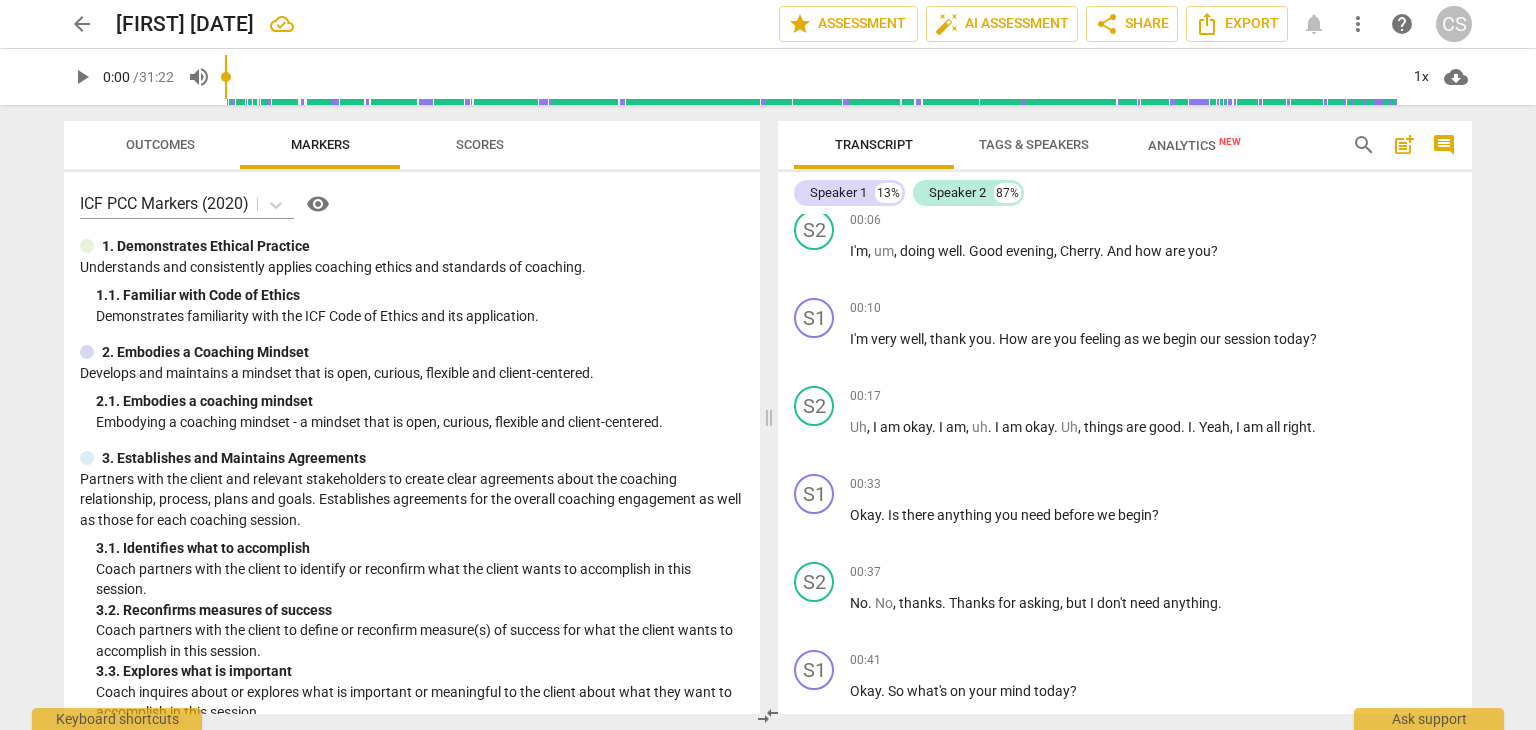 scroll, scrollTop: 0, scrollLeft: 0, axis: both 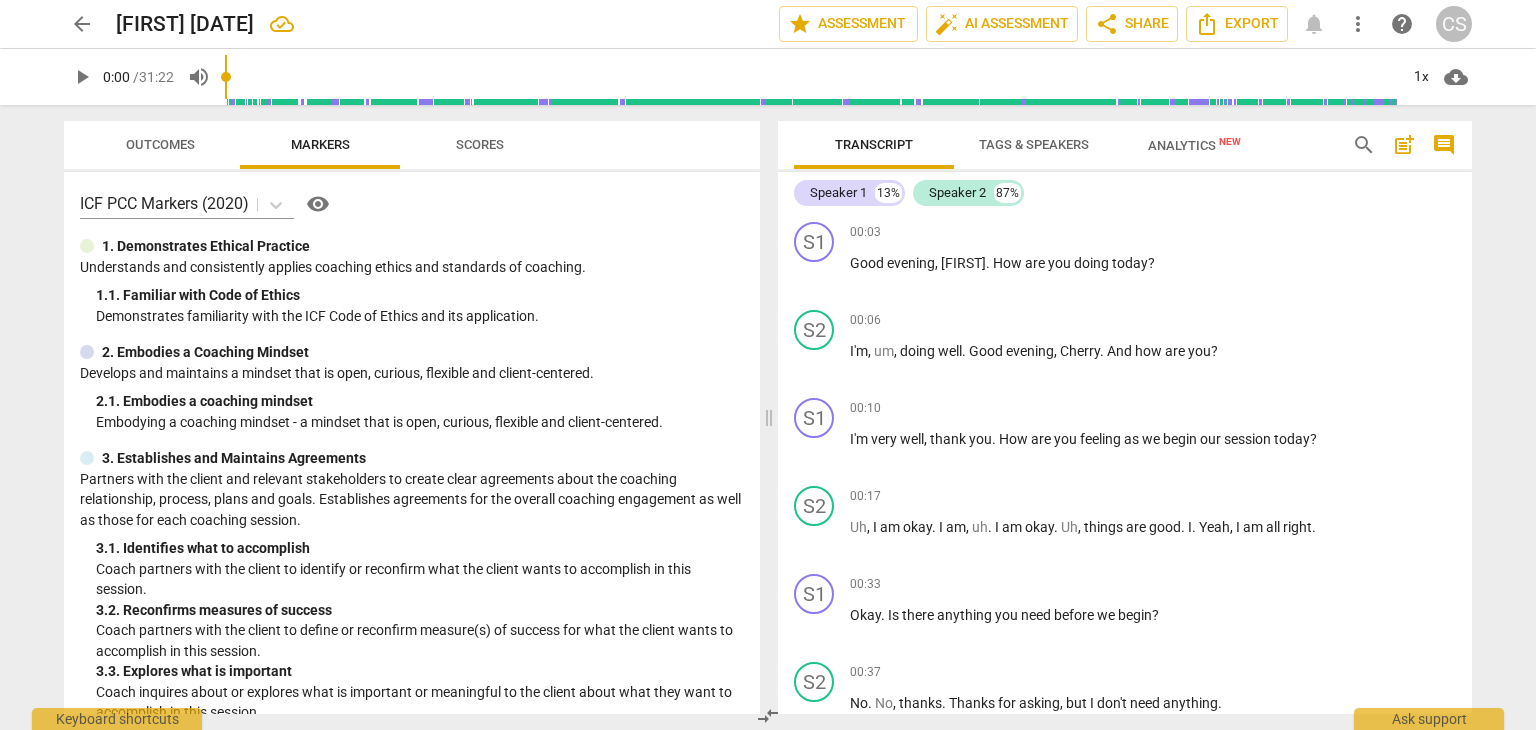 click on "play_arrow" at bounding box center (82, 77) 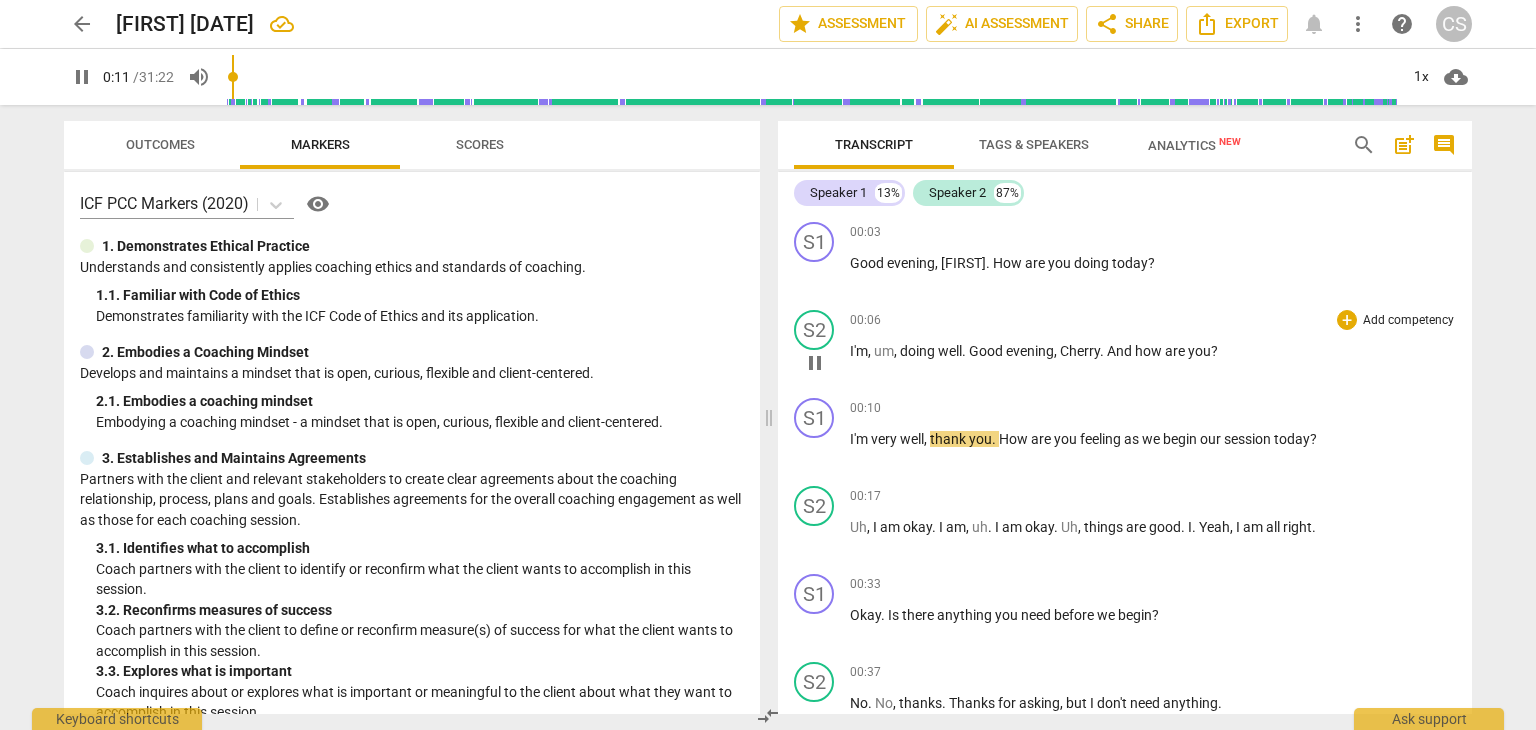 click on "." at bounding box center (1103, 351) 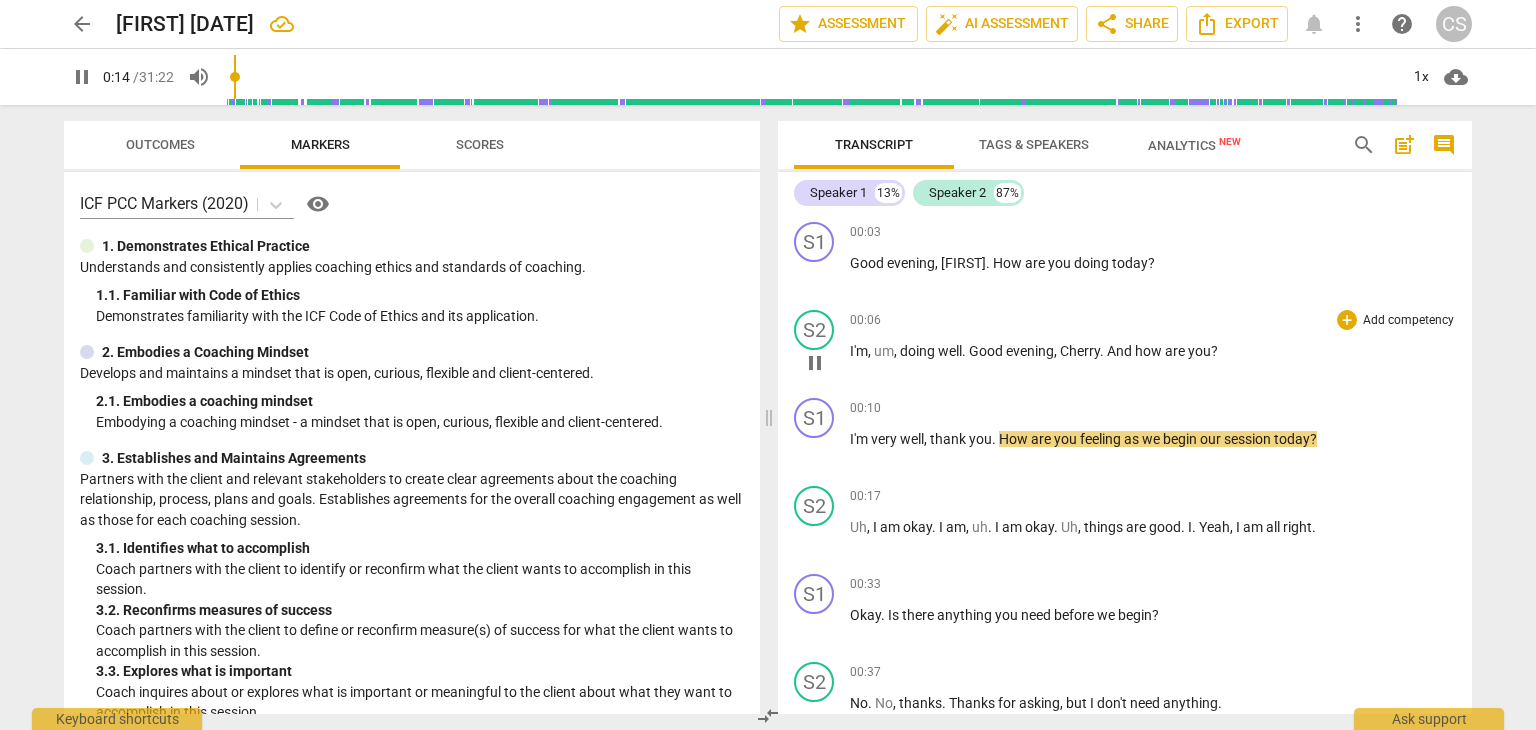 type on "15" 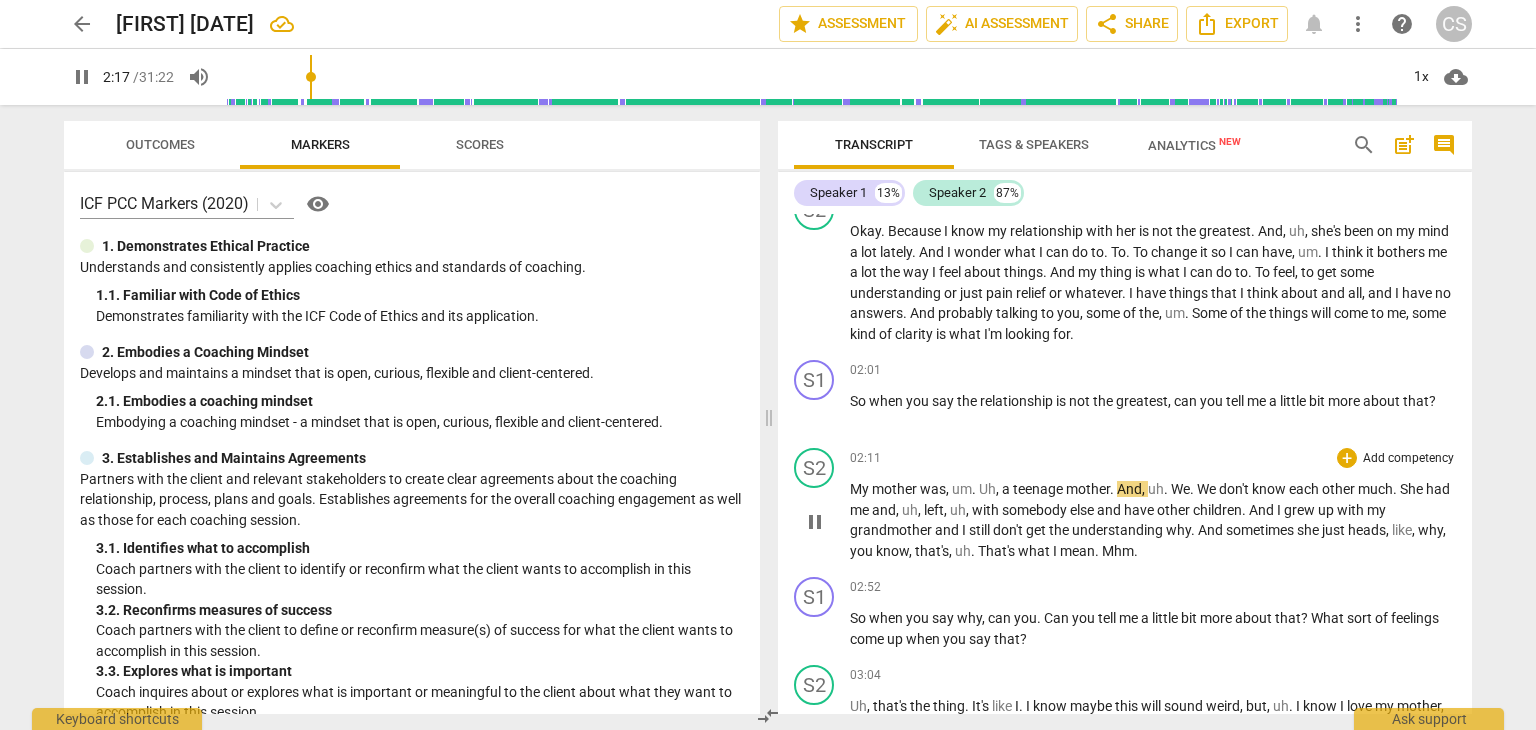 scroll, scrollTop: 1100, scrollLeft: 0, axis: vertical 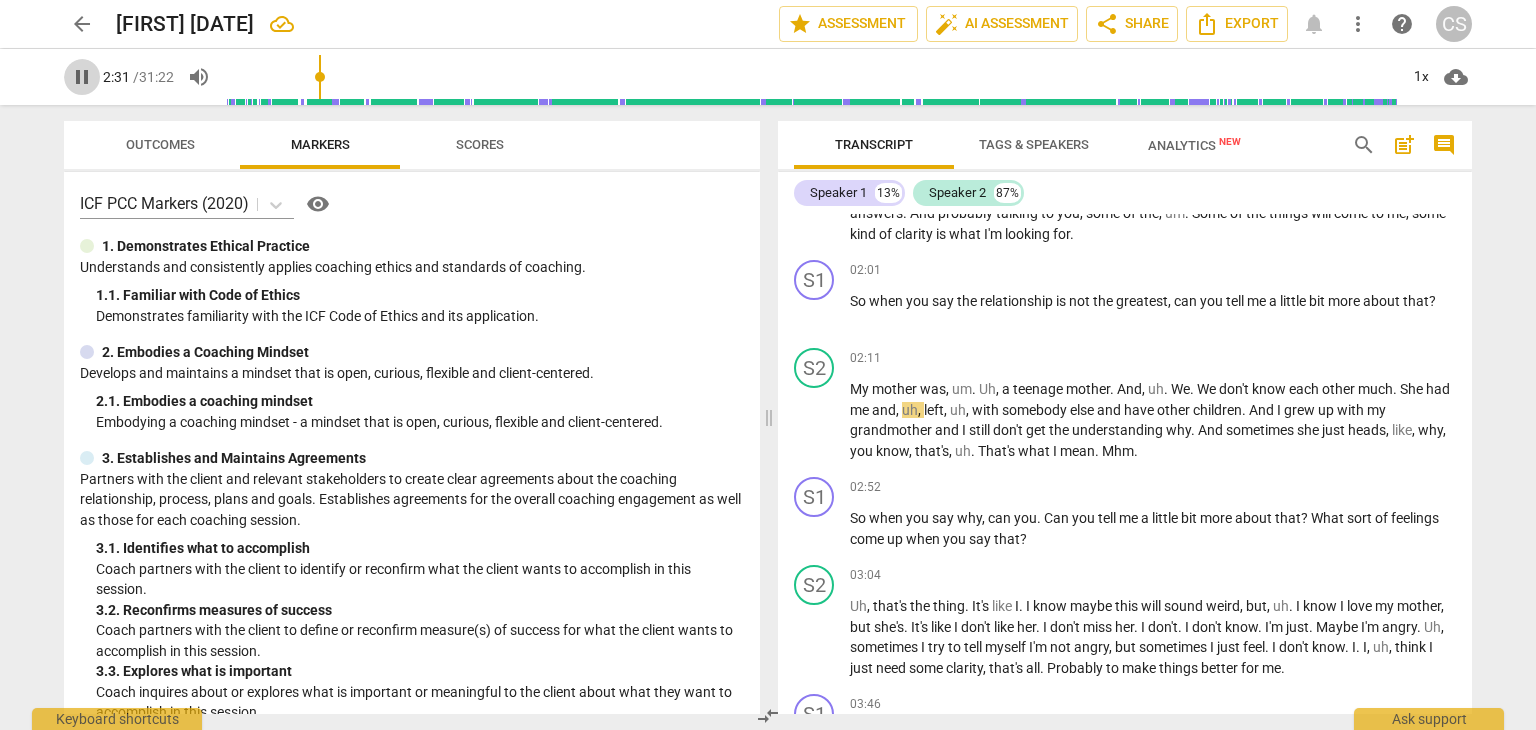 click on "pause" at bounding box center [82, 77] 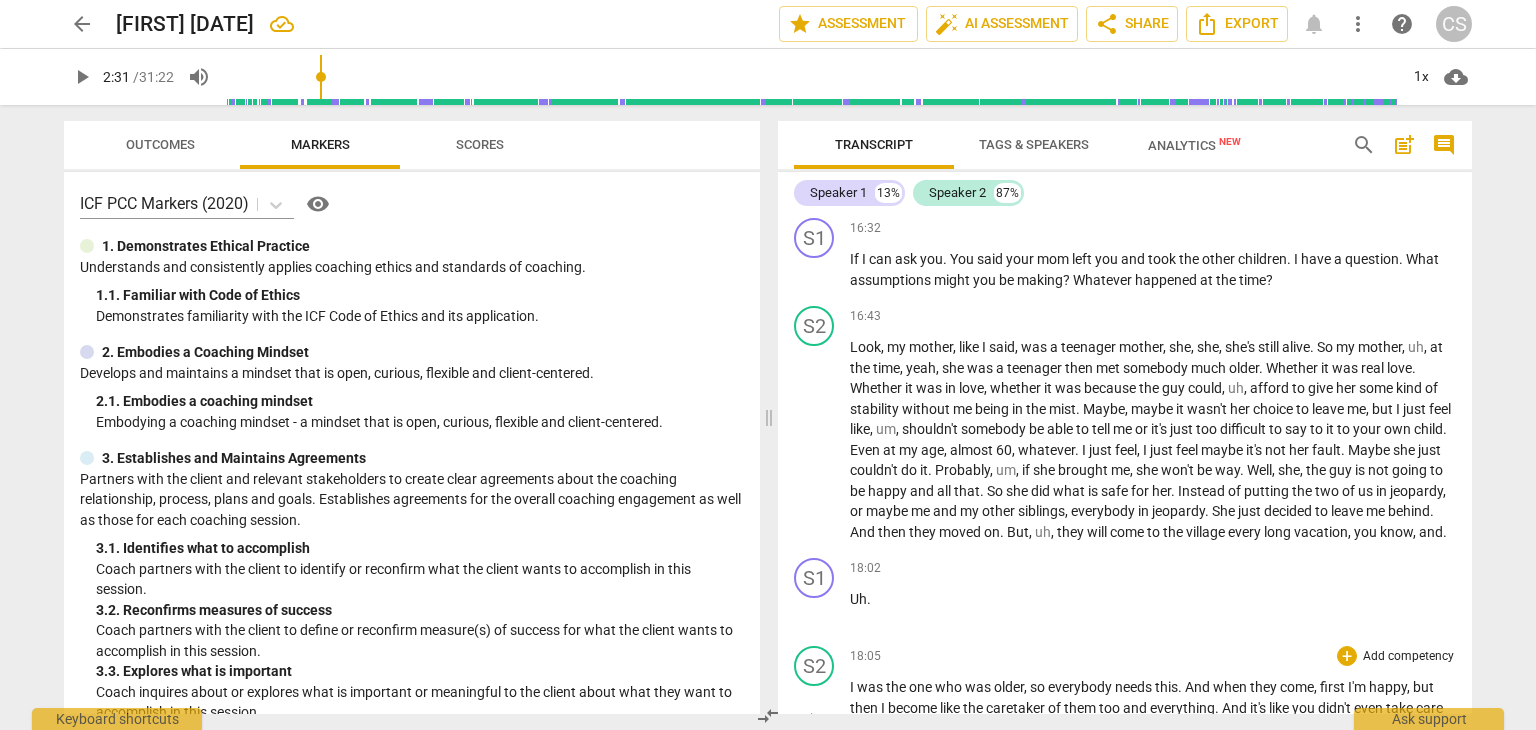 scroll, scrollTop: 4600, scrollLeft: 0, axis: vertical 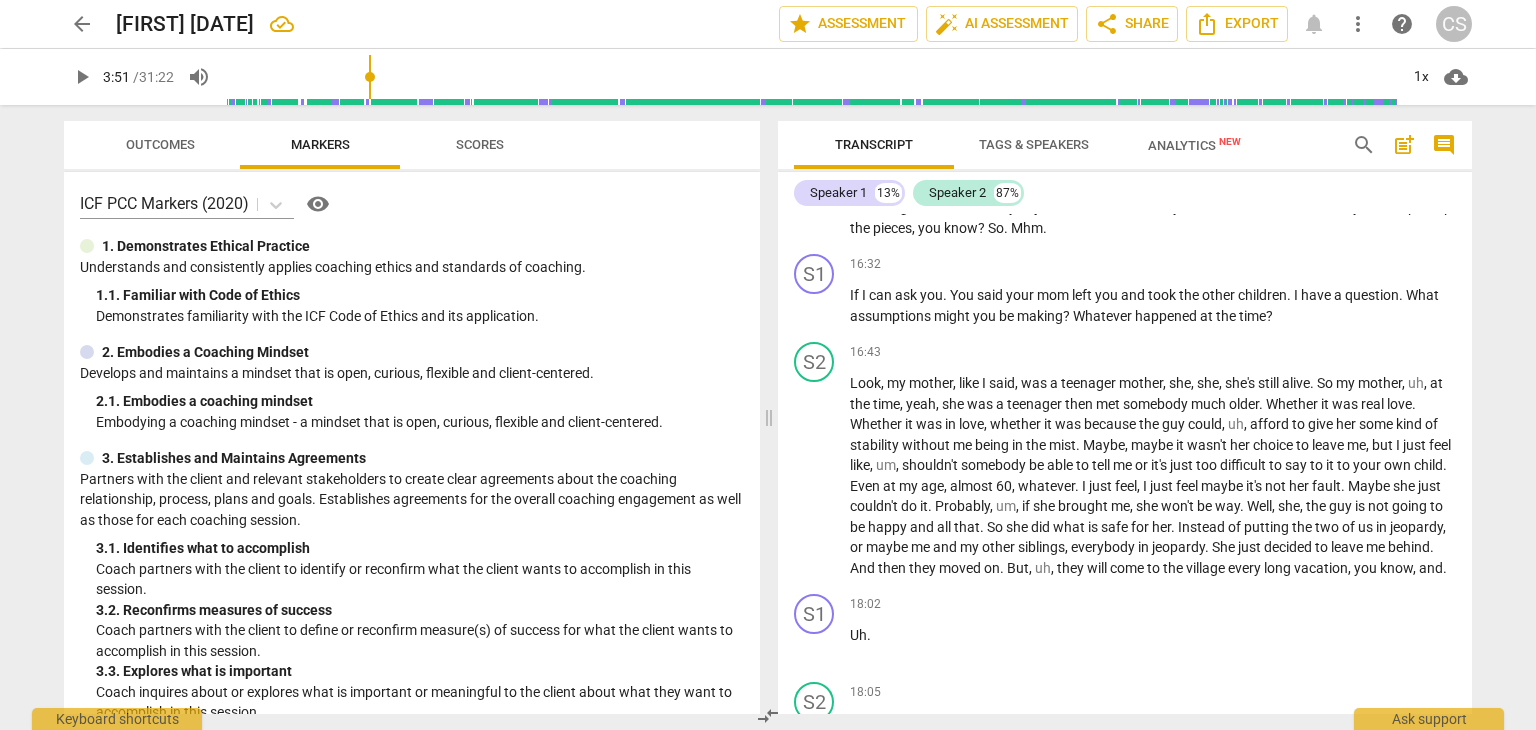 drag, startPoint x: 322, startPoint y: 76, endPoint x: 373, endPoint y: 171, distance: 107.82393 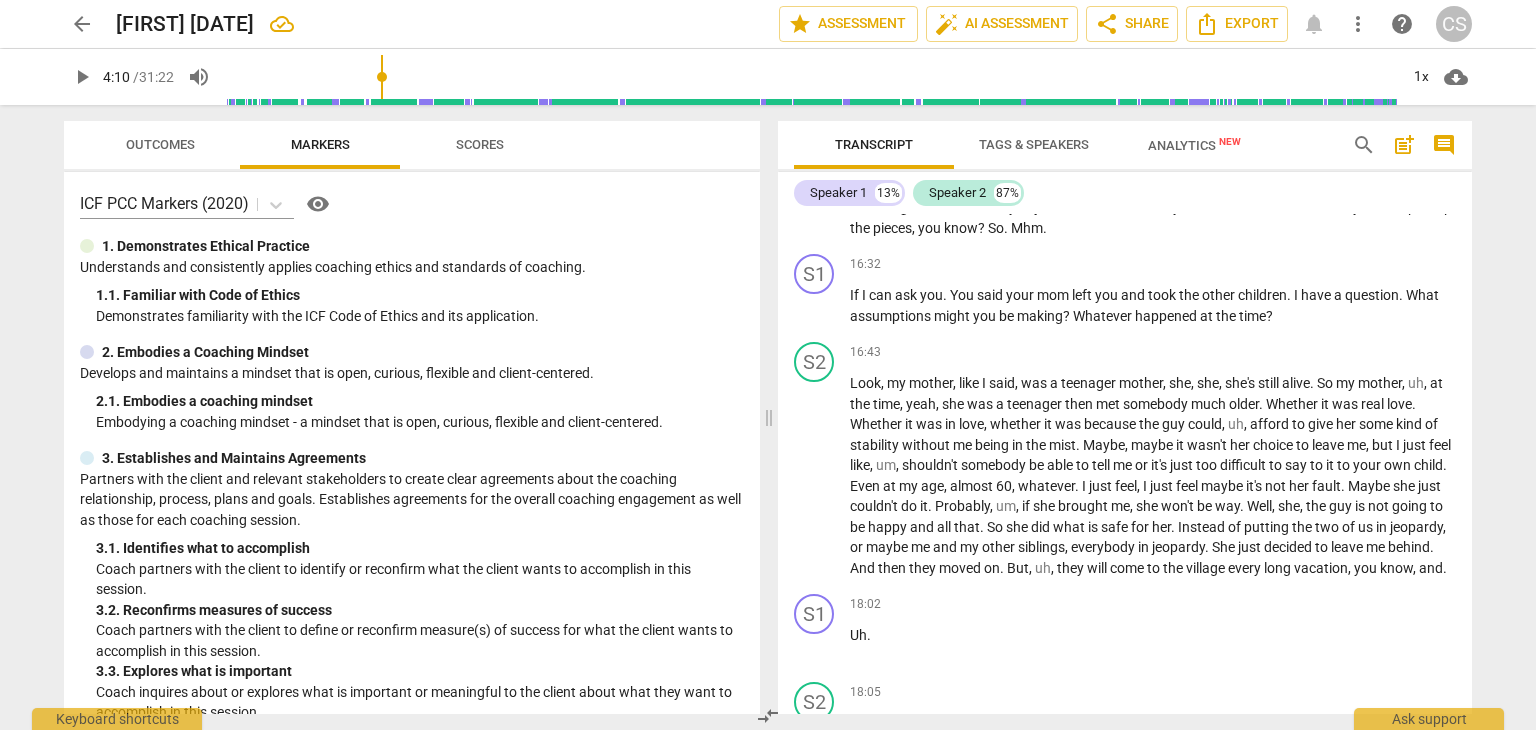 scroll, scrollTop: 1691, scrollLeft: 0, axis: vertical 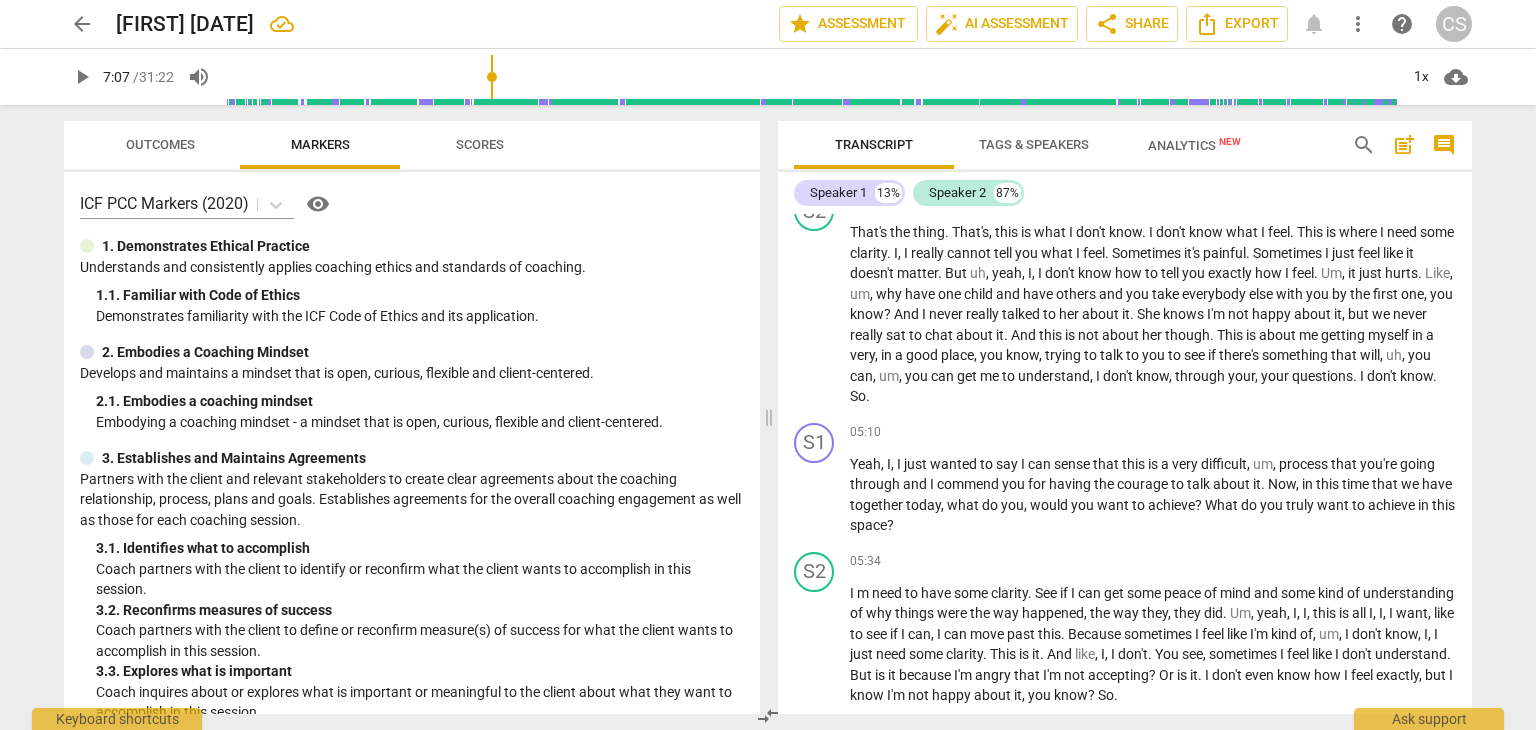 drag, startPoint x: 373, startPoint y: 74, endPoint x: 496, endPoint y: 154, distance: 146.72765 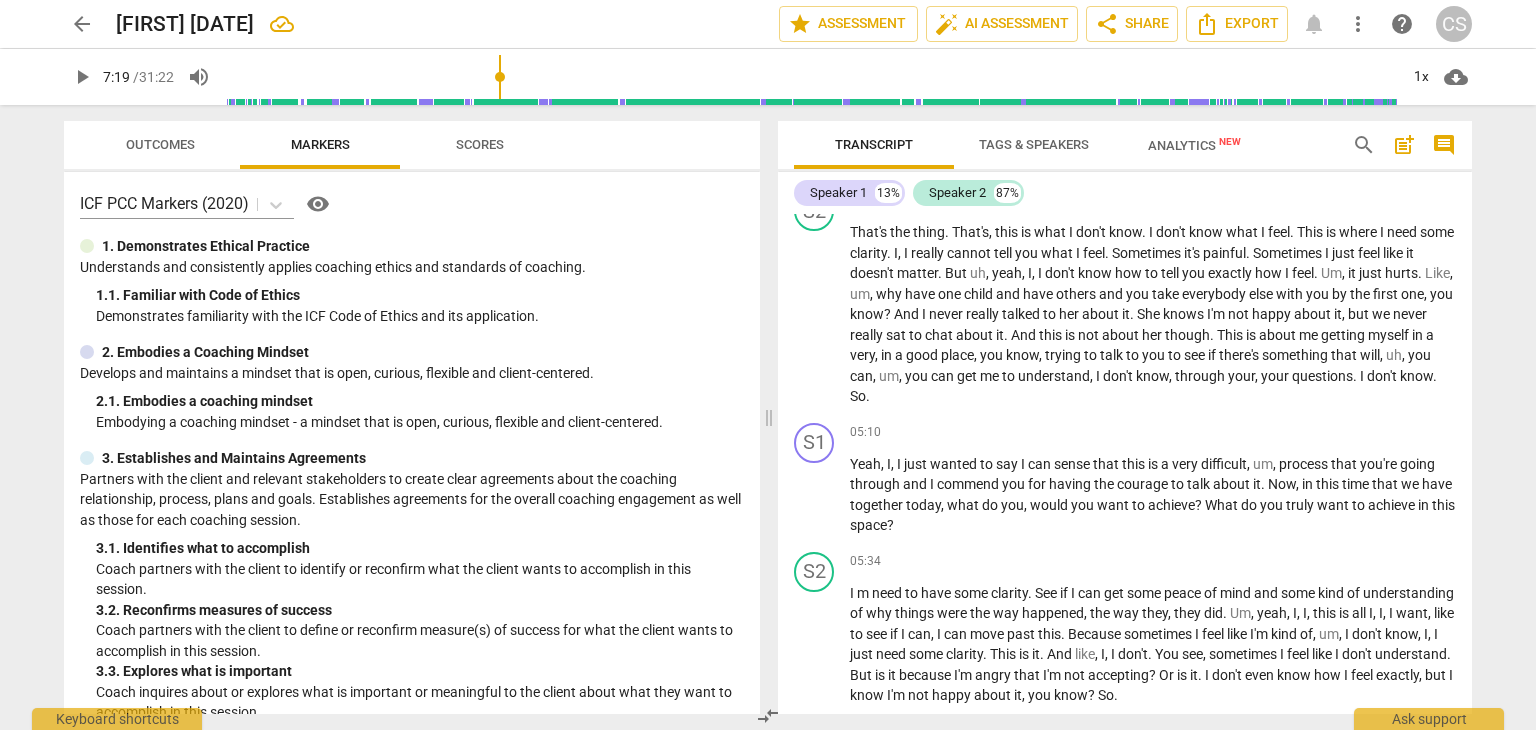 drag, startPoint x: 496, startPoint y: 79, endPoint x: 501, endPoint y: 108, distance: 29.427877 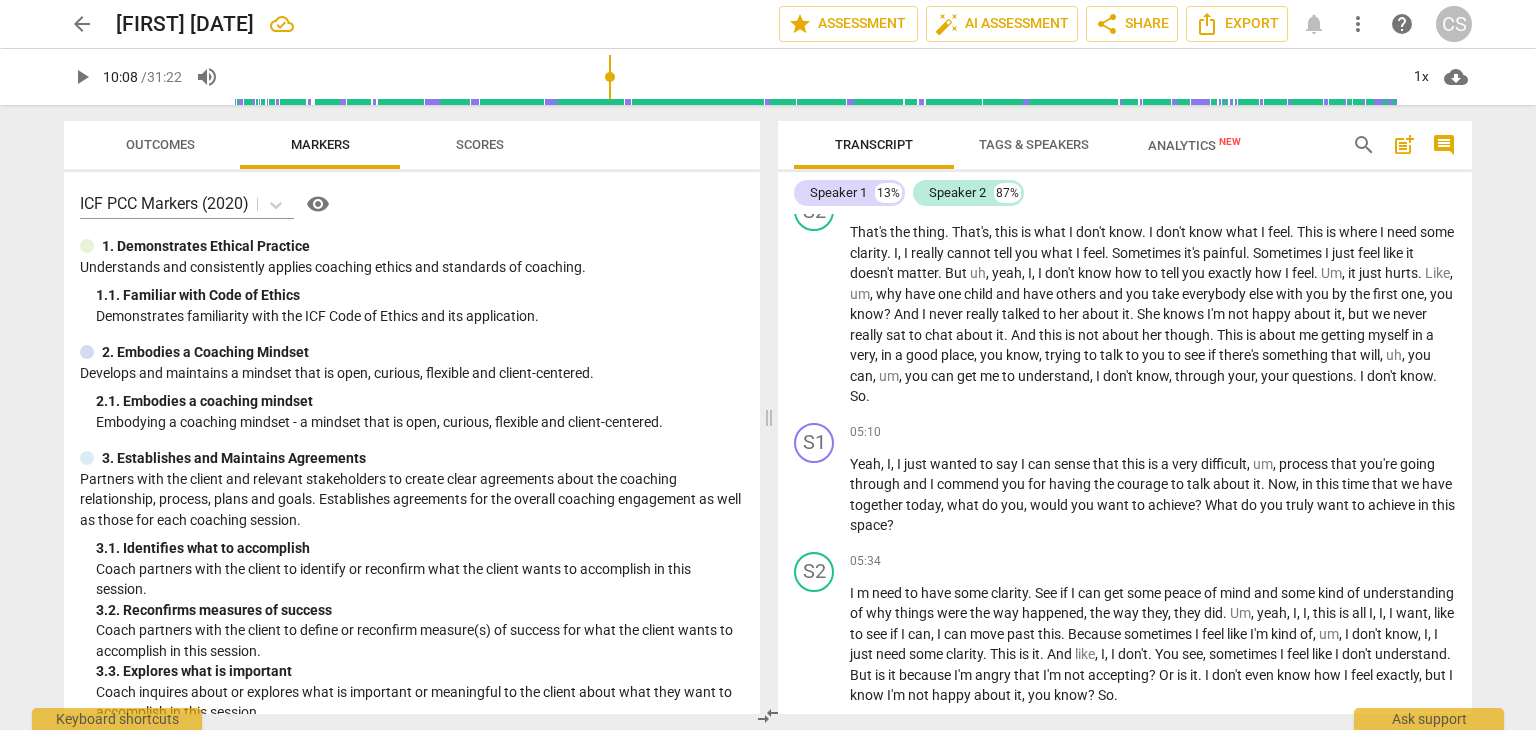 drag, startPoint x: 501, startPoint y: 78, endPoint x: 608, endPoint y: 141, distance: 124.16924 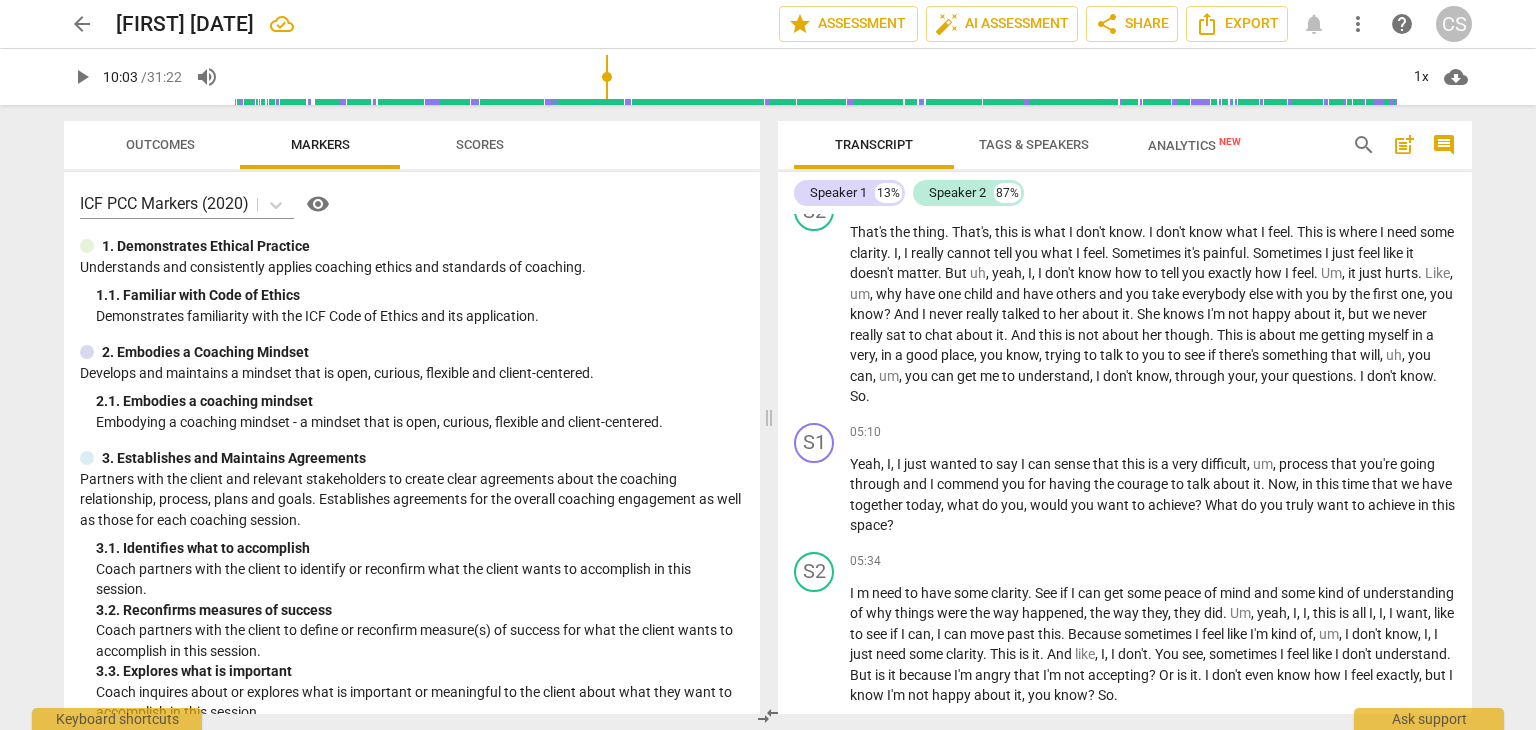 scroll, scrollTop: 3325, scrollLeft: 0, axis: vertical 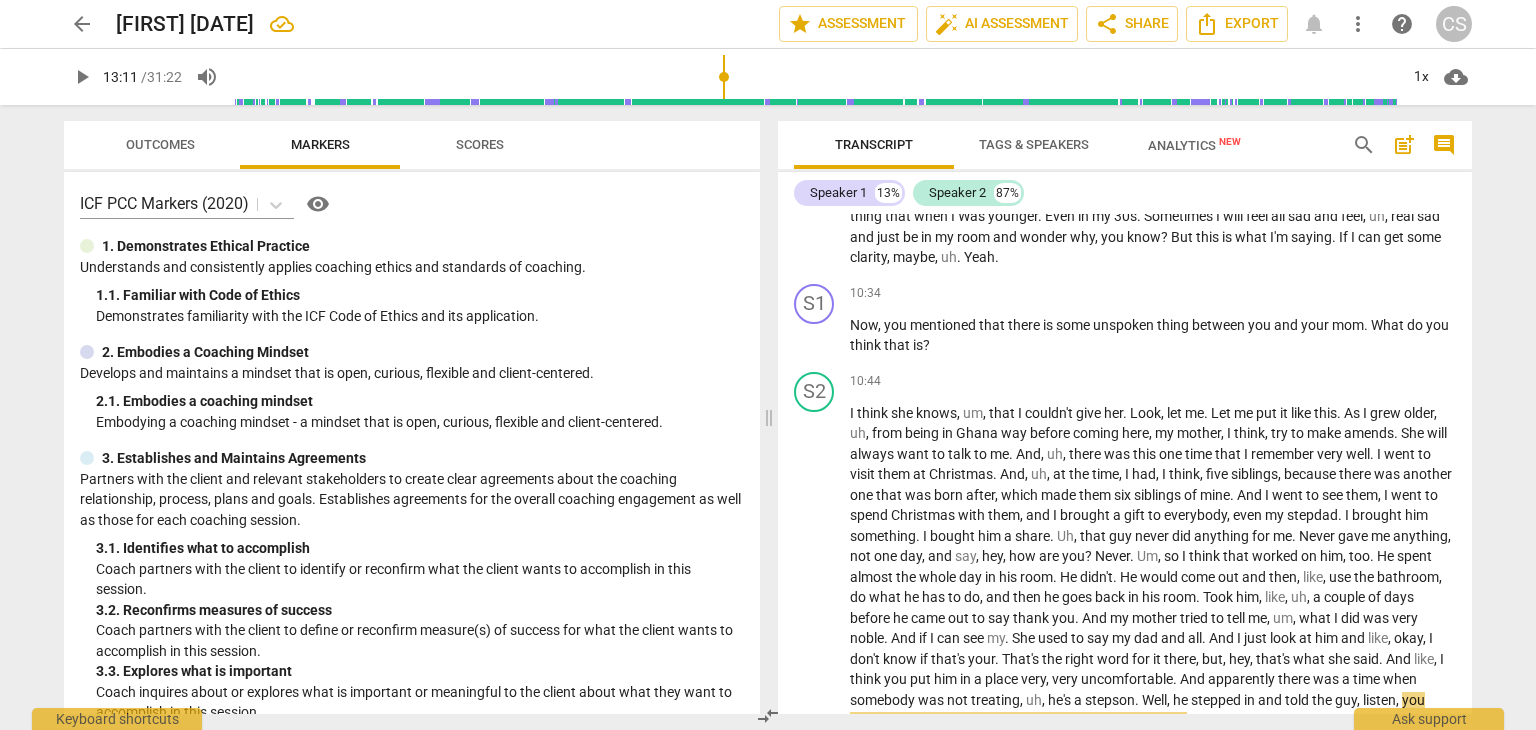 drag, startPoint x: 622, startPoint y: 79, endPoint x: 727, endPoint y: 156, distance: 130.20752 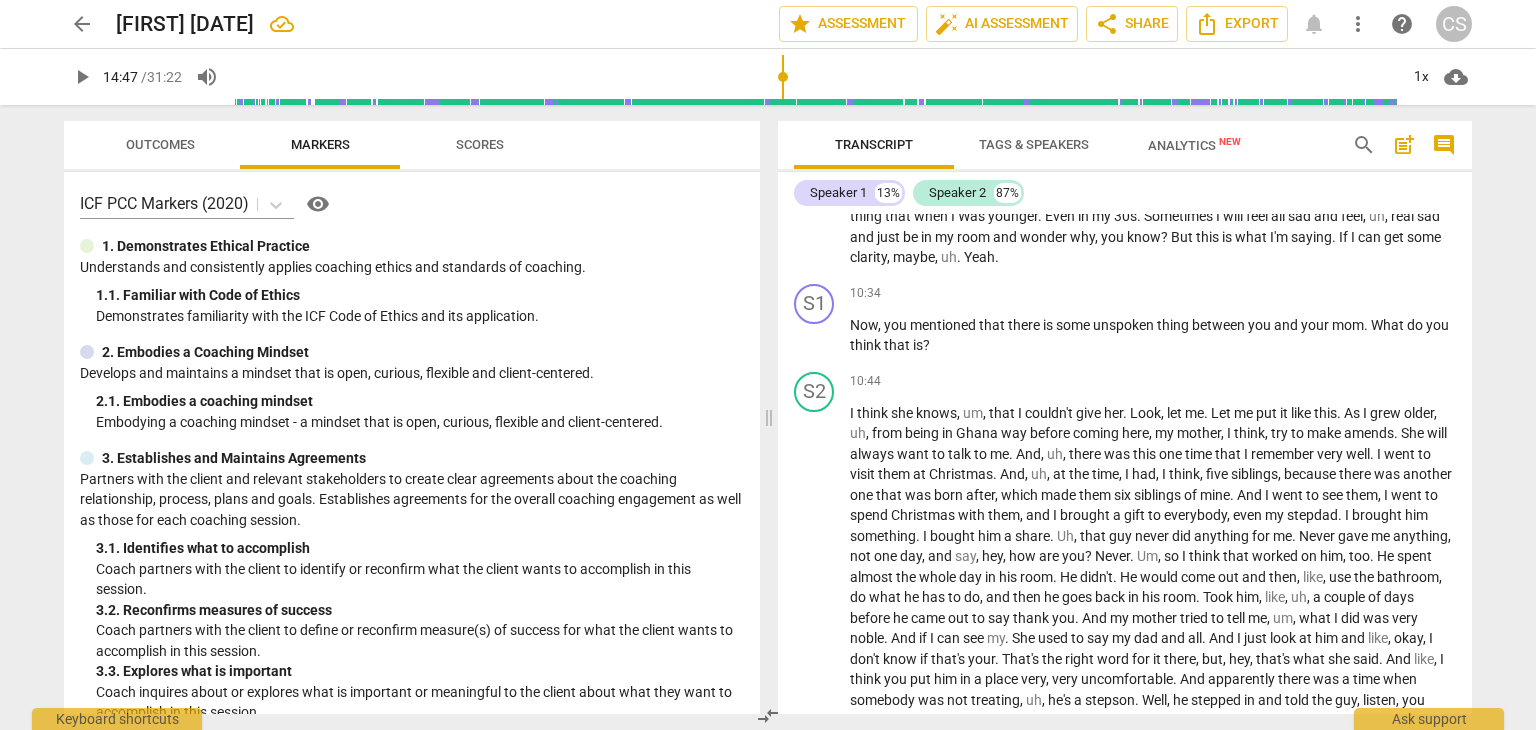 drag, startPoint x: 726, startPoint y: 75, endPoint x: 784, endPoint y: 115, distance: 70.45566 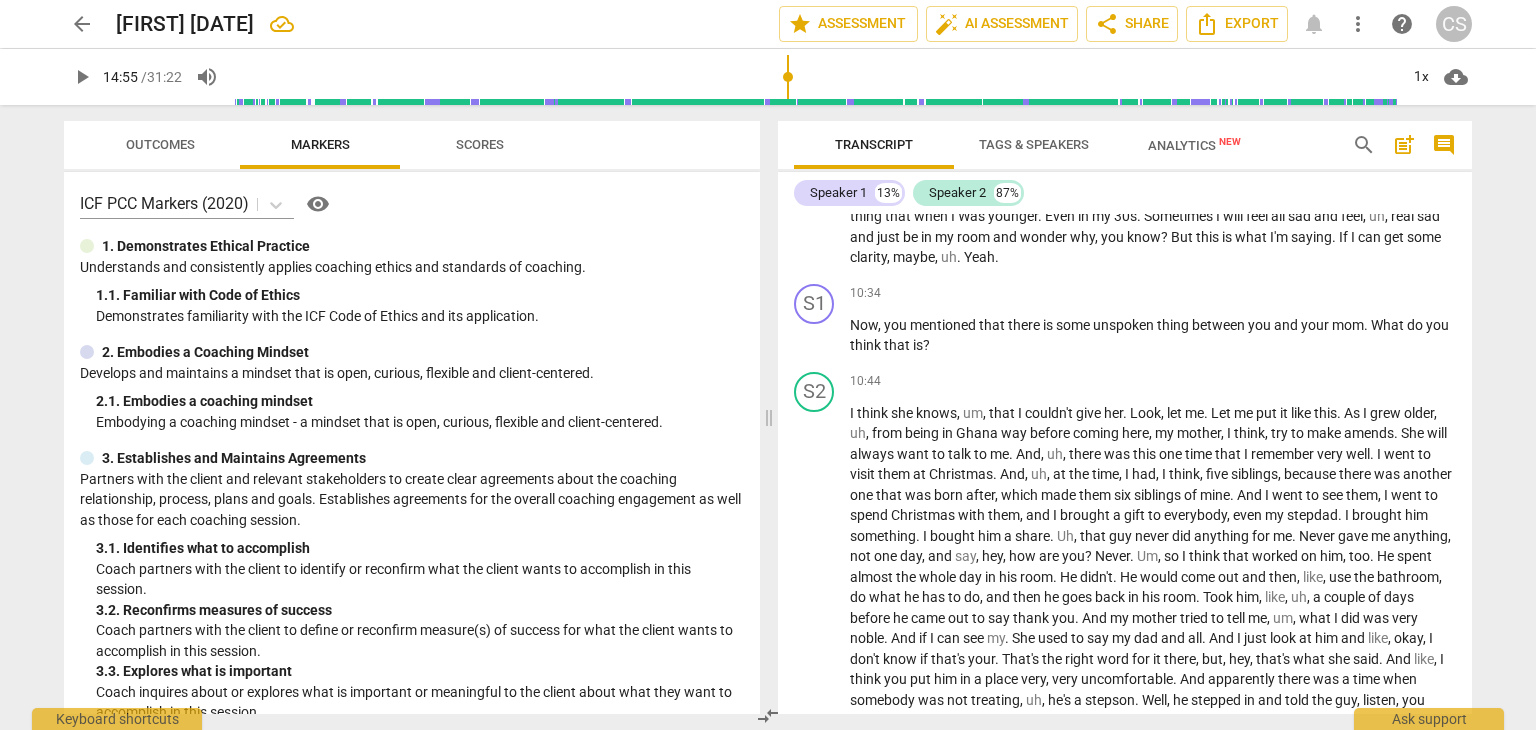 scroll, scrollTop: 4210, scrollLeft: 0, axis: vertical 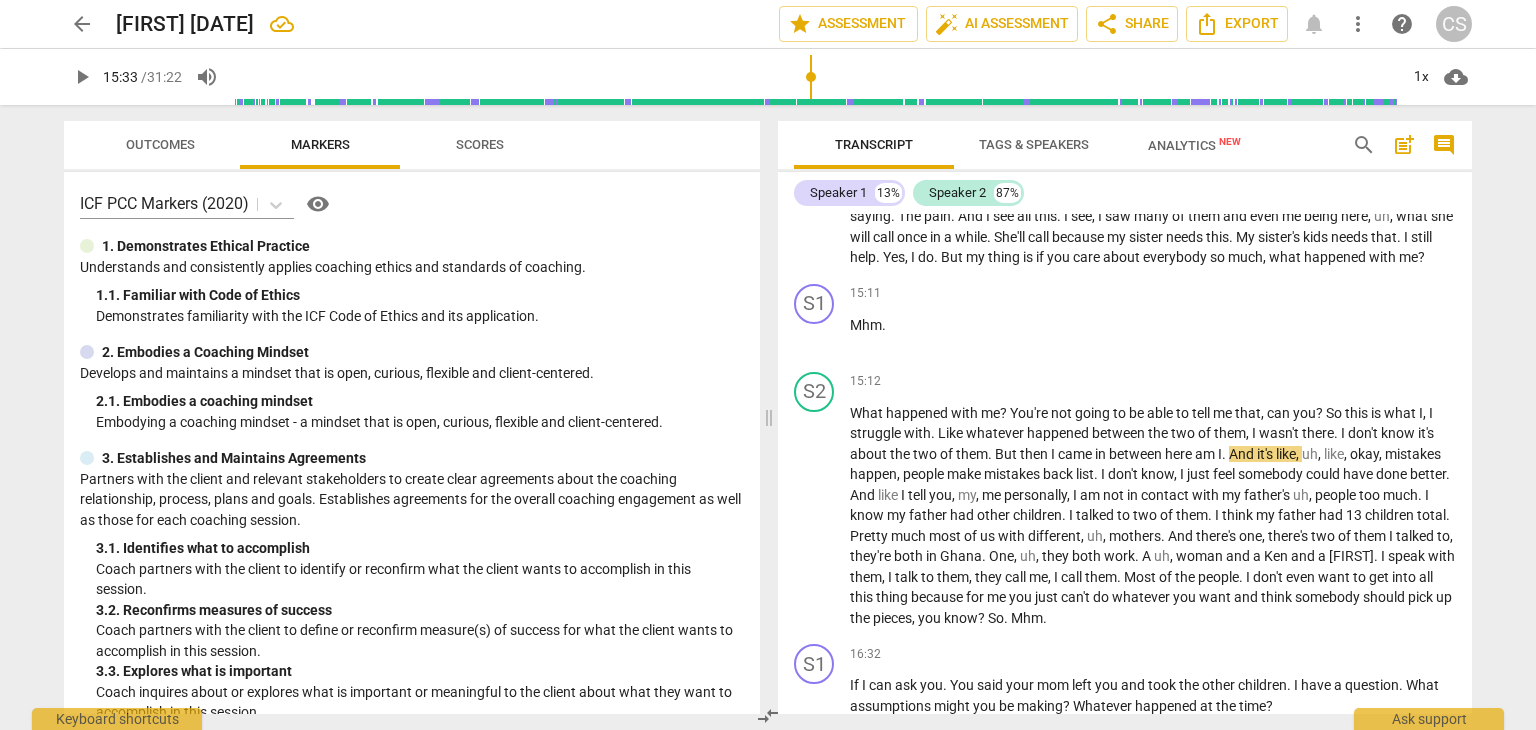 drag, startPoint x: 785, startPoint y: 77, endPoint x: 810, endPoint y: 153, distance: 80.00625 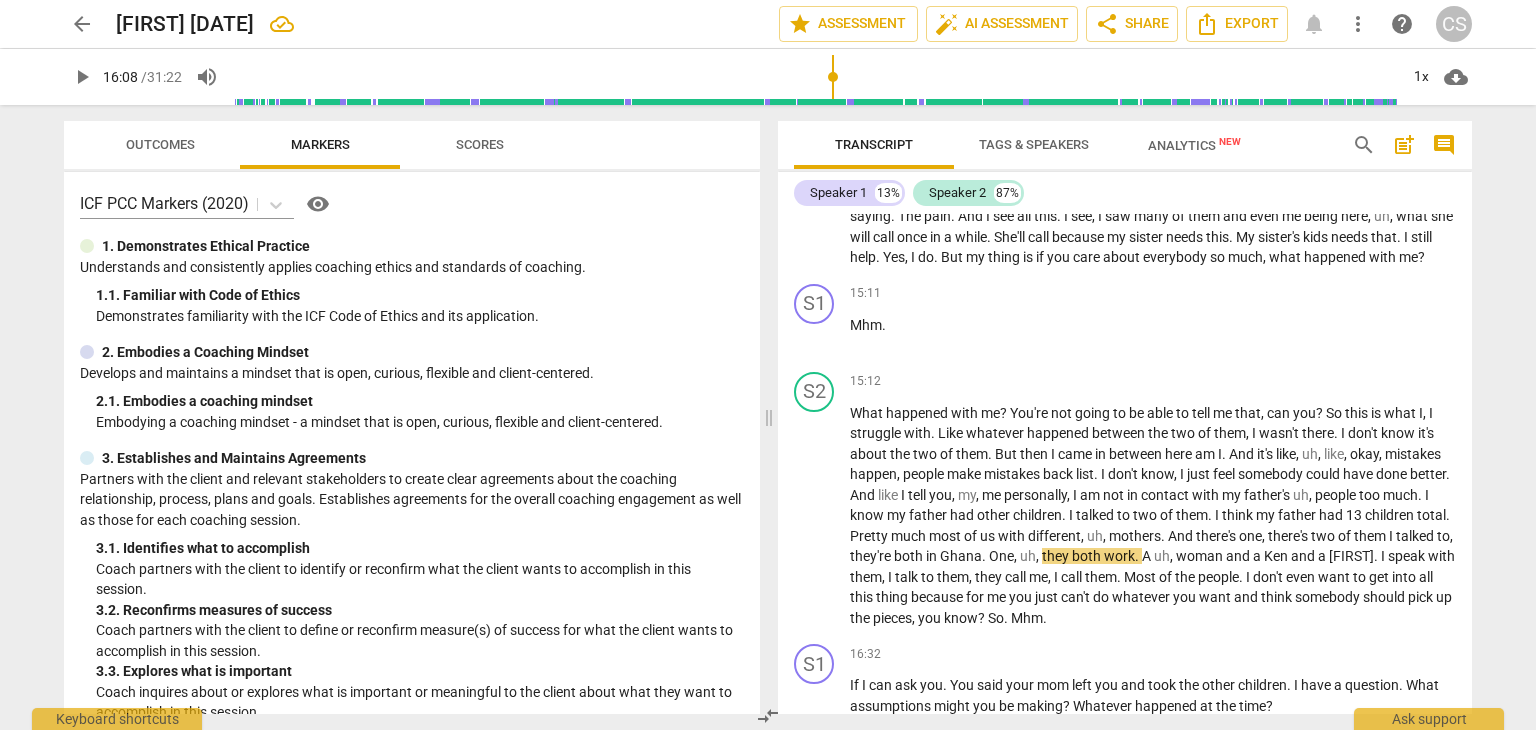 drag, startPoint x: 811, startPoint y: 73, endPoint x: 833, endPoint y: 85, distance: 25.059929 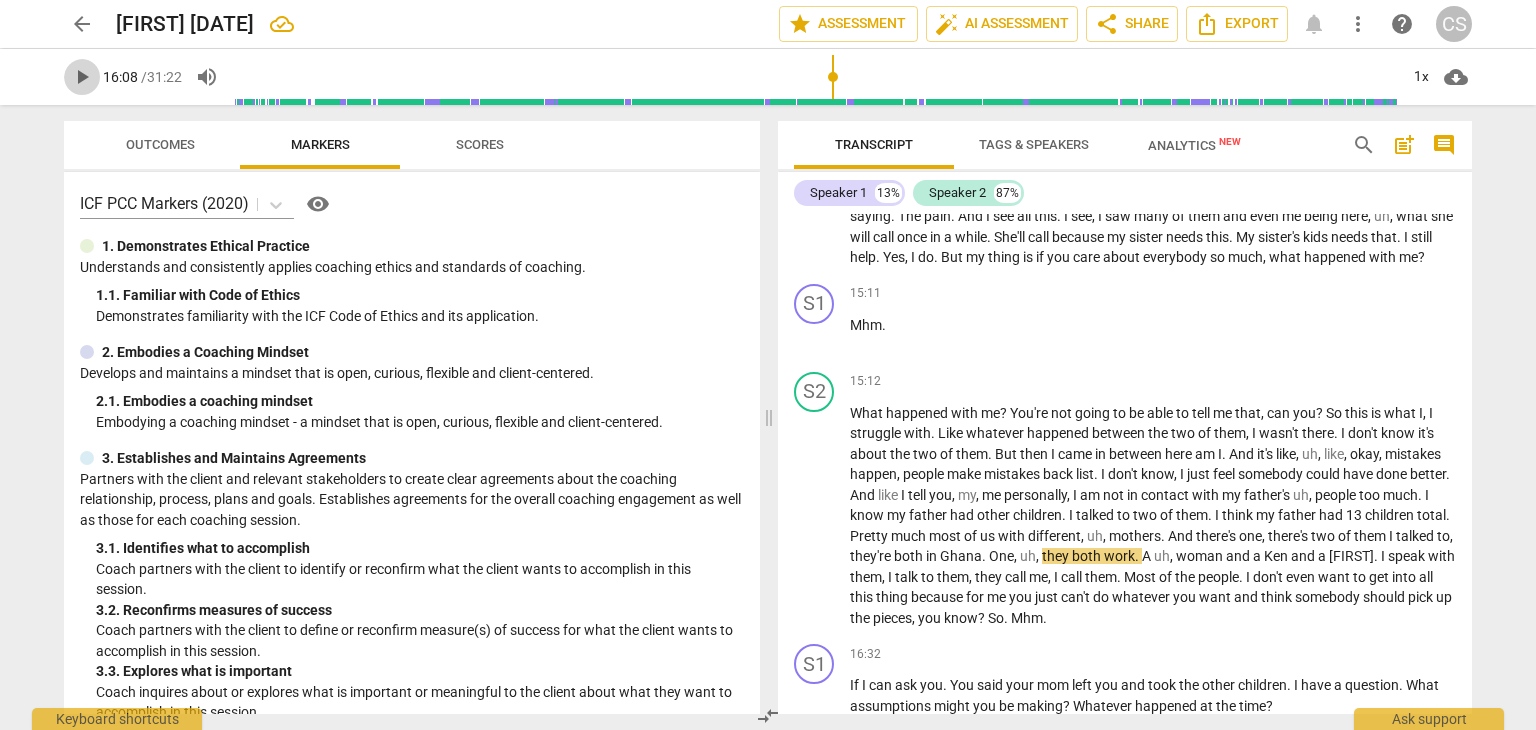 click on "play_arrow" at bounding box center (82, 77) 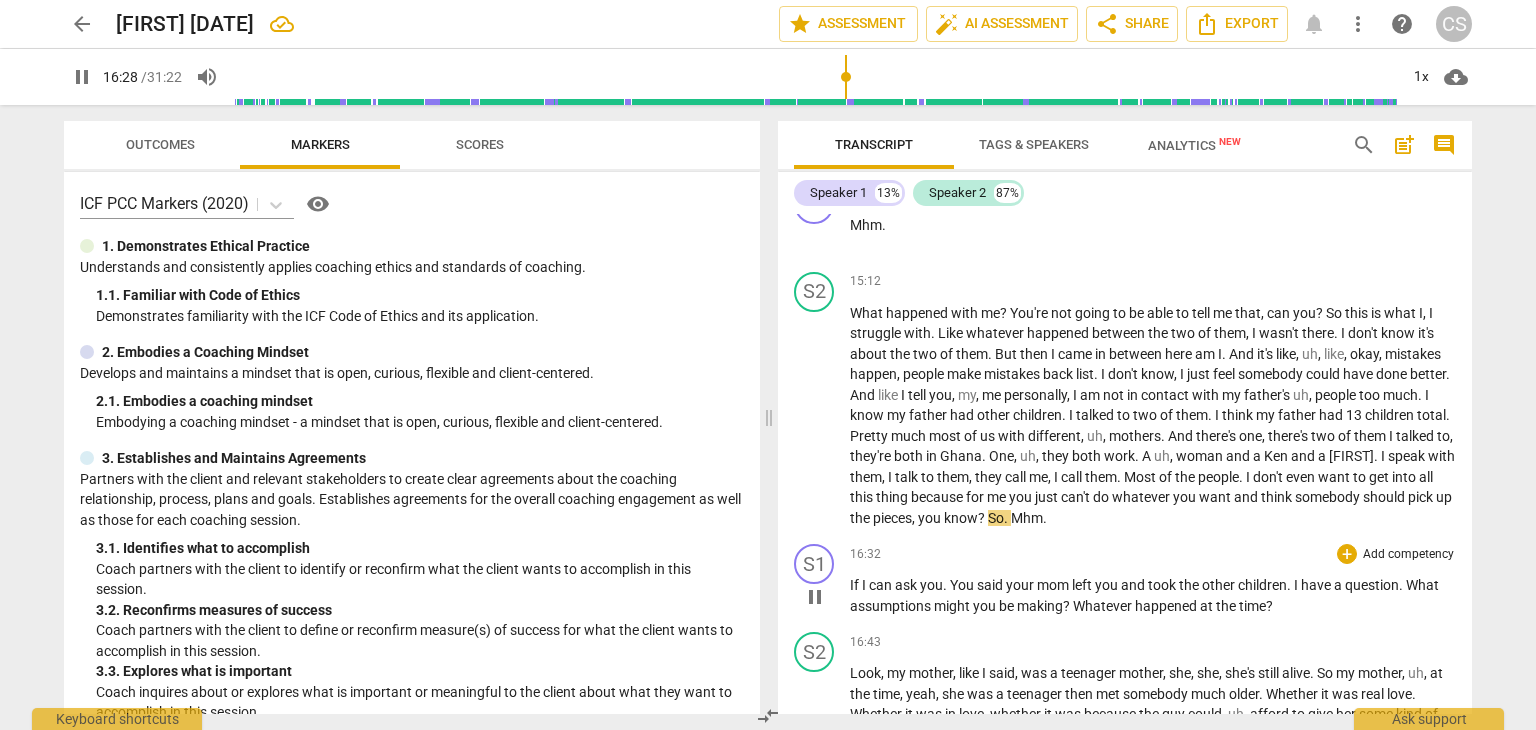 scroll, scrollTop: 4410, scrollLeft: 0, axis: vertical 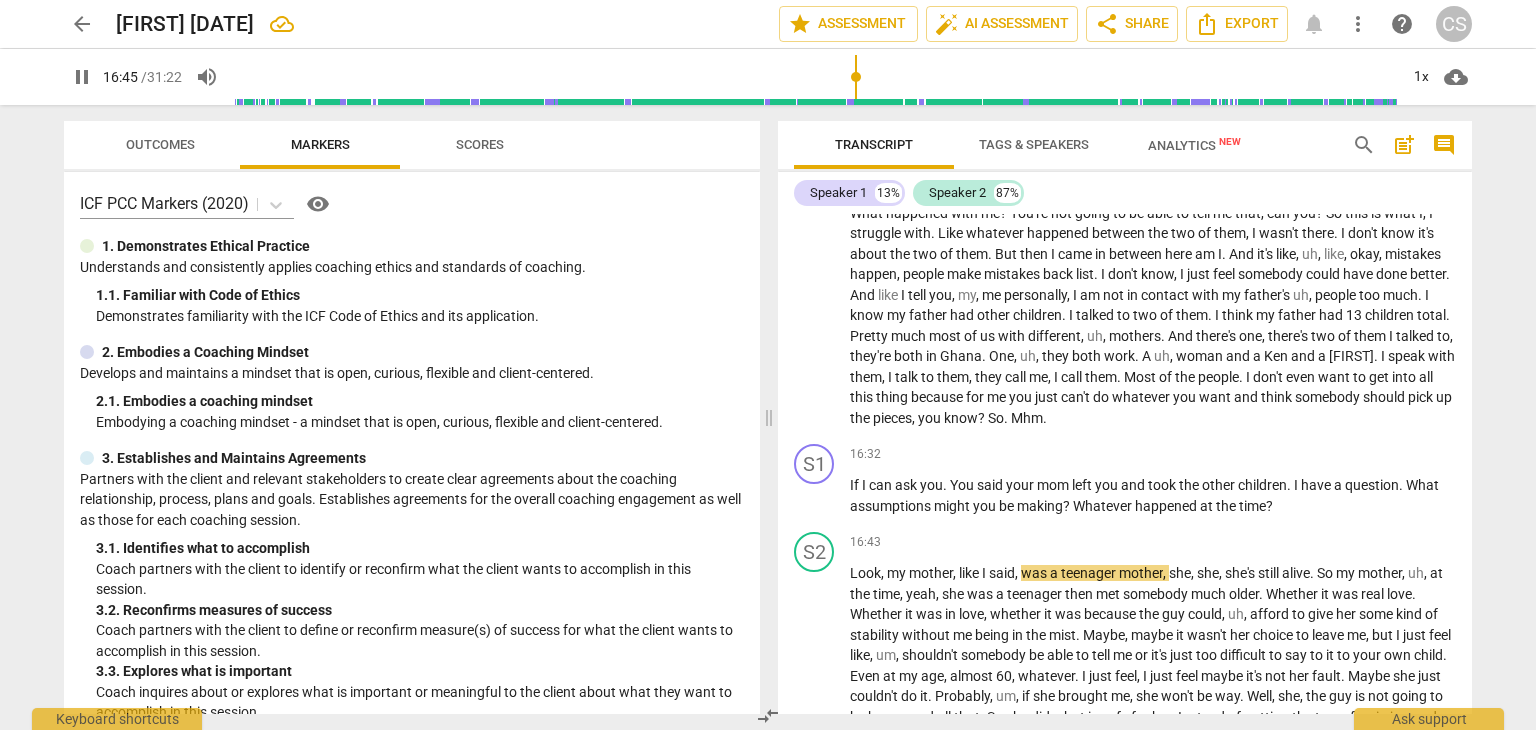 click on "pause" at bounding box center [82, 77] 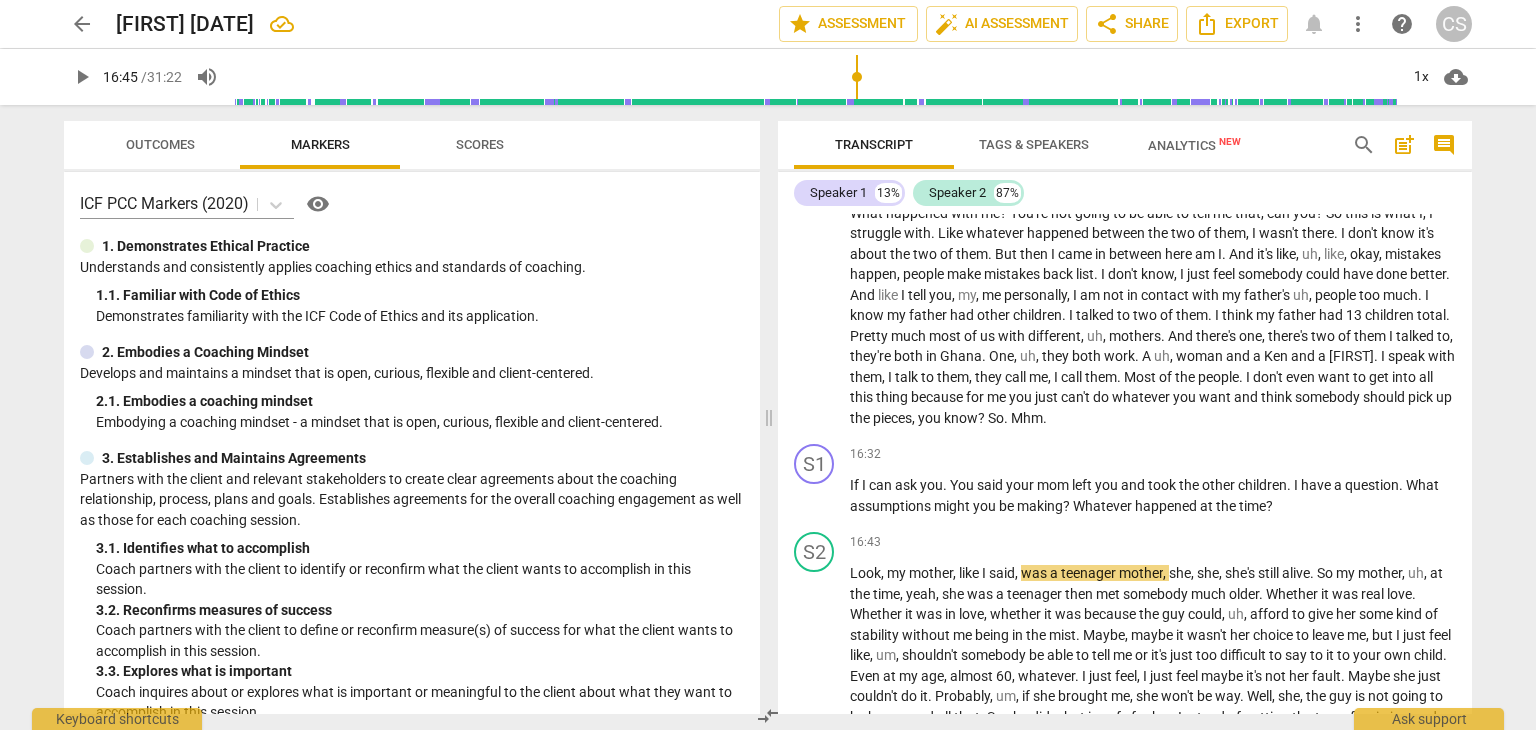 type on "1006" 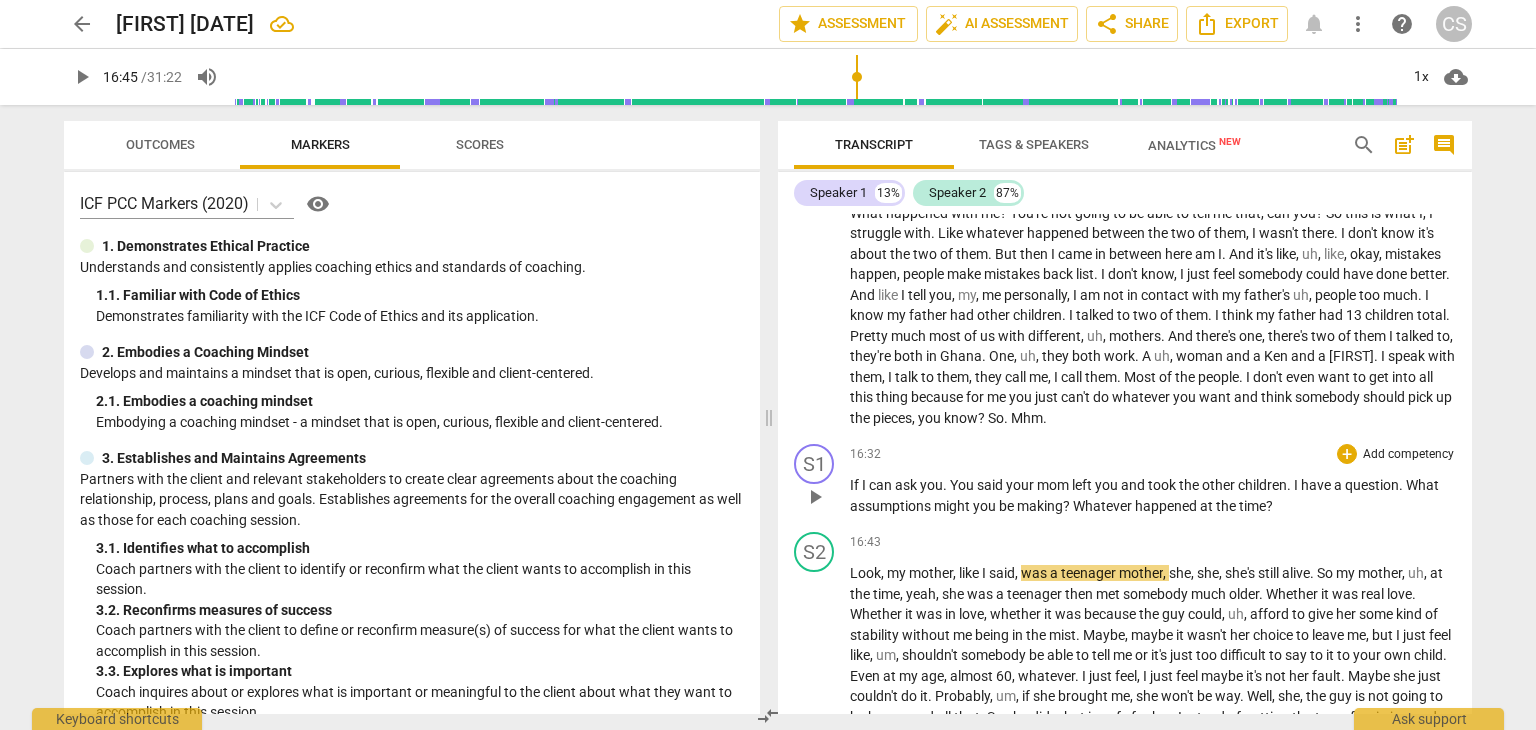 click on "Whatever" at bounding box center [1104, 506] 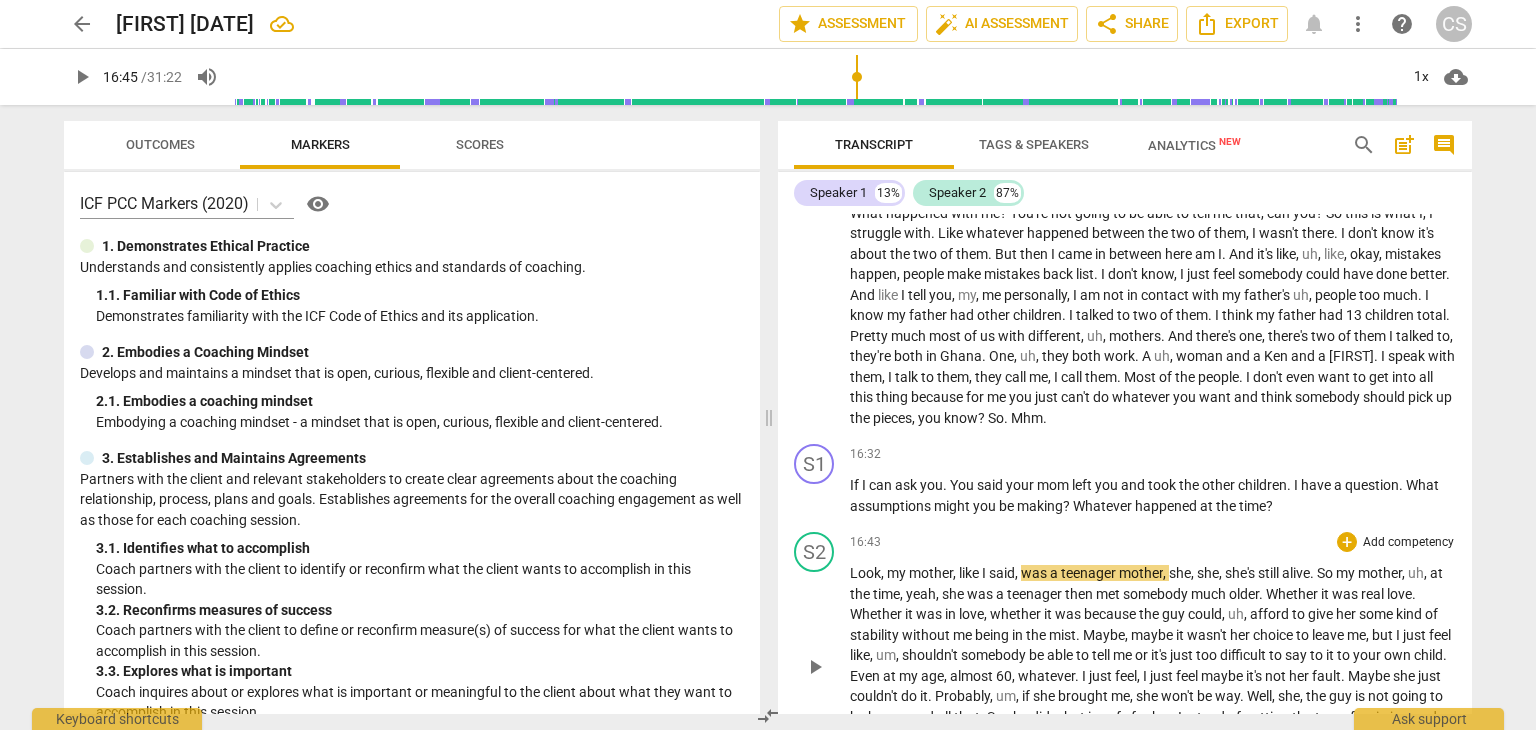 type 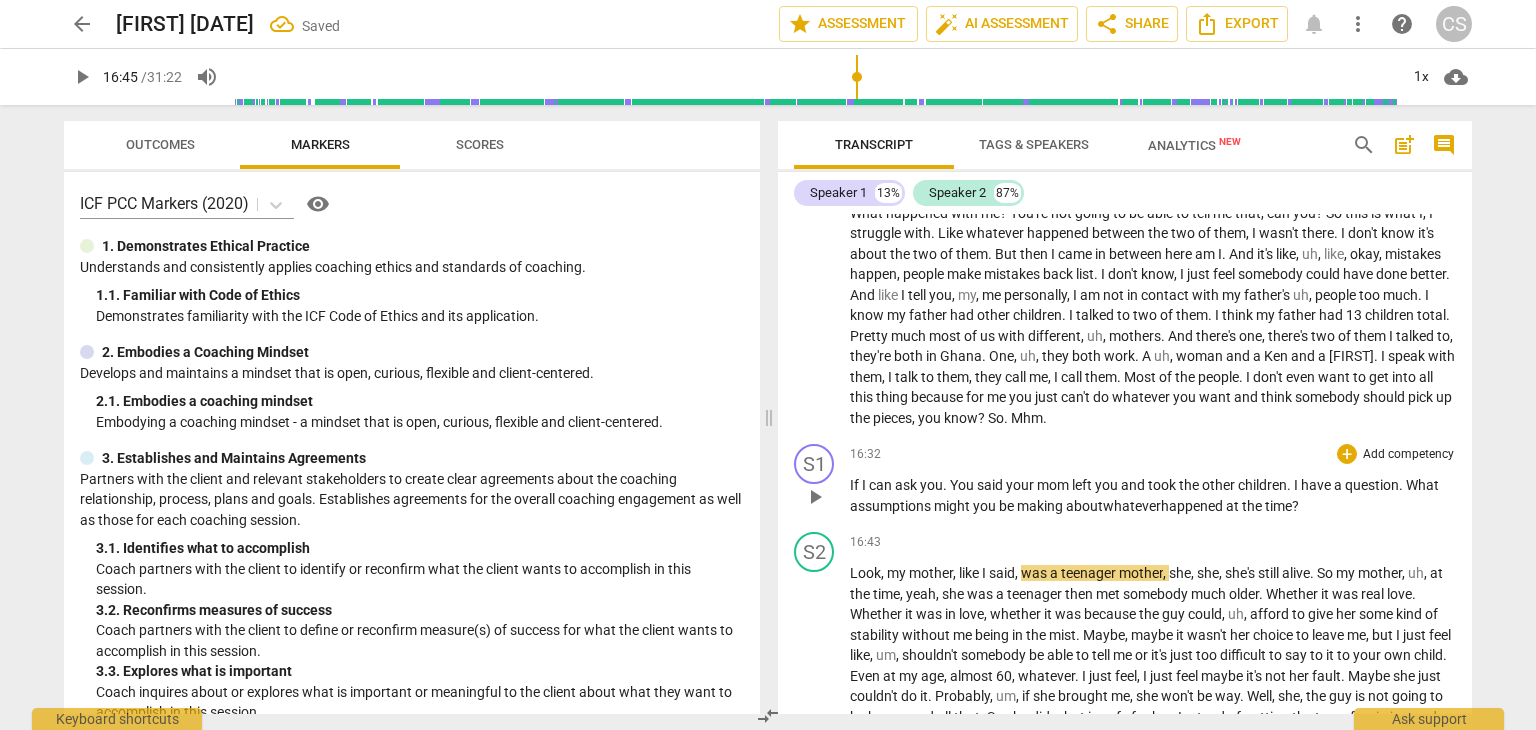 click on "If   I   can   ask   you .   You   said   your   mom   left   you   and   took   the   other   children .   I   have   a   question .   What   assumptions   might   you   be   making   about  whatever  happened   at   the   time ?" at bounding box center (1153, 495) 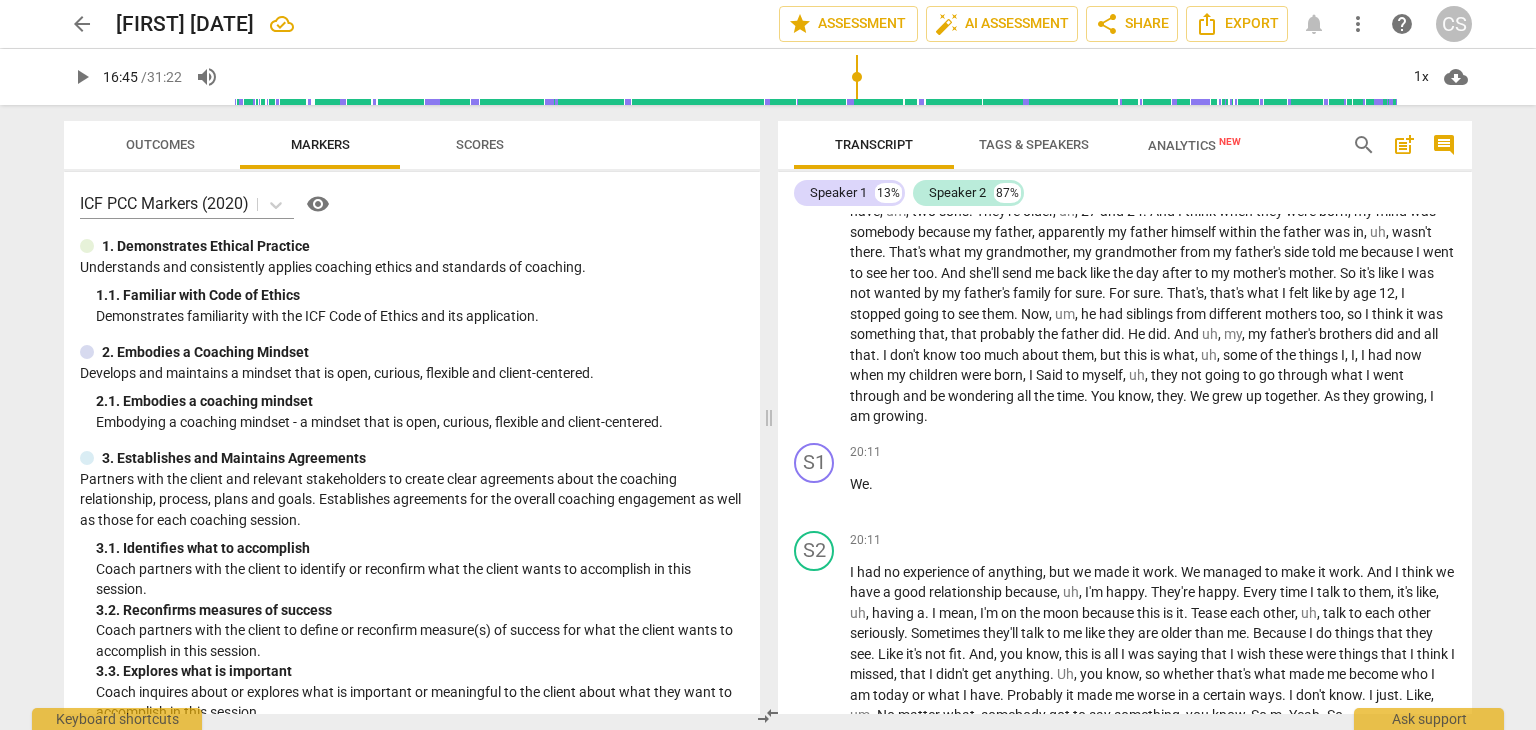 scroll, scrollTop: 5510, scrollLeft: 0, axis: vertical 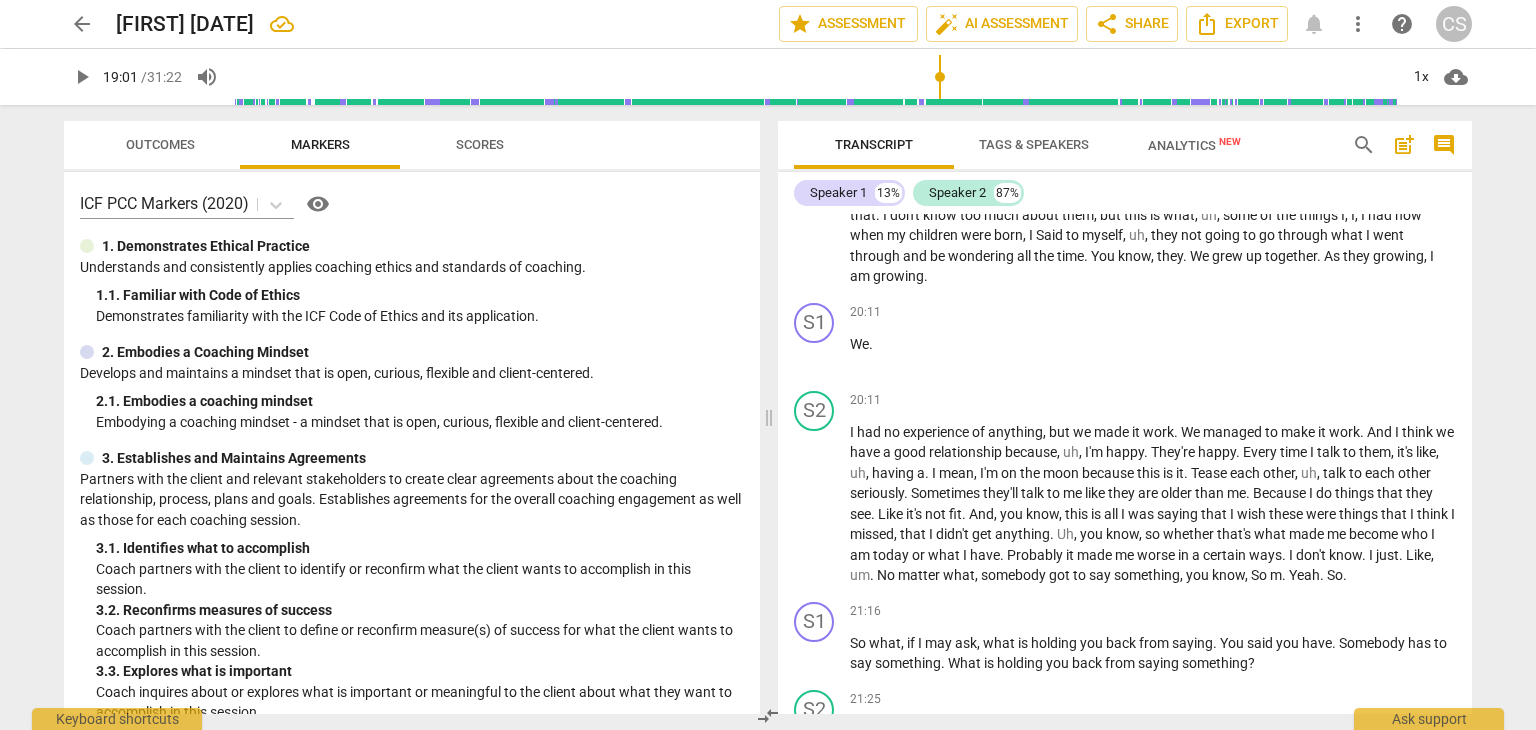 drag, startPoint x: 857, startPoint y: 77, endPoint x: 942, endPoint y: 108, distance: 90.47652 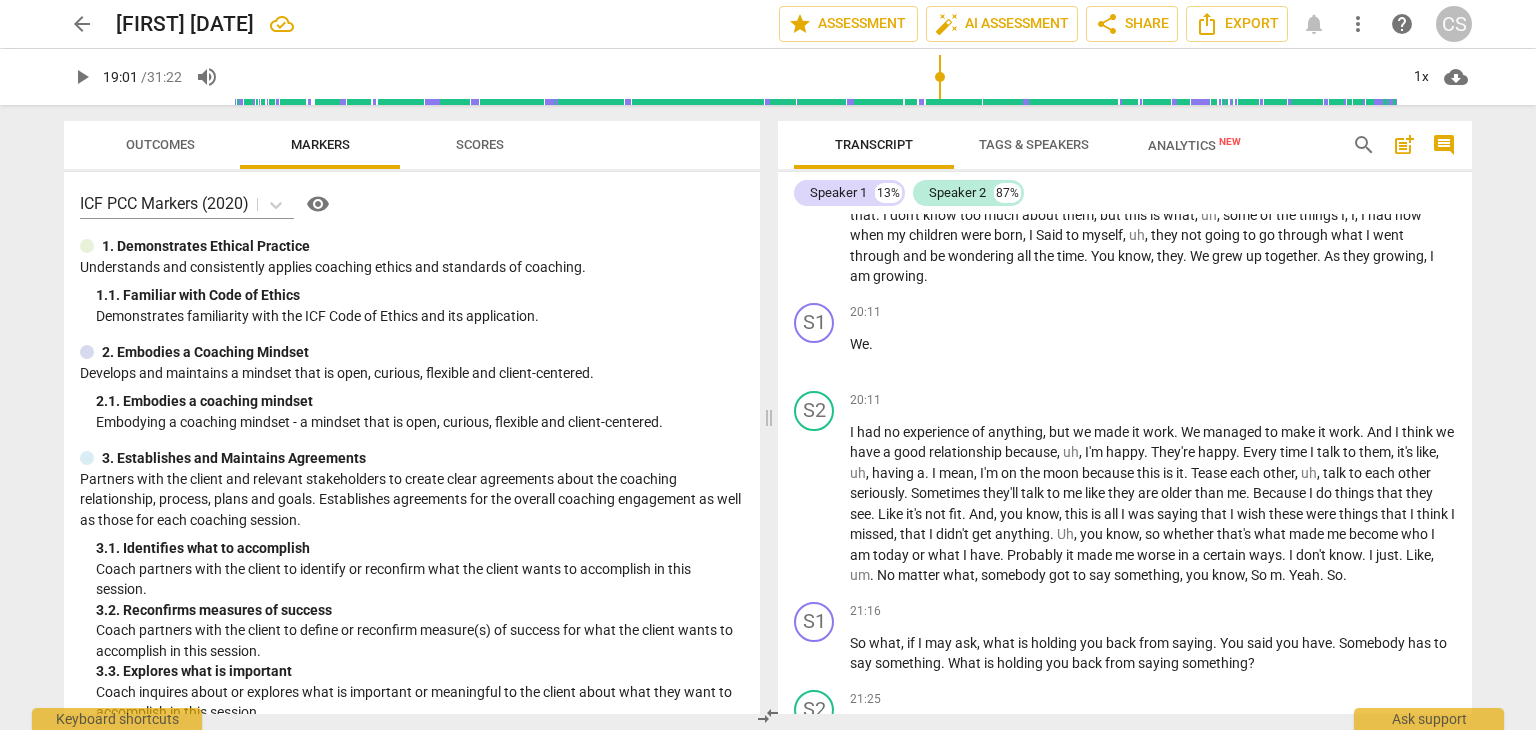click at bounding box center (815, 77) 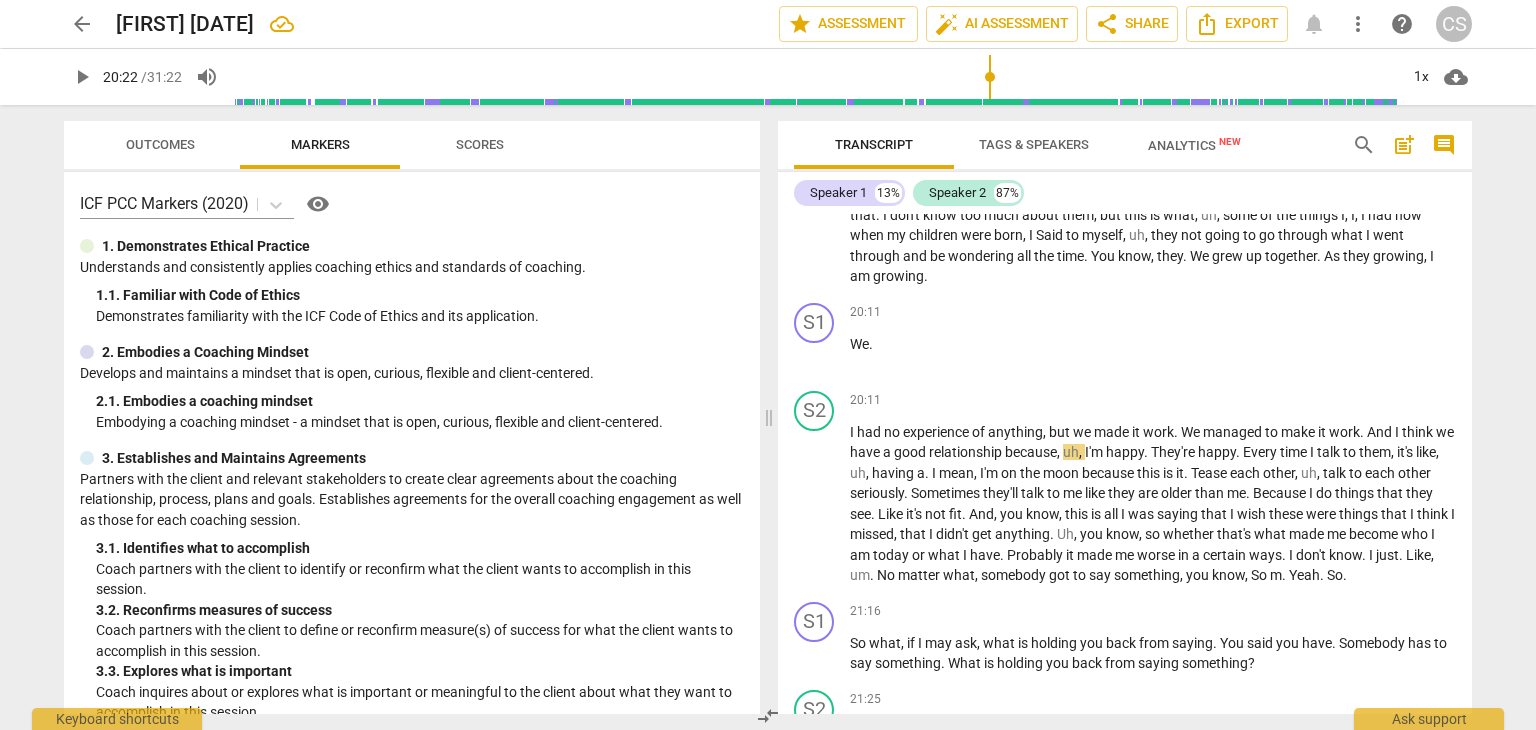drag, startPoint x: 942, startPoint y: 77, endPoint x: 990, endPoint y: 73, distance: 48.166378 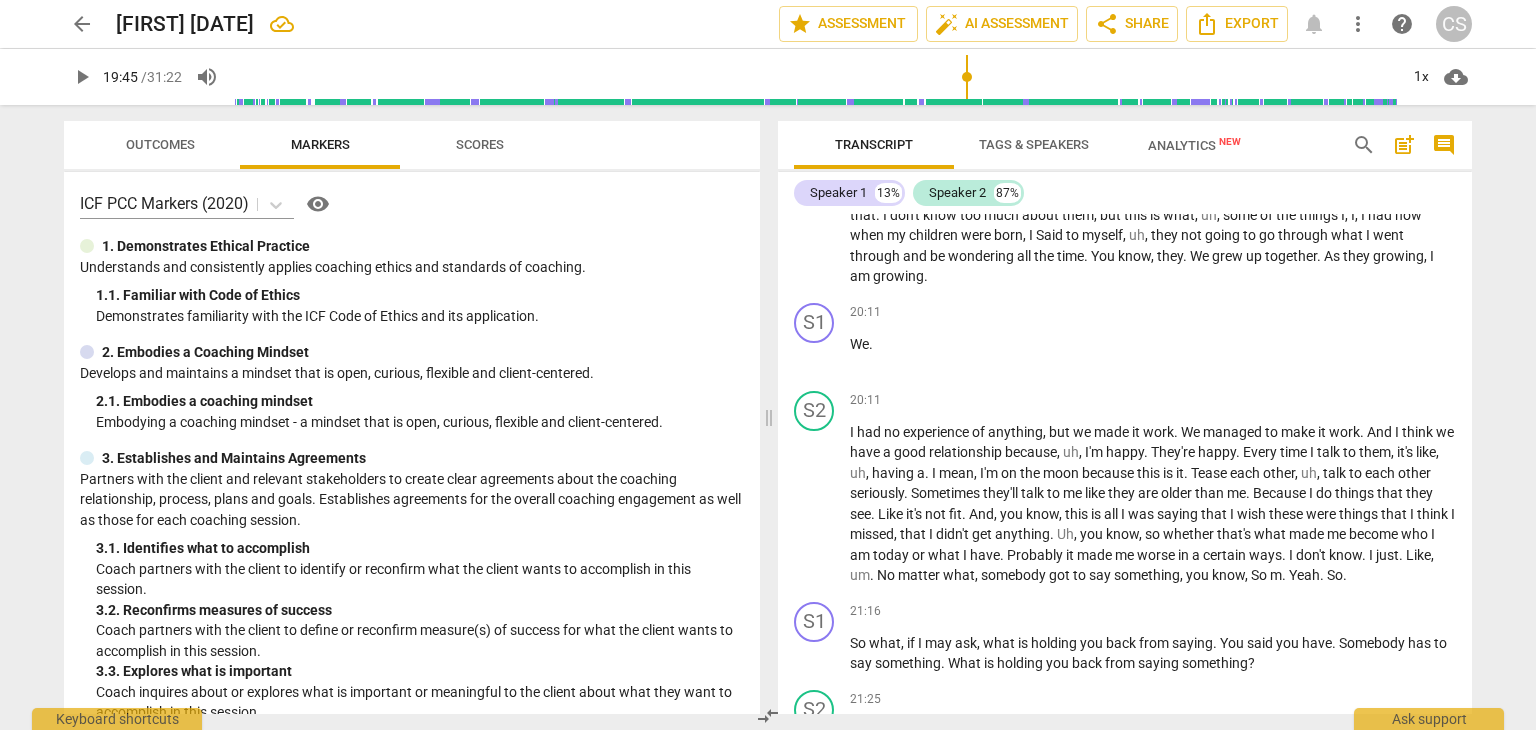 drag, startPoint x: 990, startPoint y: 73, endPoint x: 967, endPoint y: 81, distance: 24.351591 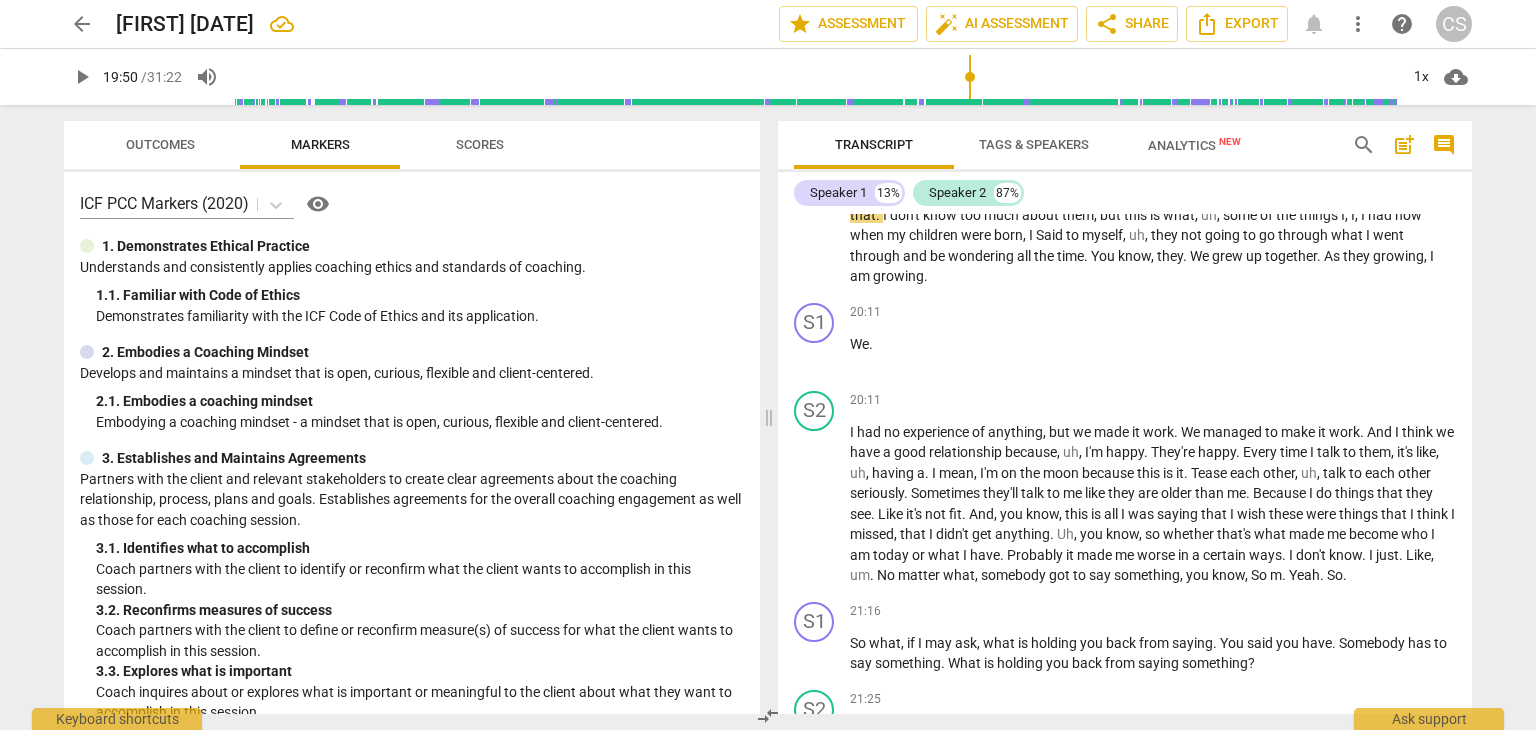 click at bounding box center (815, 77) 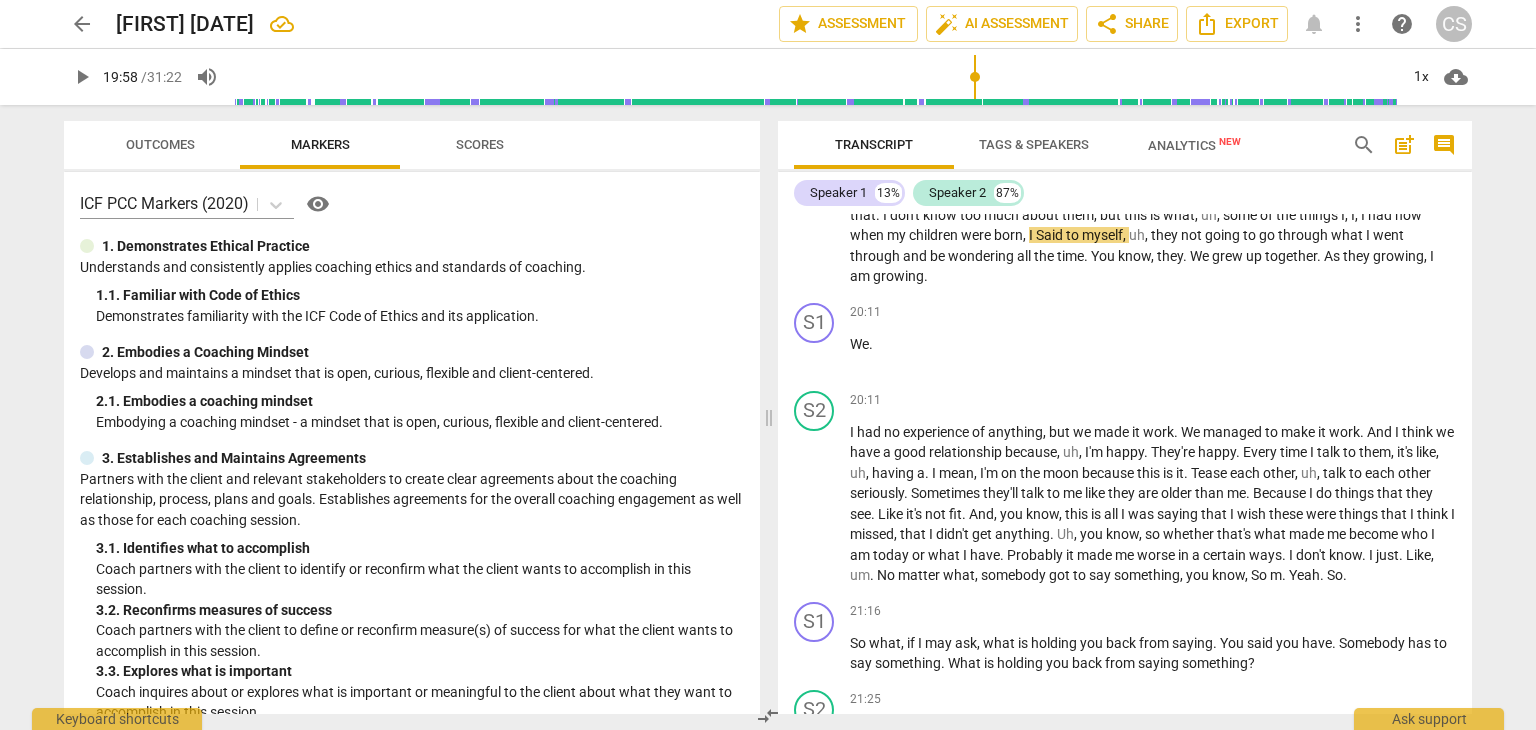 click at bounding box center (815, 77) 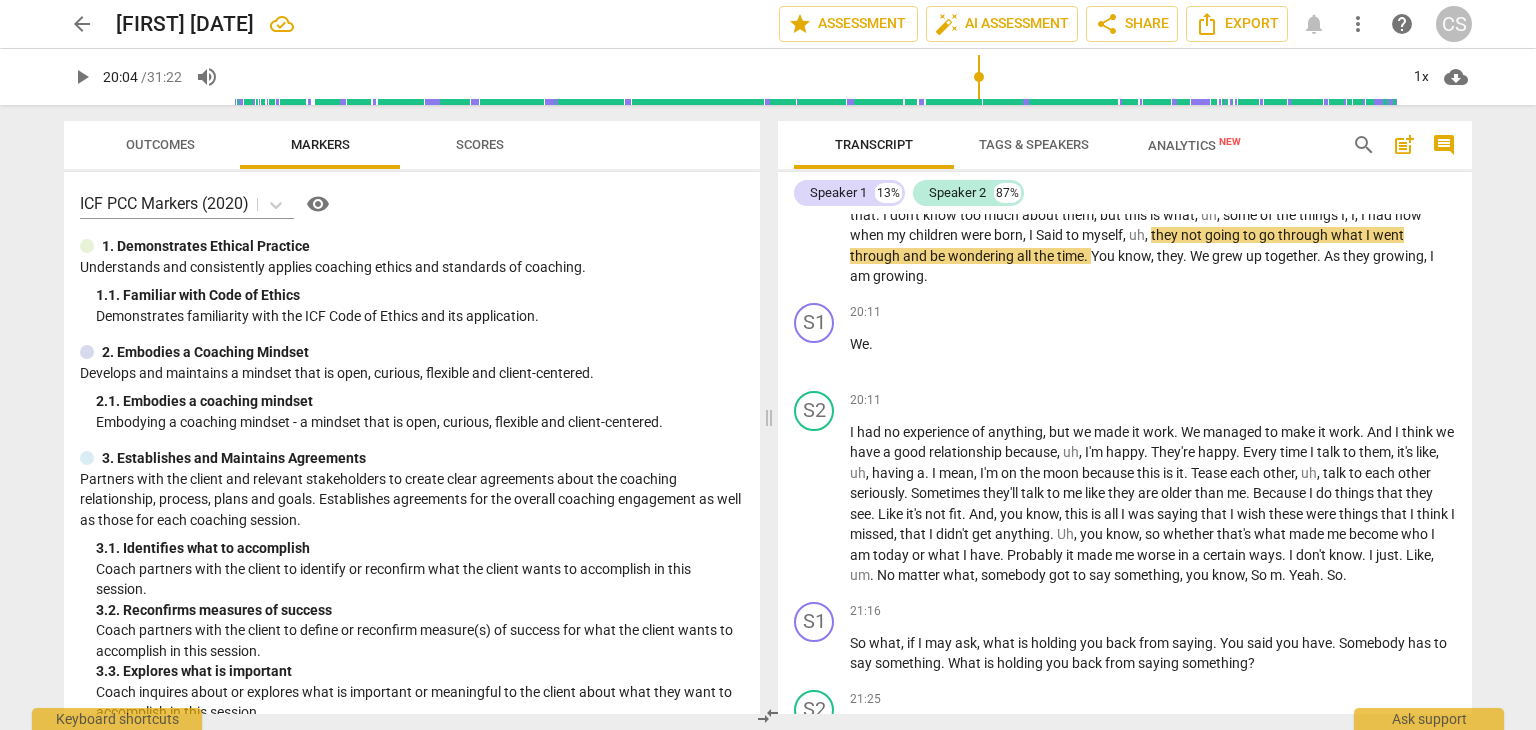 click at bounding box center (815, 77) 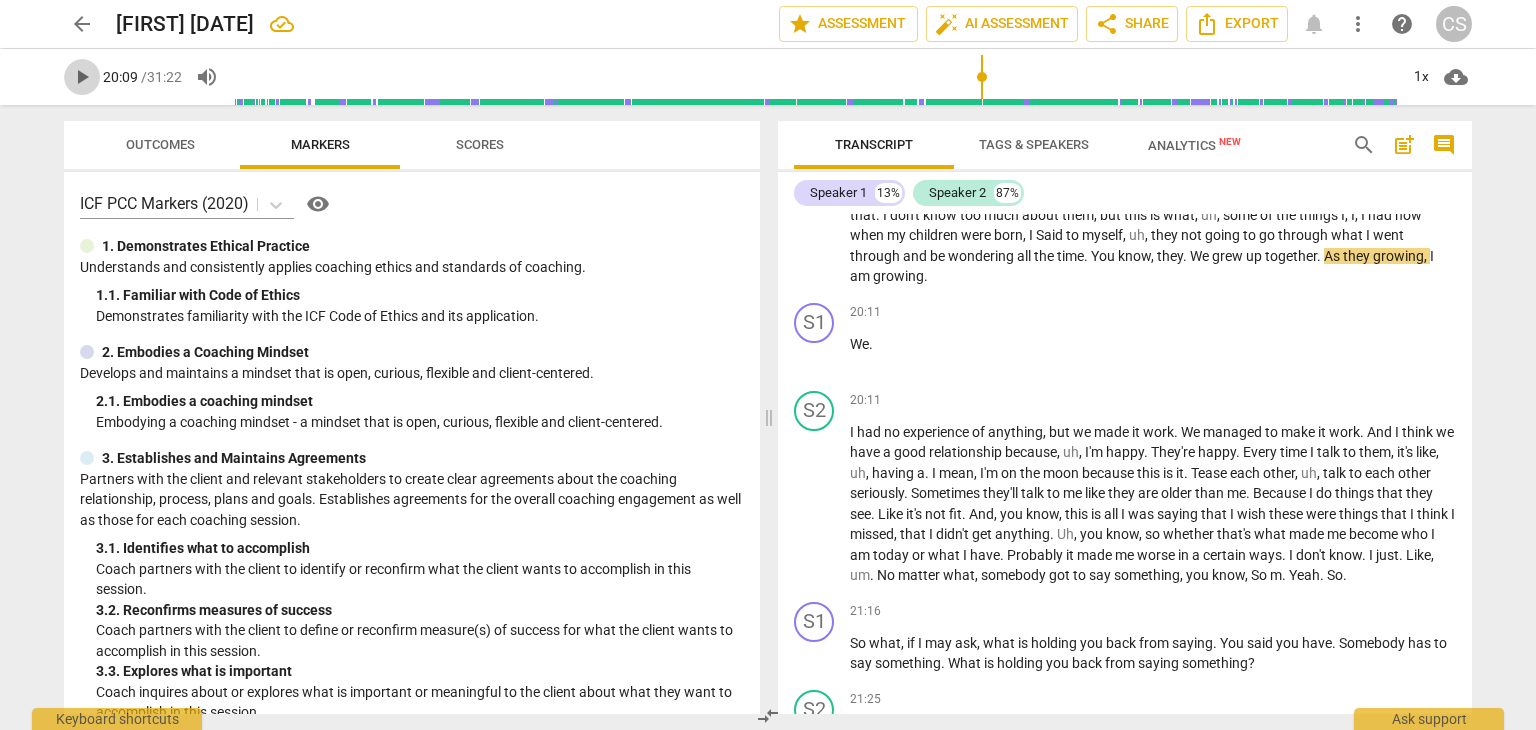 click on "play_arrow" at bounding box center [82, 77] 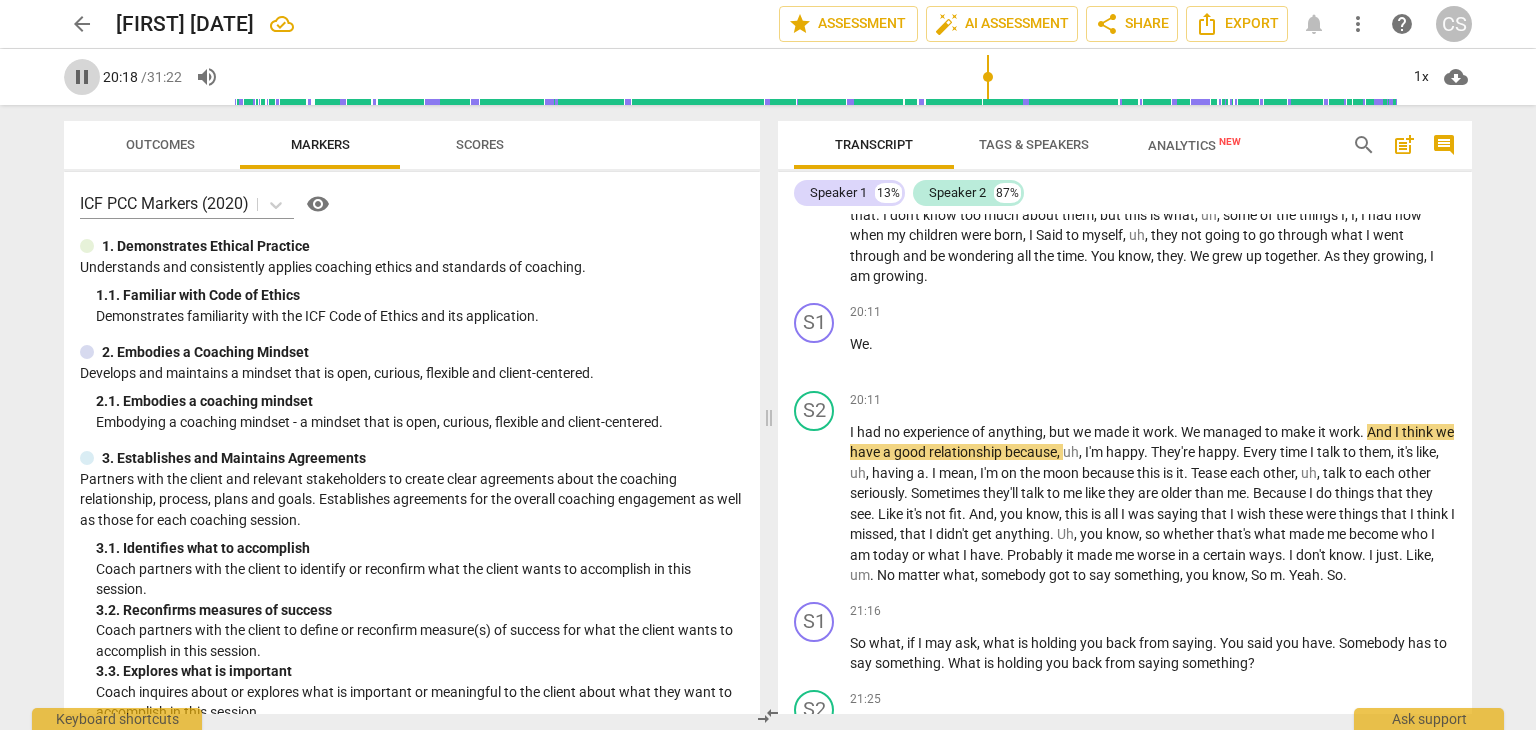 click on "pause" at bounding box center (82, 77) 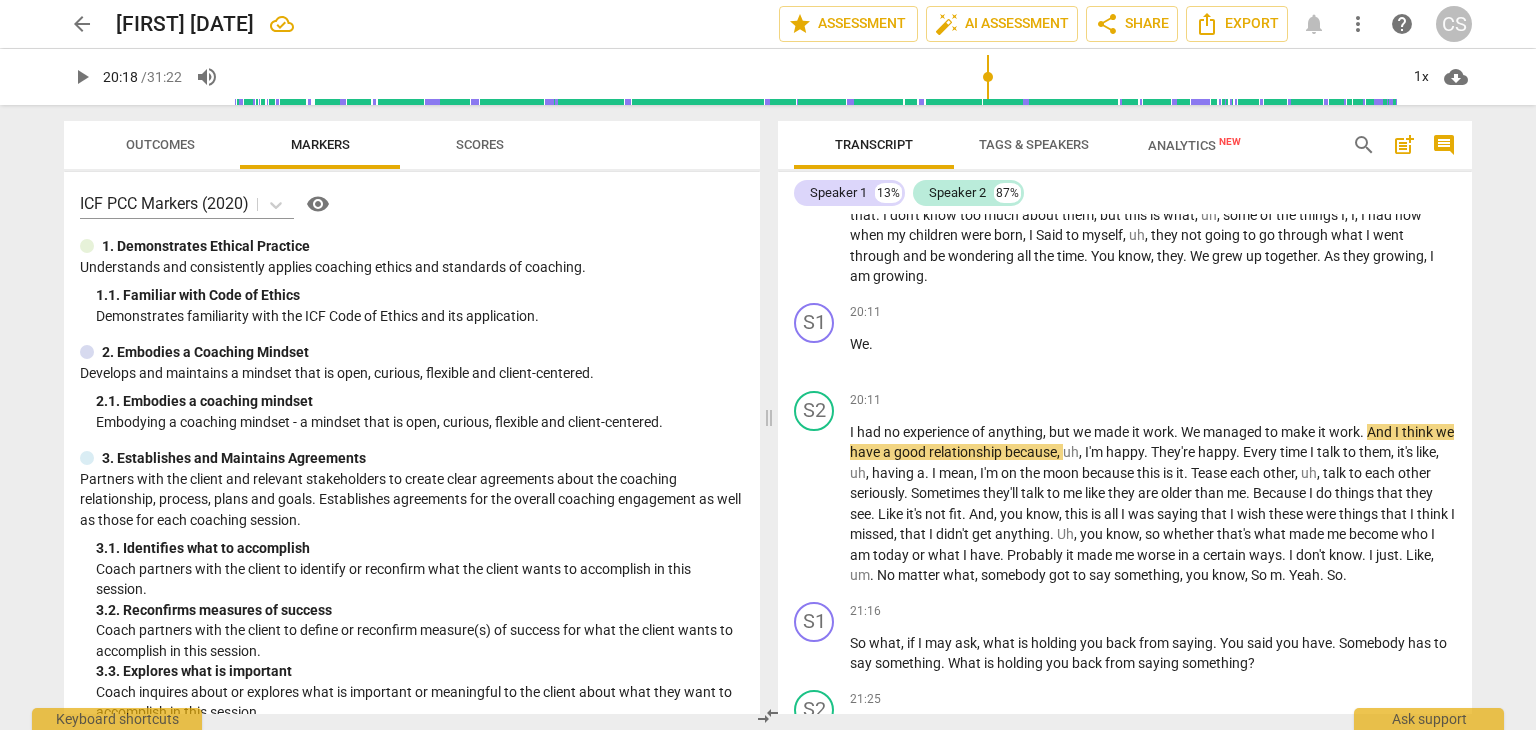 type on "1218" 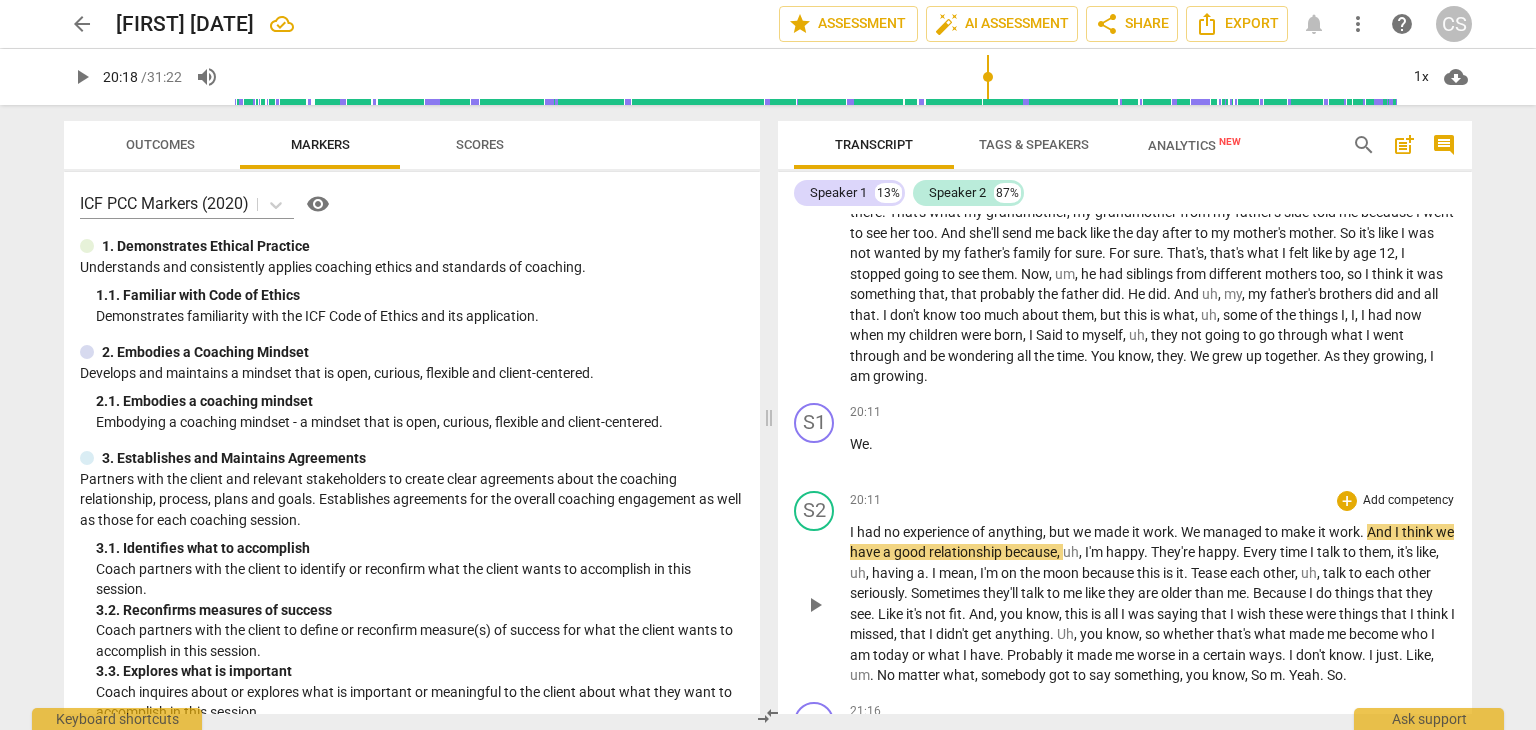 scroll, scrollTop: 5510, scrollLeft: 0, axis: vertical 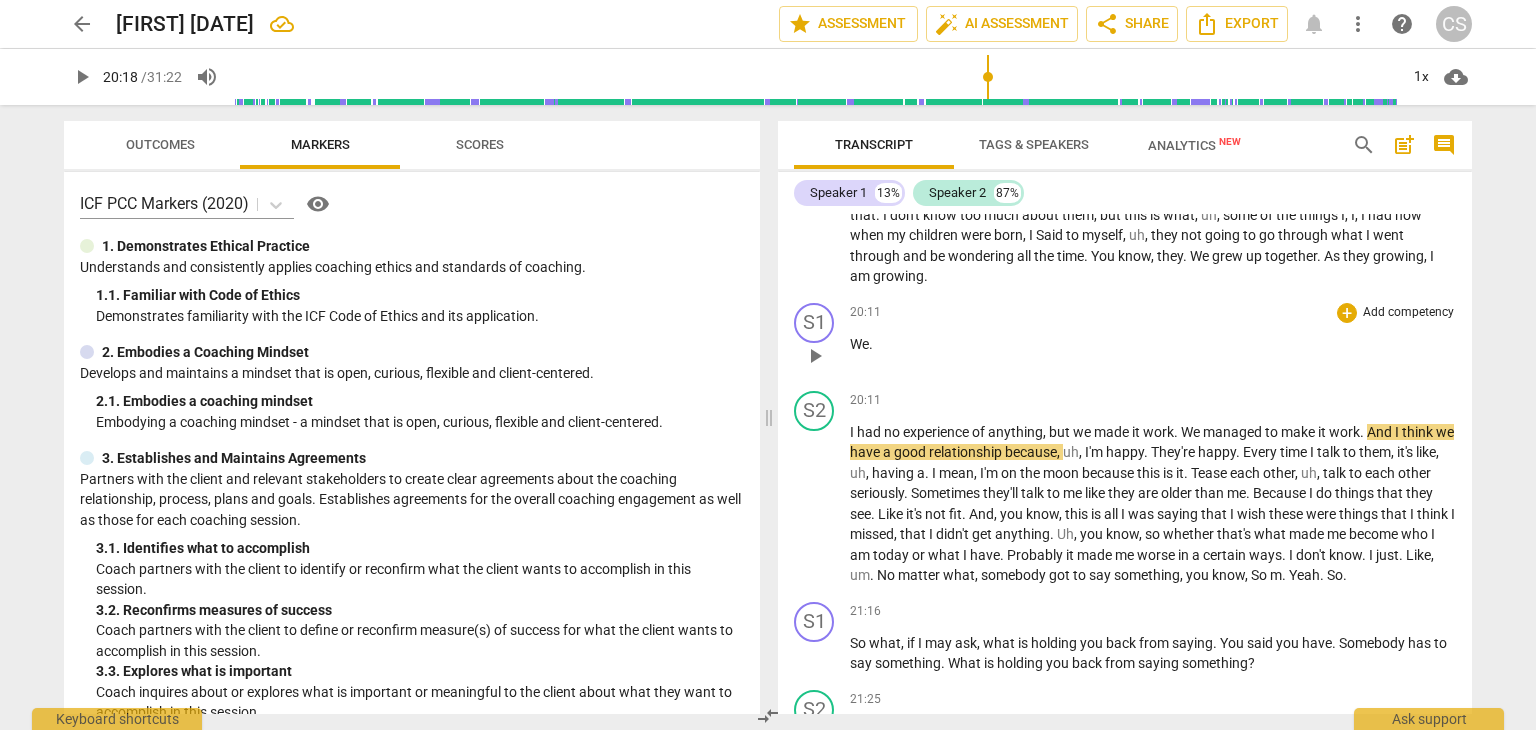 click on "." at bounding box center [871, 344] 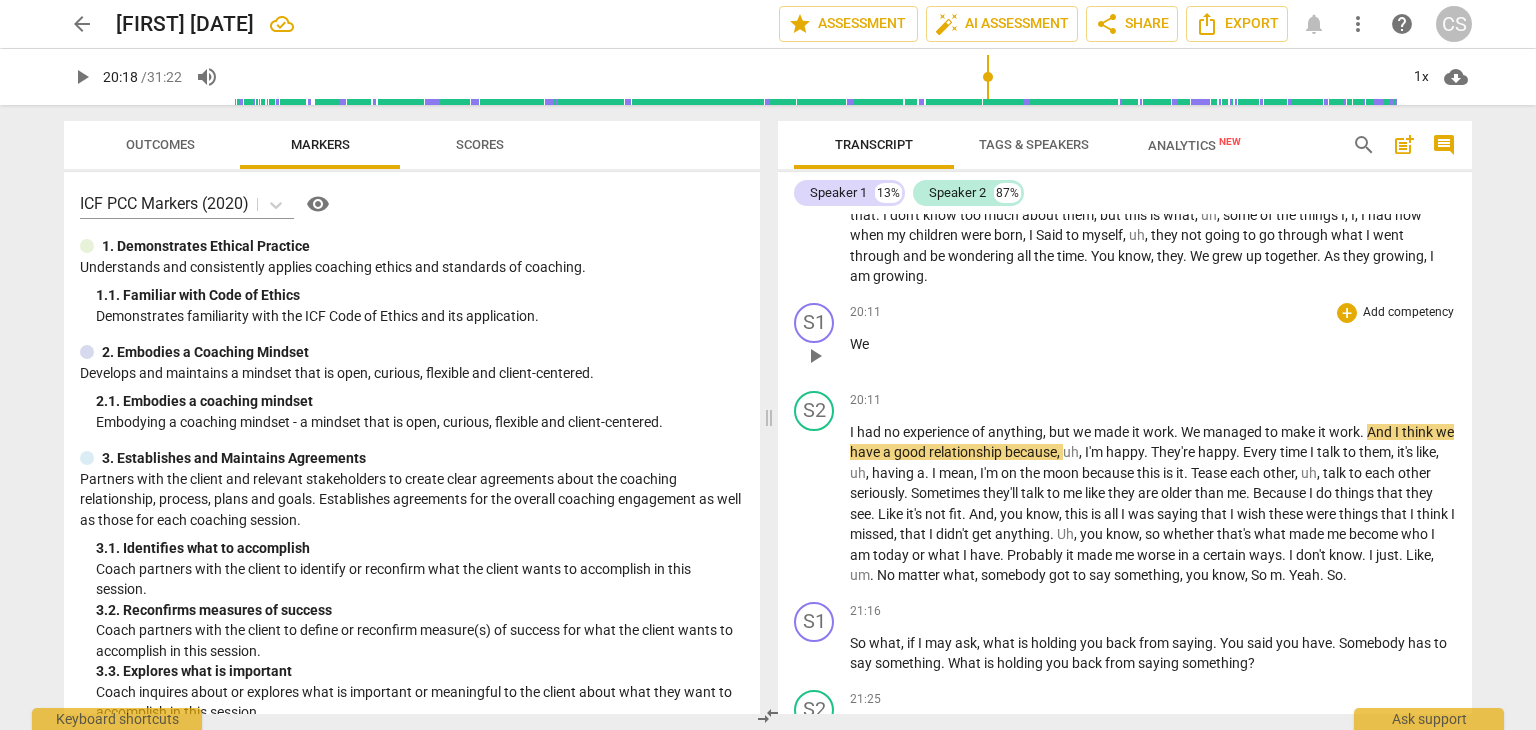 type 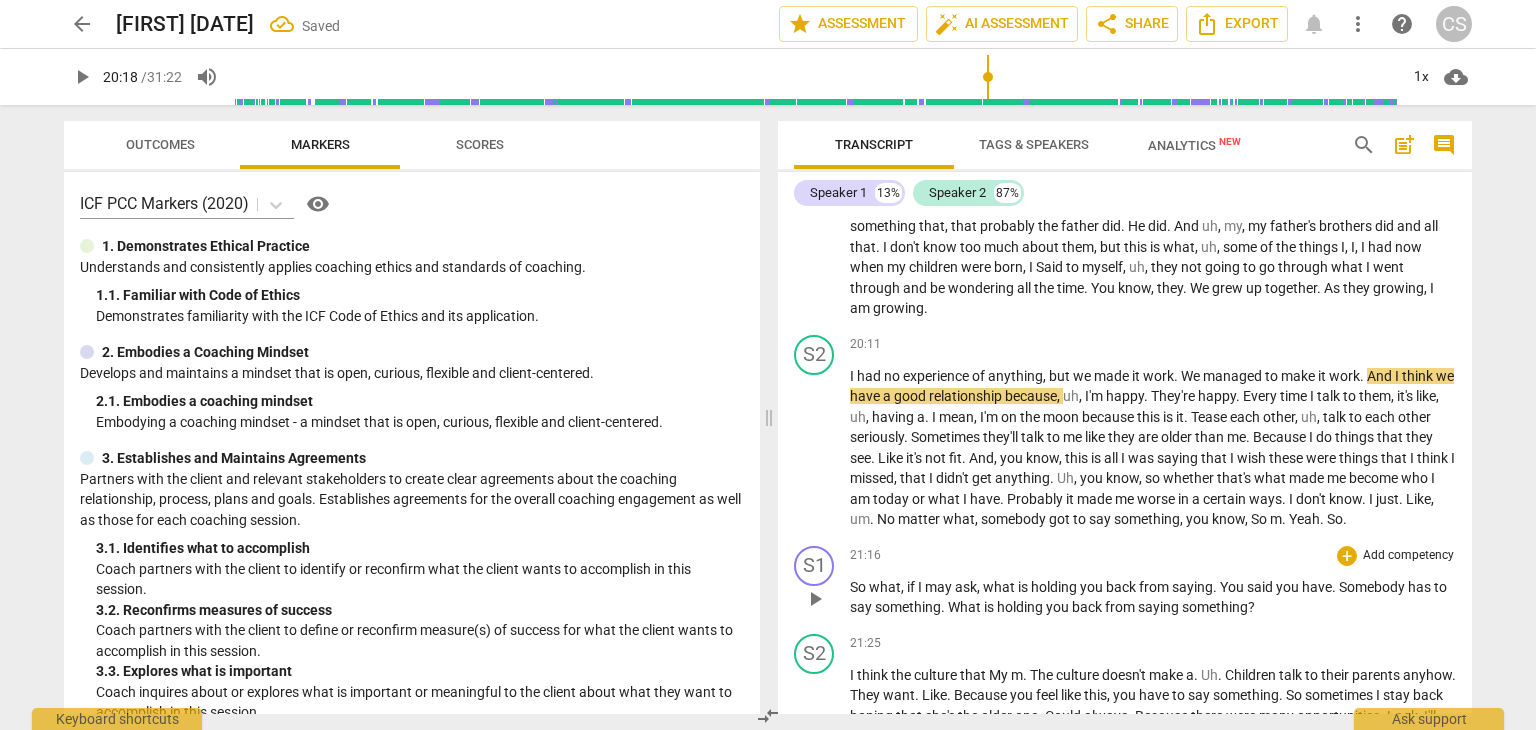 scroll, scrollTop: 5610, scrollLeft: 0, axis: vertical 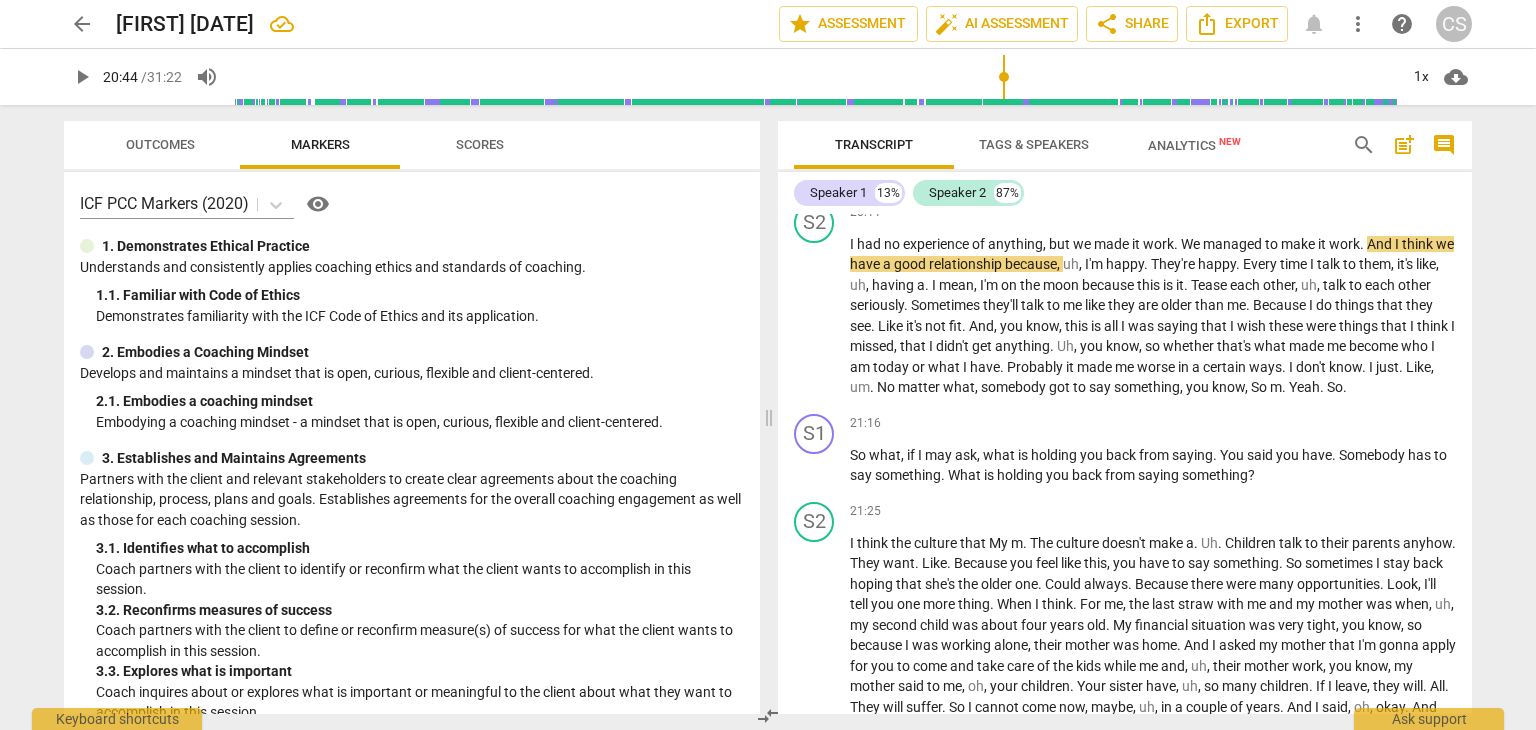drag, startPoint x: 990, startPoint y: 75, endPoint x: 1016, endPoint y: 85, distance: 27.856777 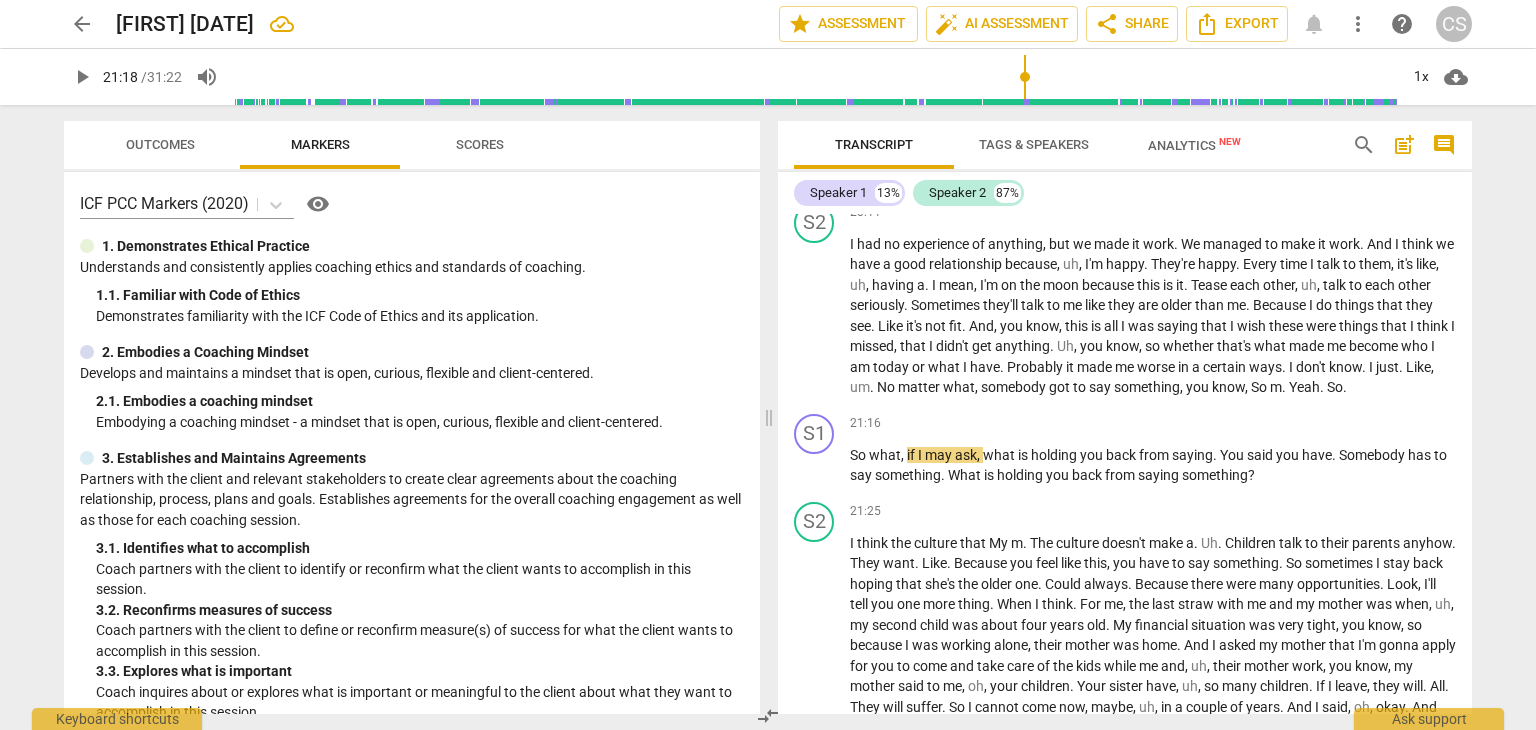 drag, startPoint x: 1011, startPoint y: 77, endPoint x: 1024, endPoint y: 75, distance: 13.152946 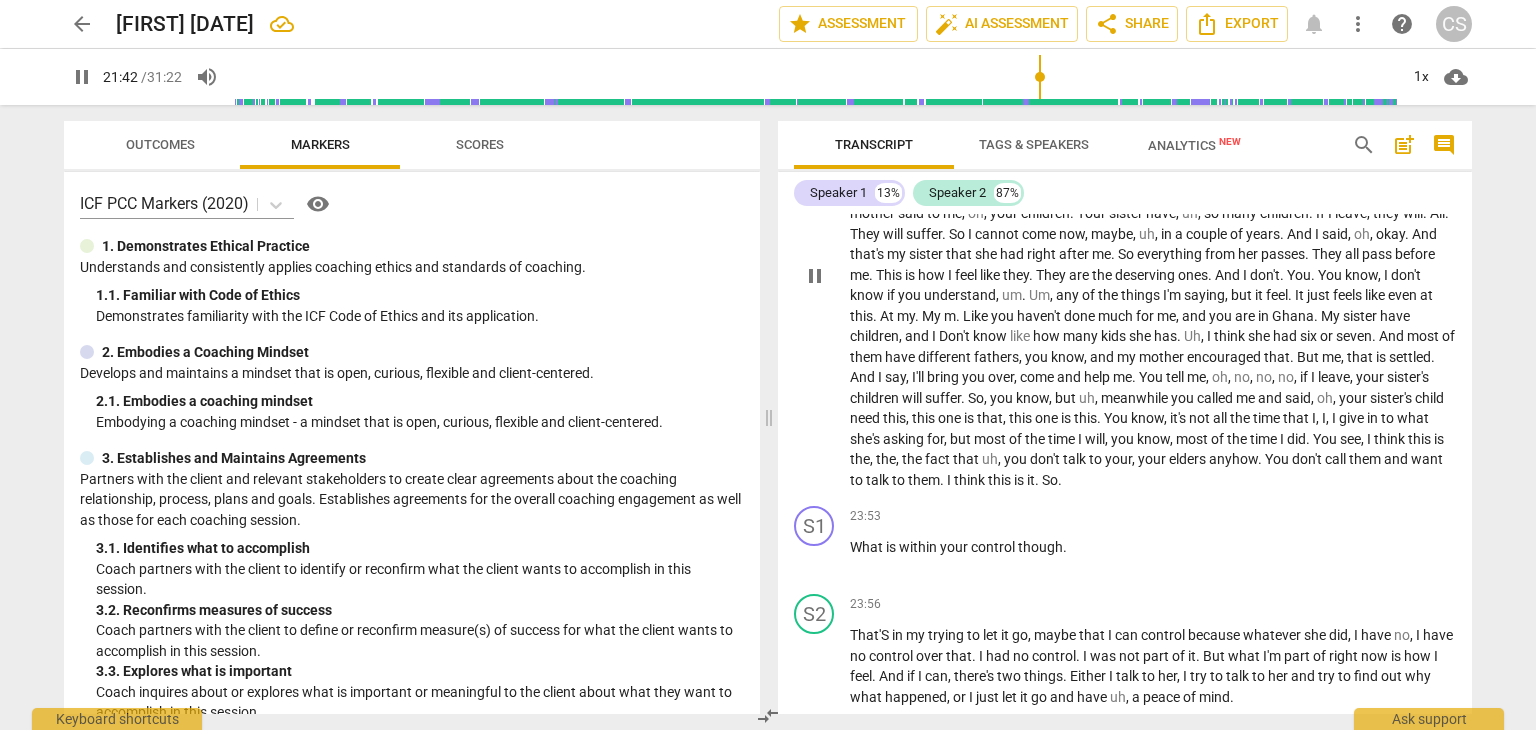scroll, scrollTop: 6210, scrollLeft: 0, axis: vertical 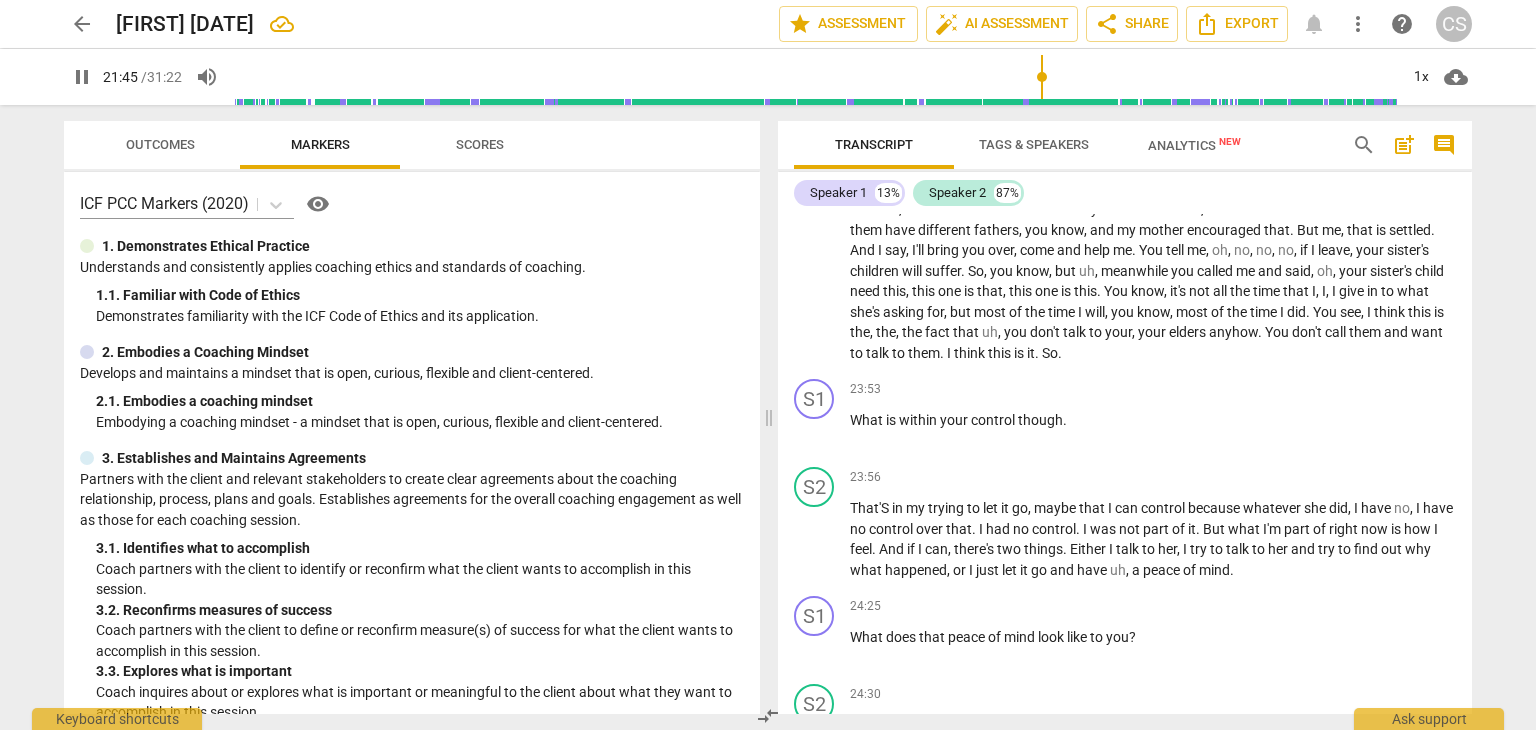 click on "pause" at bounding box center [82, 77] 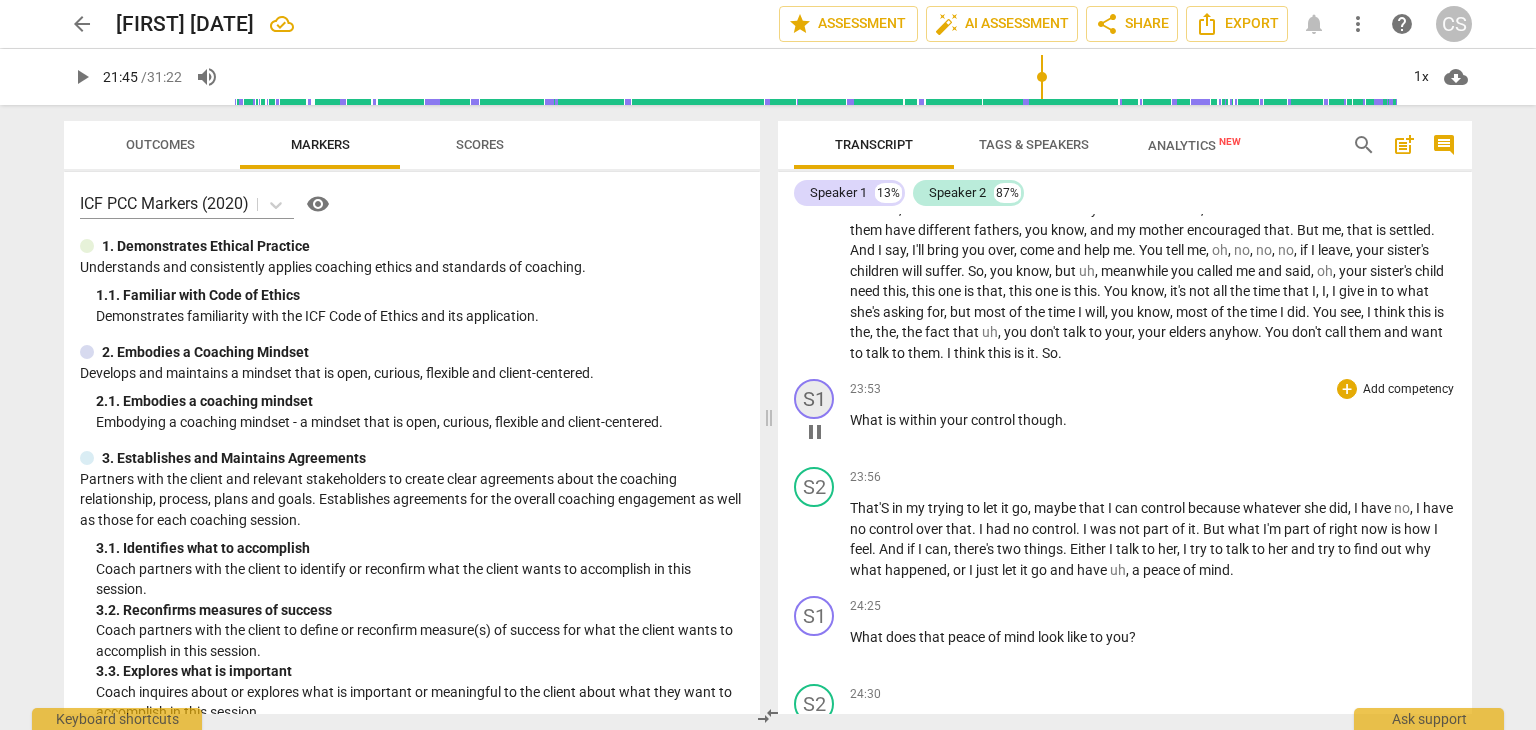 type on "1306" 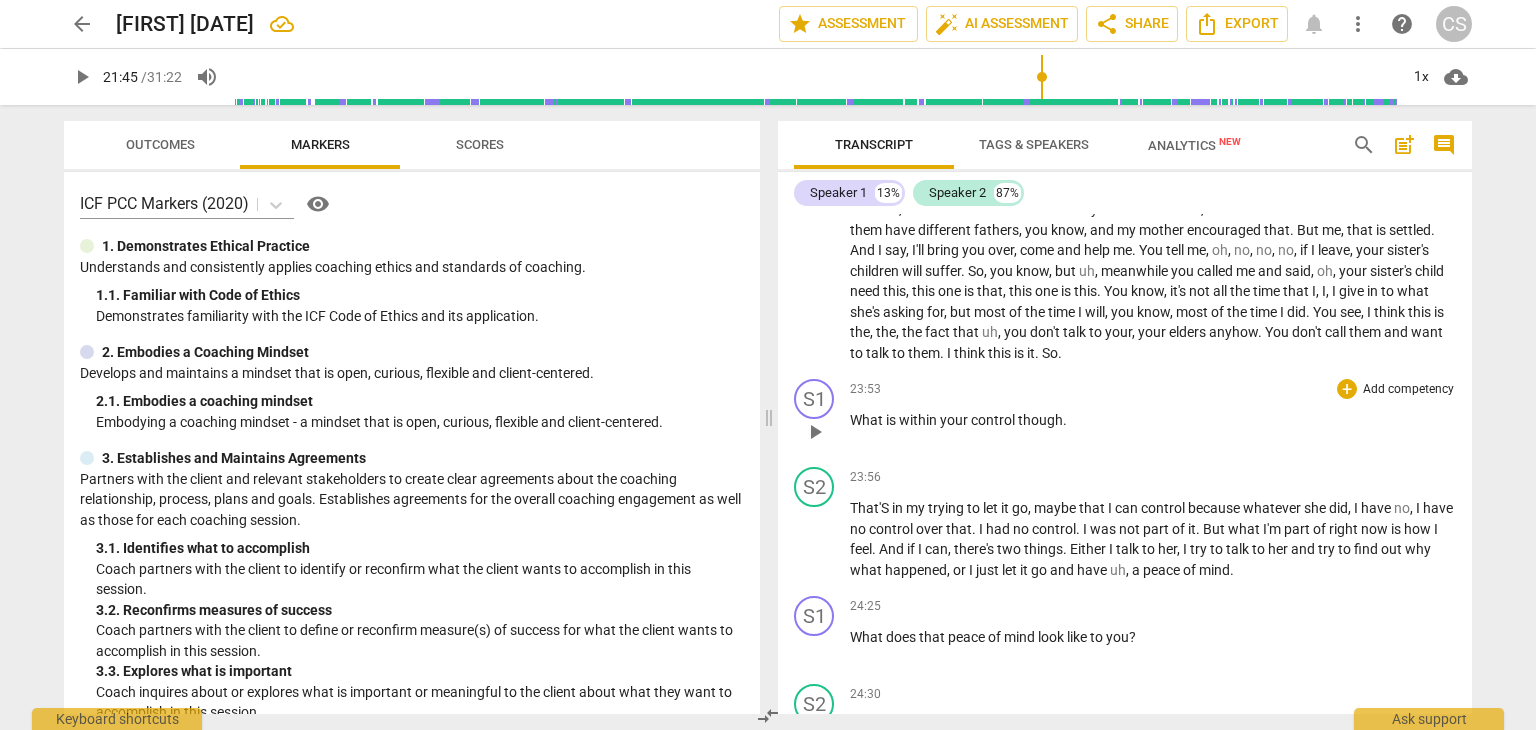 click on "What   is   within   your   control   though ." at bounding box center [1153, 420] 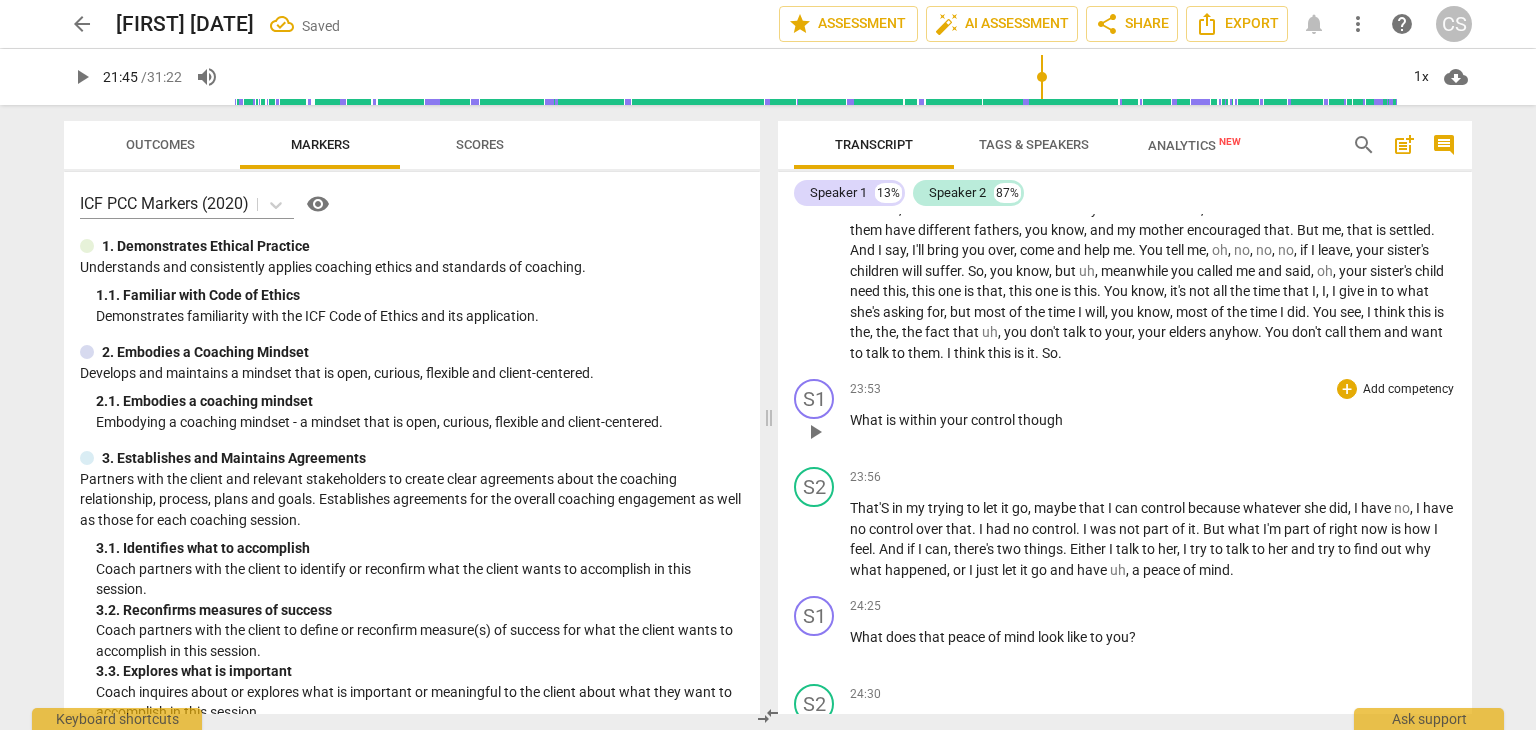 click on "What   is   within   your   control   though" at bounding box center (1153, 420) 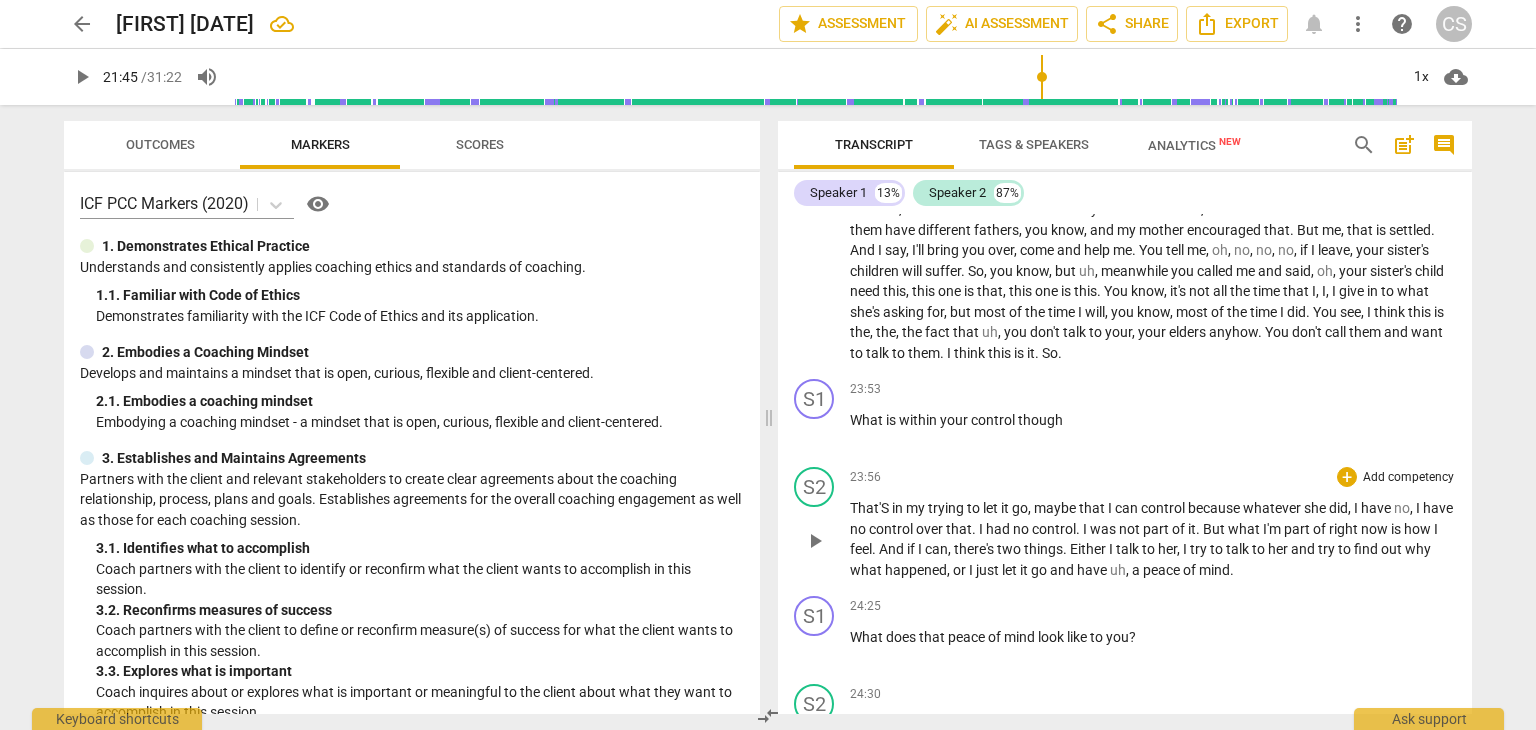 scroll, scrollTop: 6310, scrollLeft: 0, axis: vertical 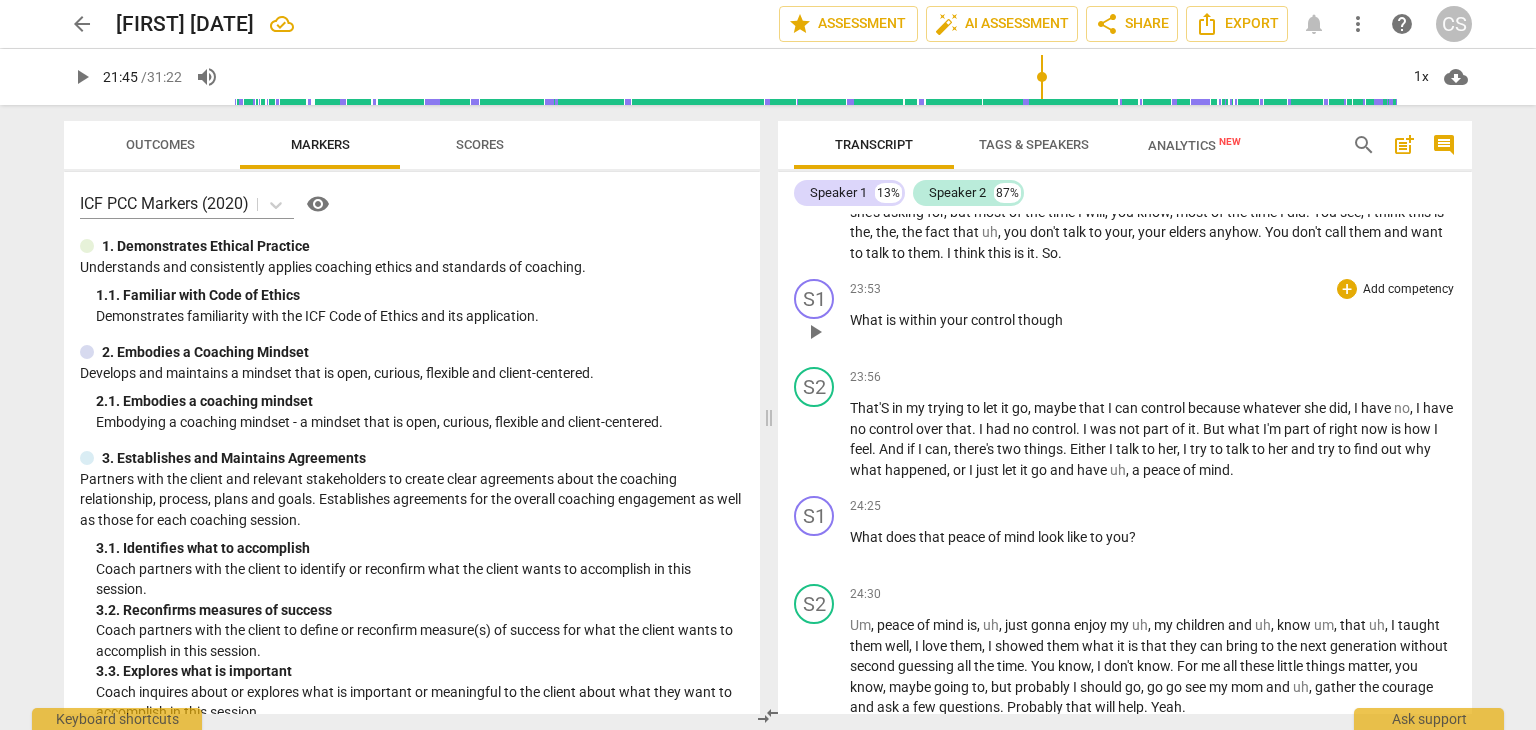 click on "What   is   within   your   control   though" at bounding box center (1153, 320) 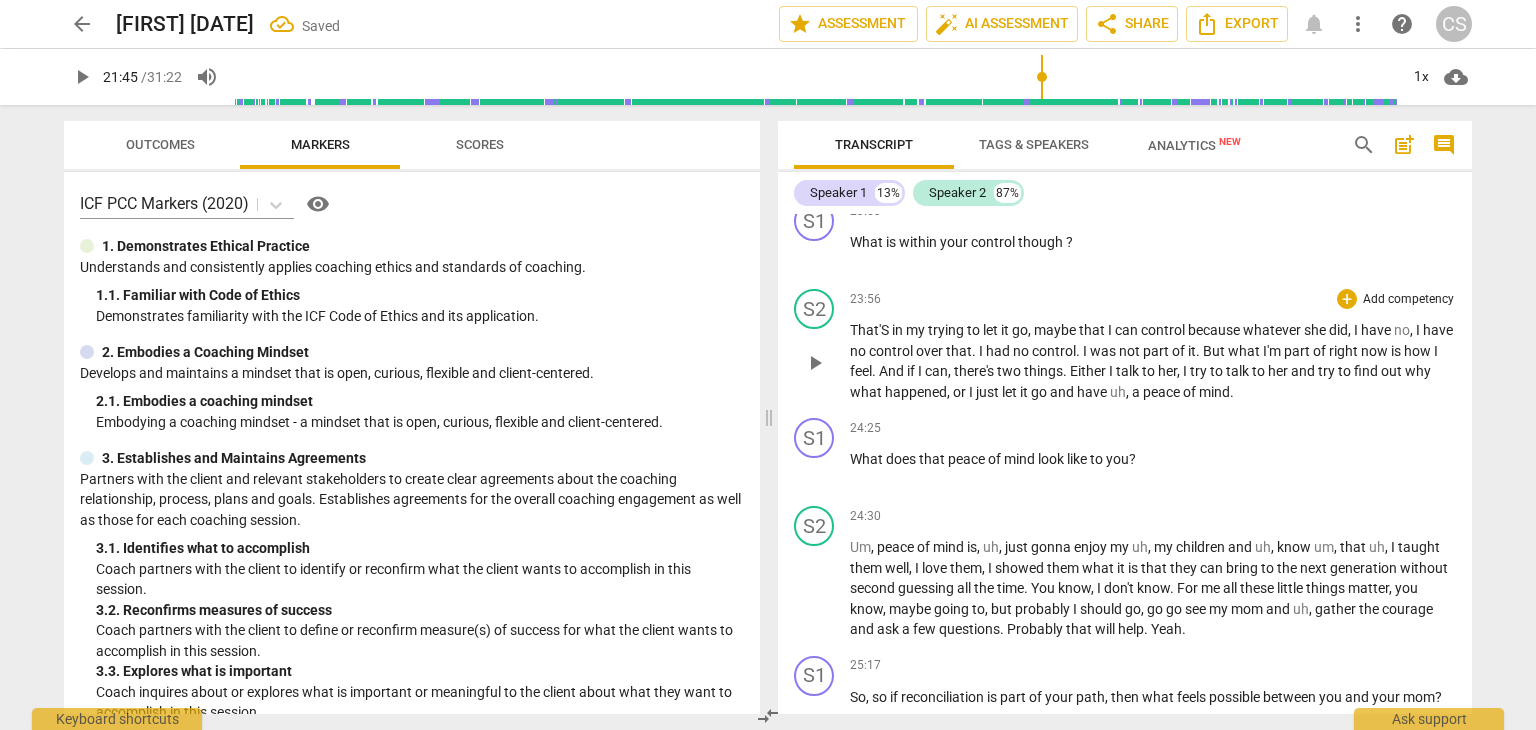 scroll, scrollTop: 6410, scrollLeft: 0, axis: vertical 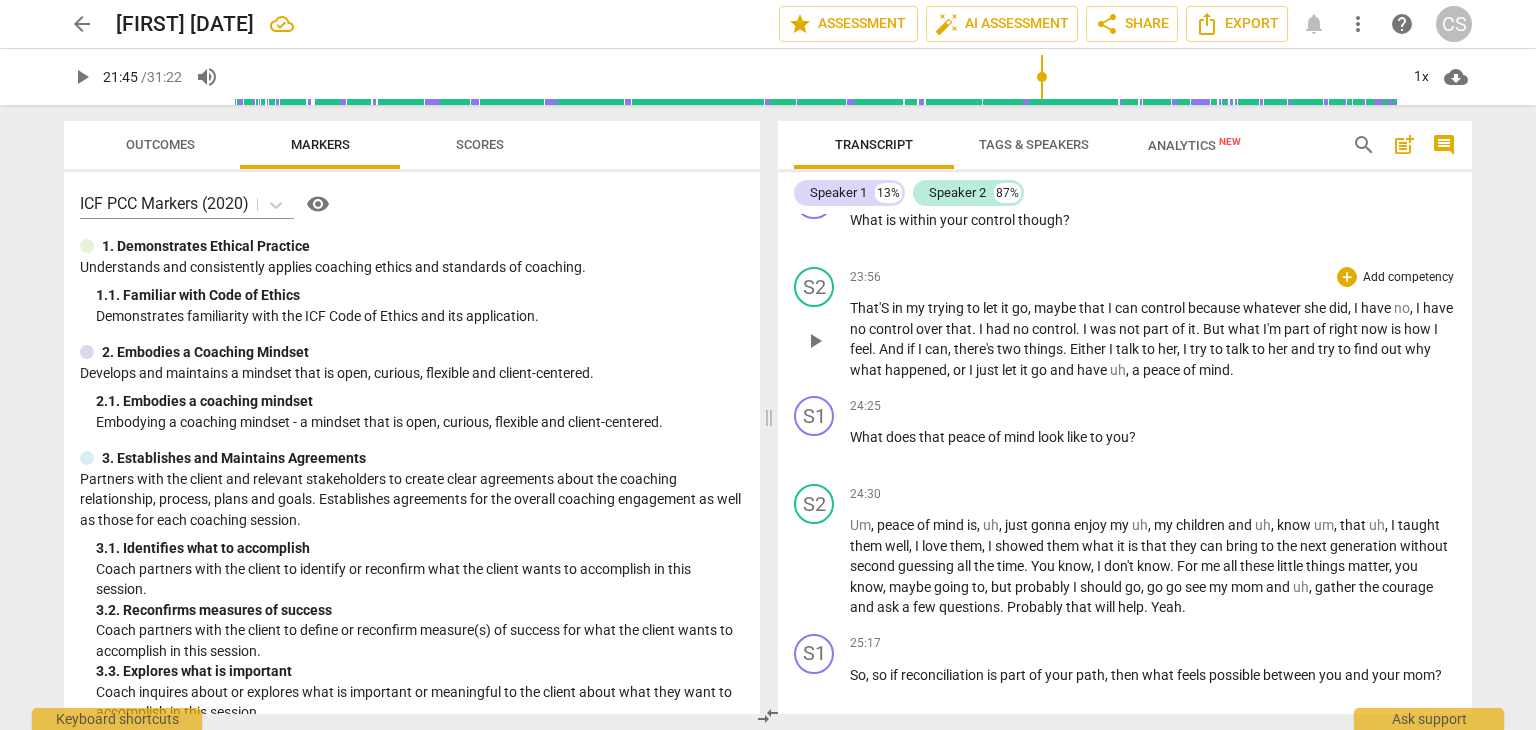 click on "That'S" at bounding box center (871, 308) 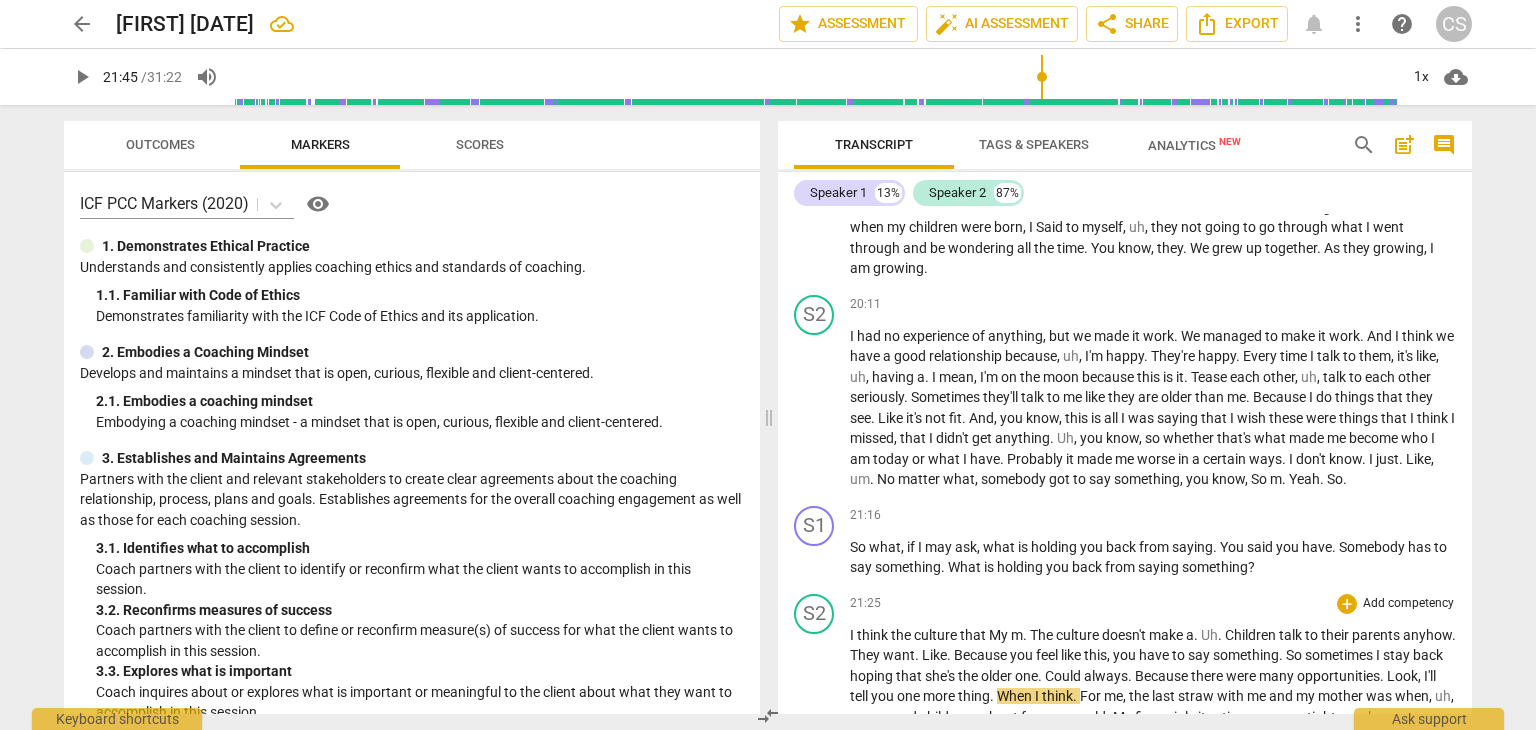 scroll, scrollTop: 5236, scrollLeft: 0, axis: vertical 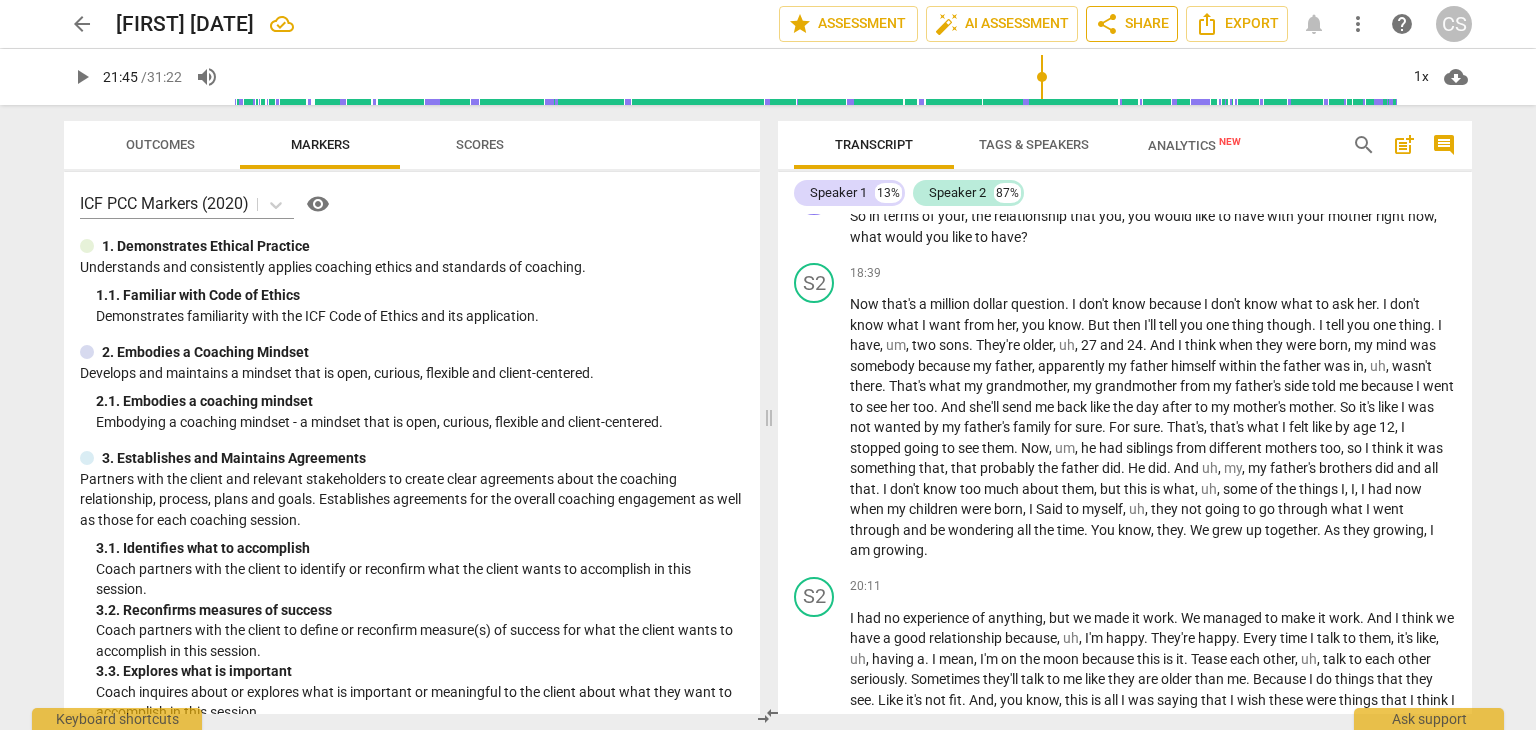 click on "share    Share" at bounding box center (1132, 24) 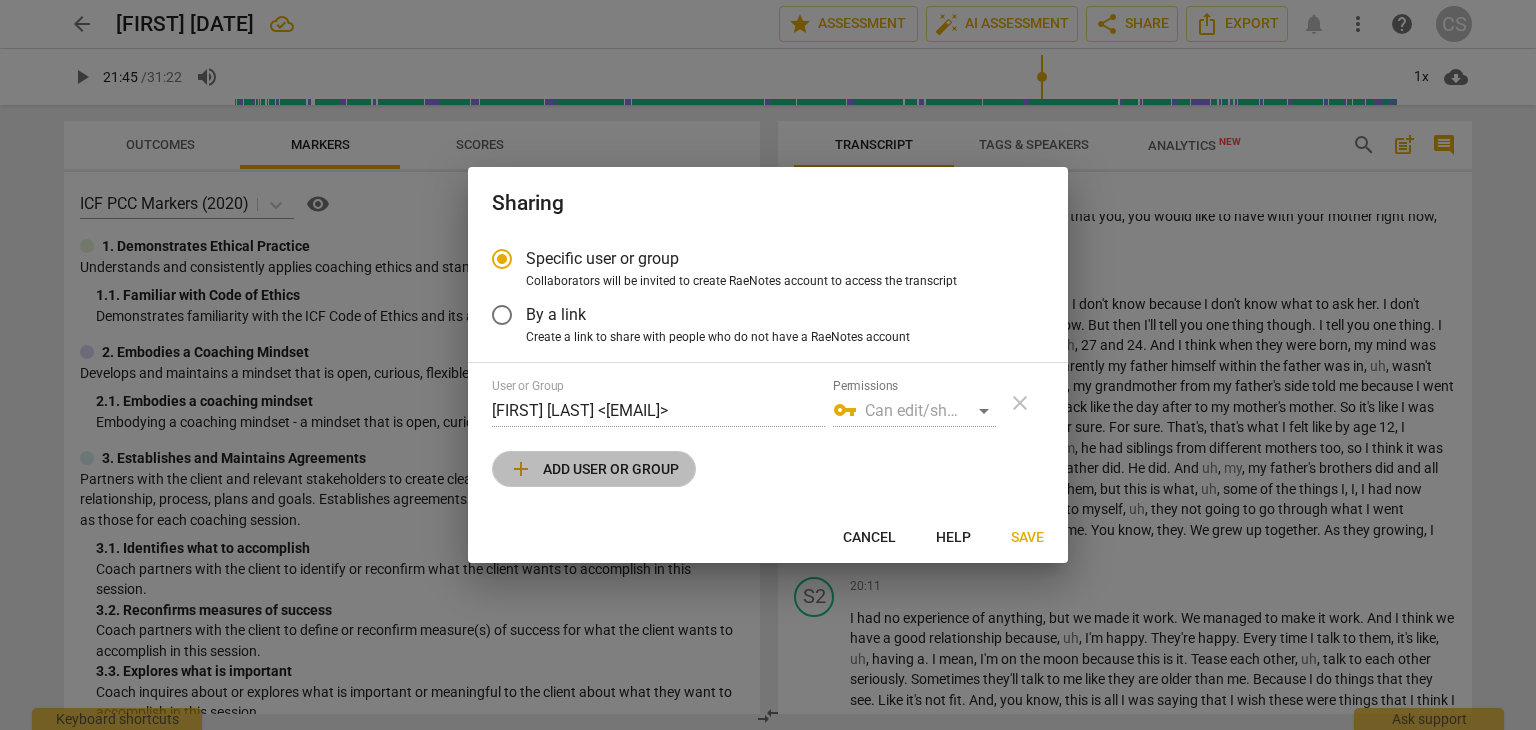 click on "add Add user or group" at bounding box center [594, 469] 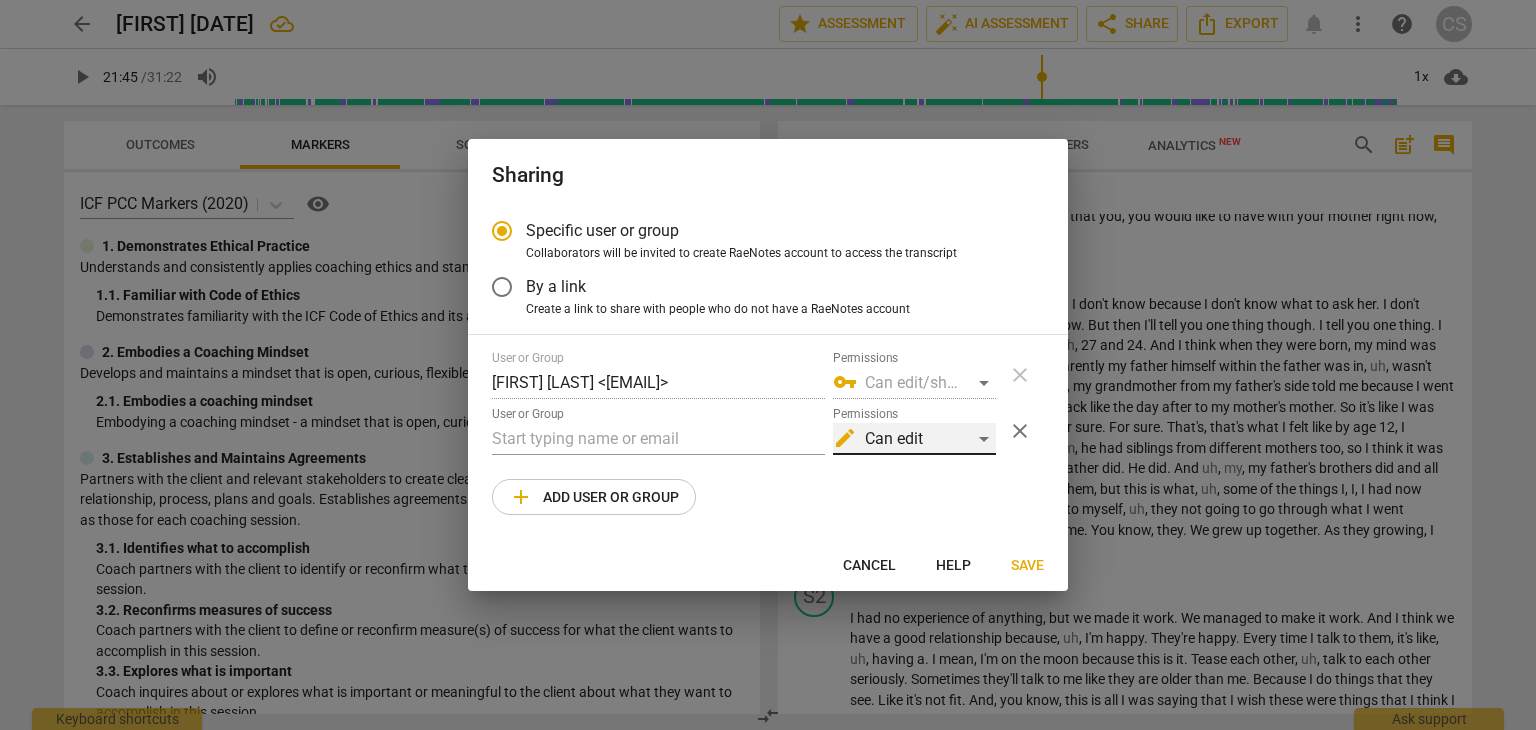click on "edit Can edit" at bounding box center (914, 439) 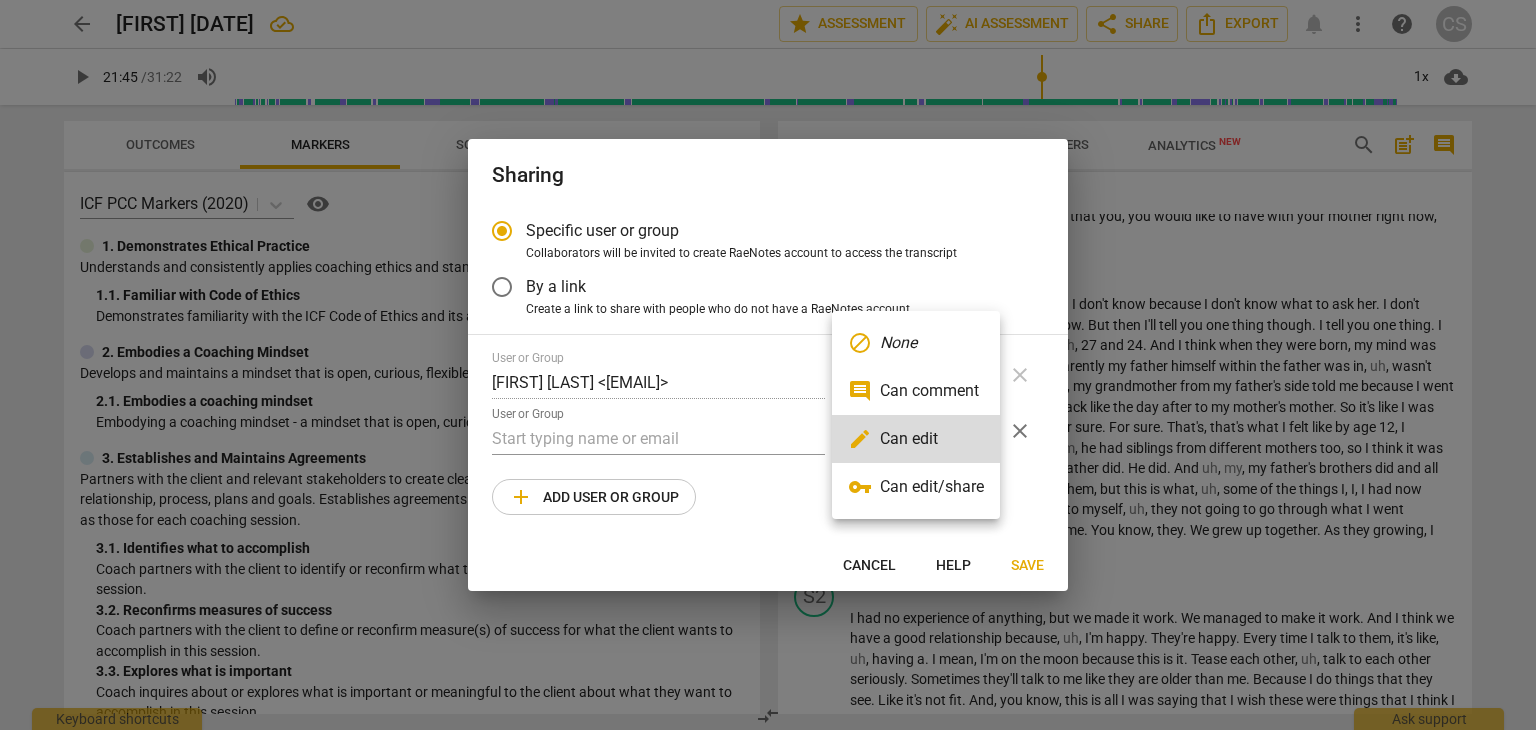 click on "edit Can edit" at bounding box center (916, 439) 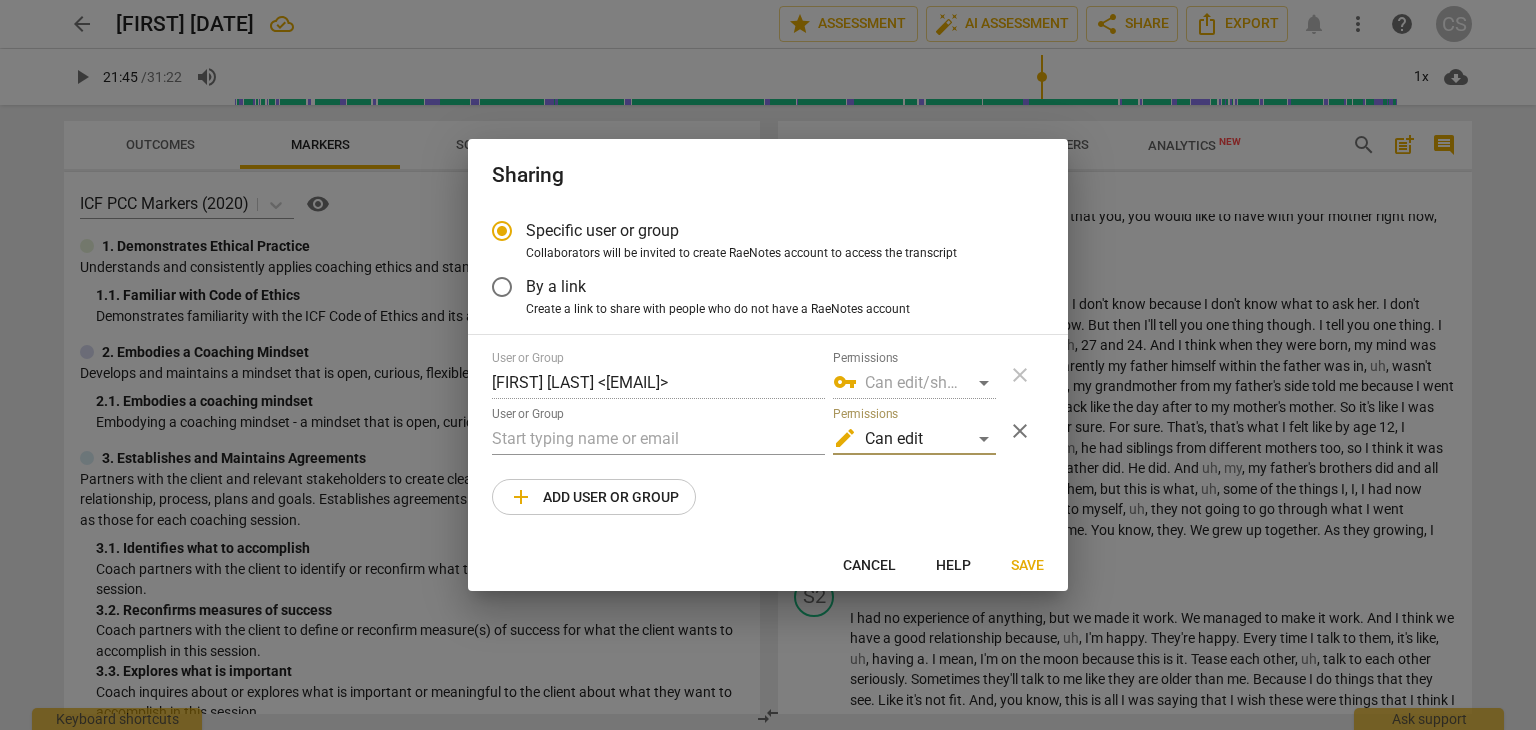 radio on "false" 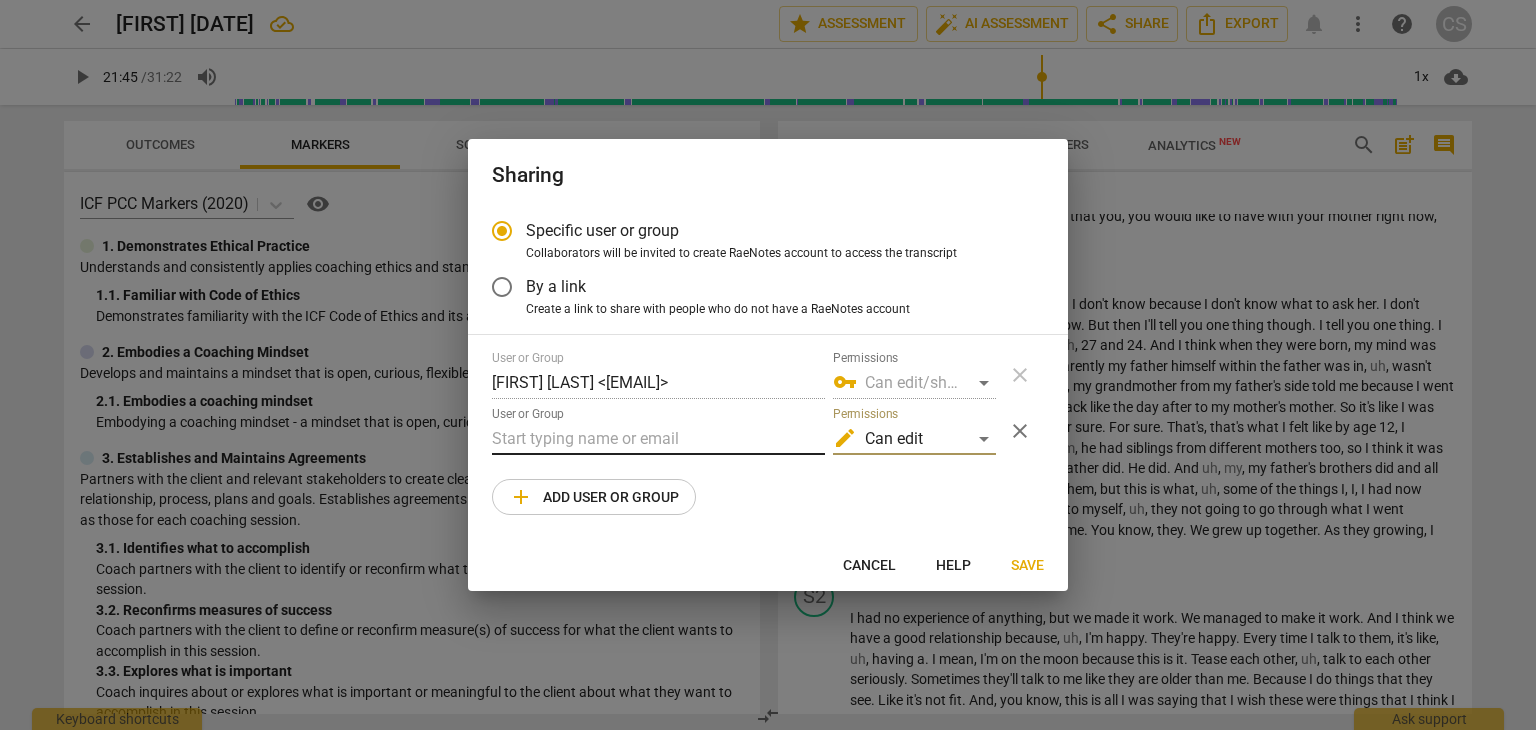 click at bounding box center [658, 439] 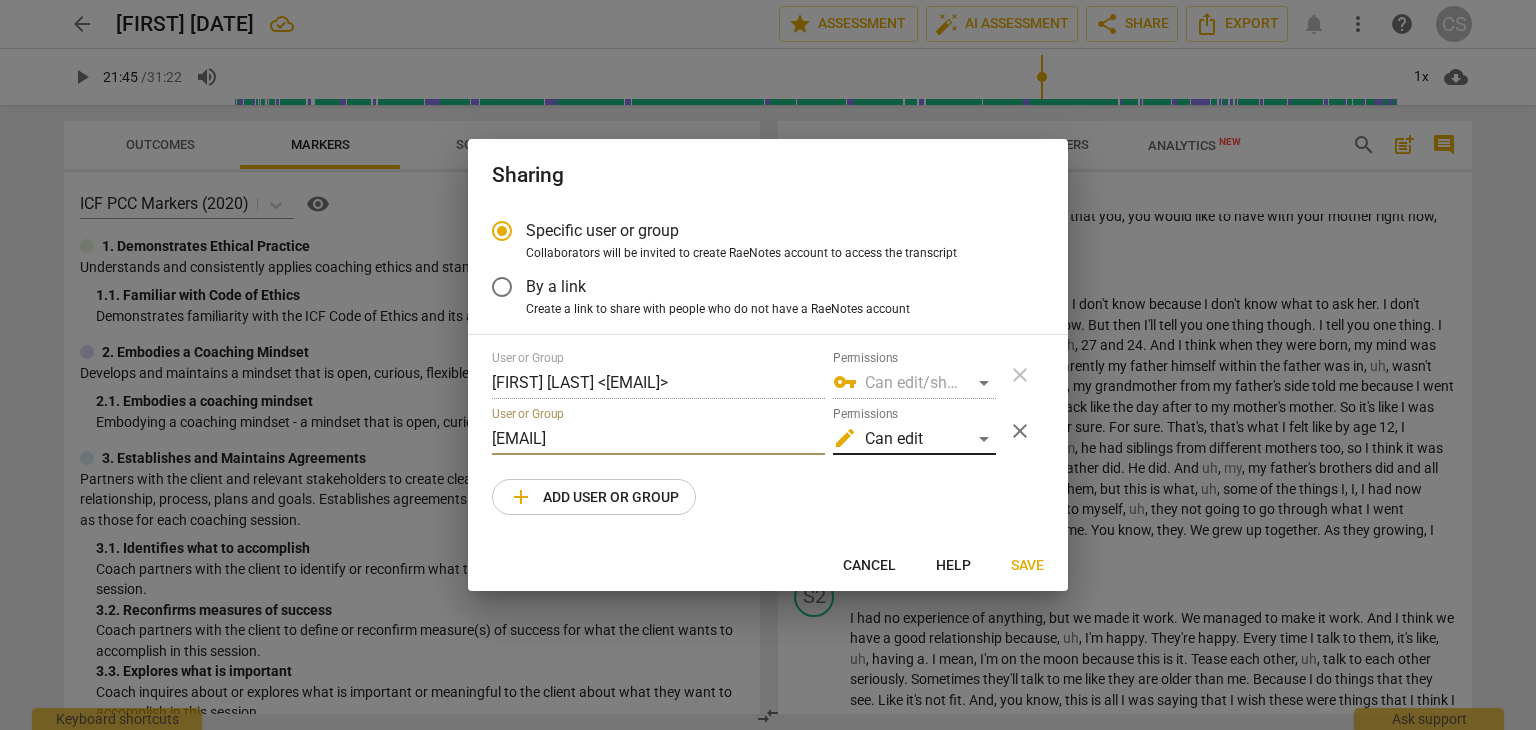type on "[EMAIL]" 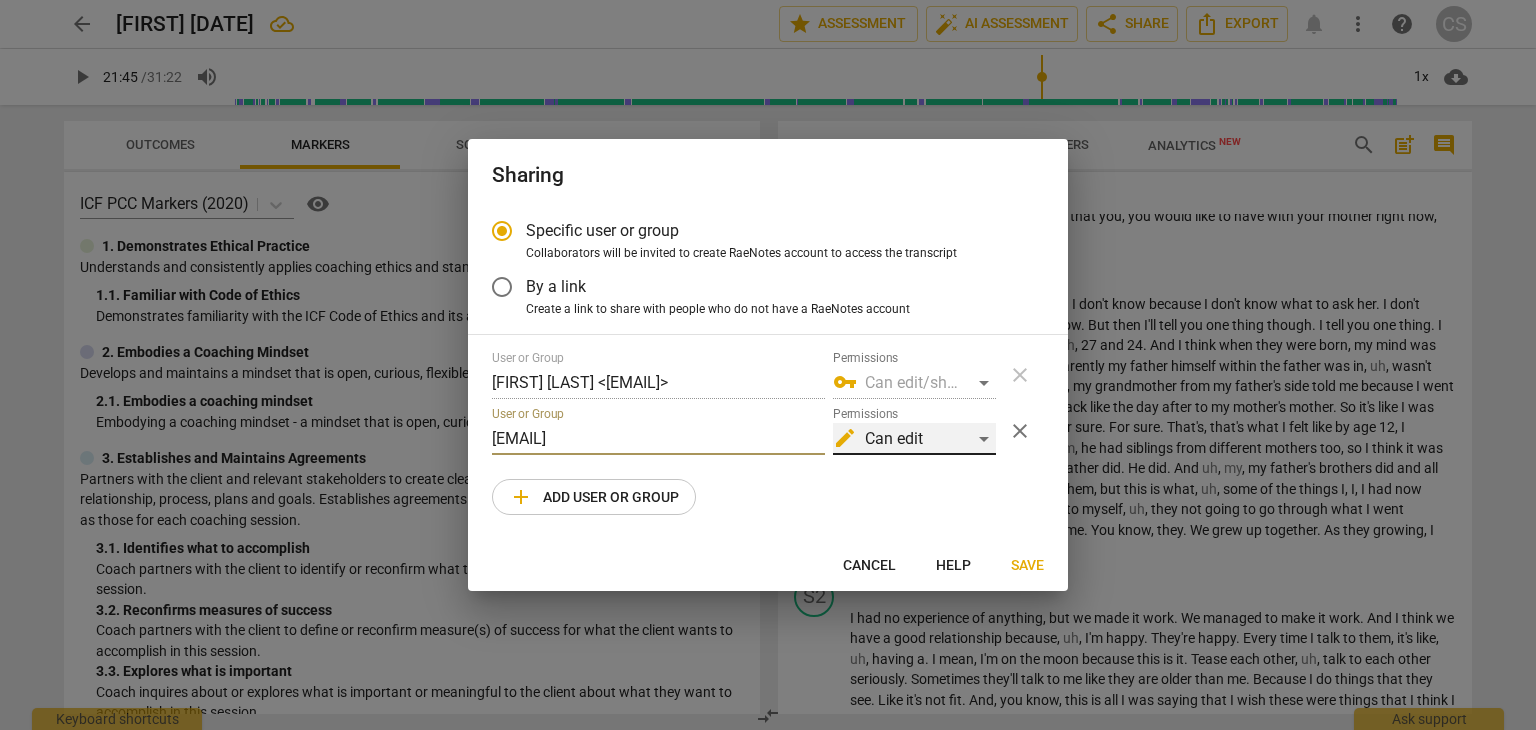 click on "edit Can edit" at bounding box center [914, 439] 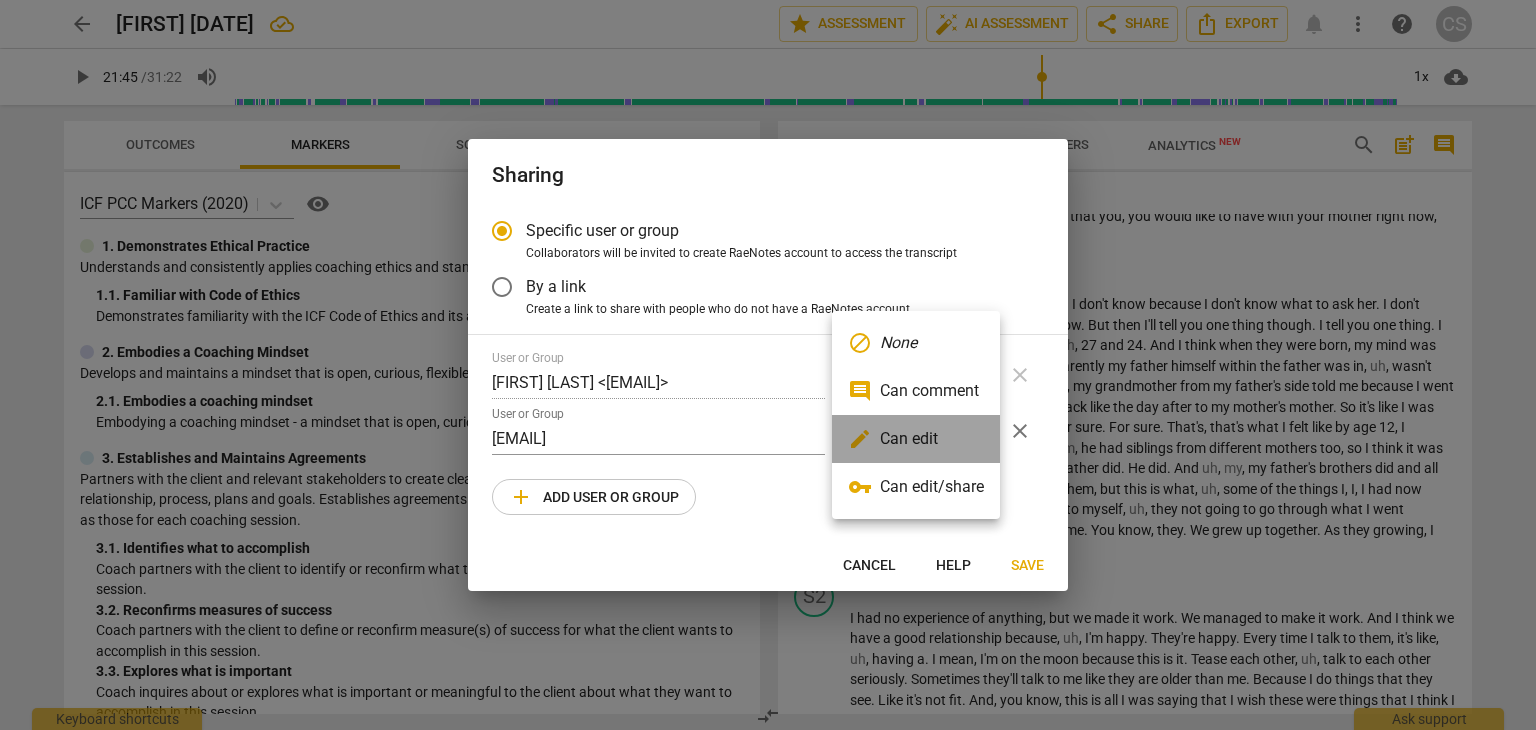 click on "edit Can edit" at bounding box center (916, 439) 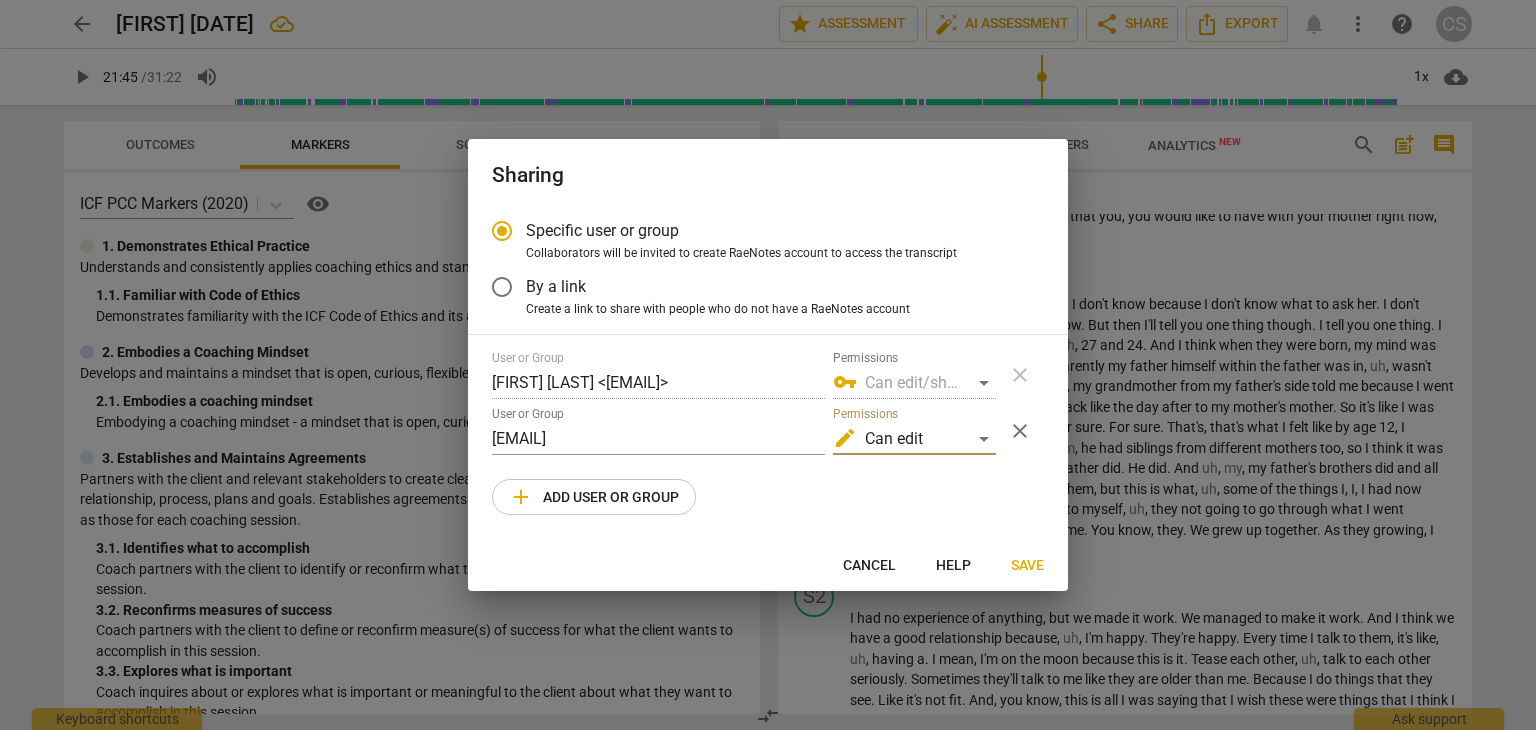 click on "Save" at bounding box center (1027, 566) 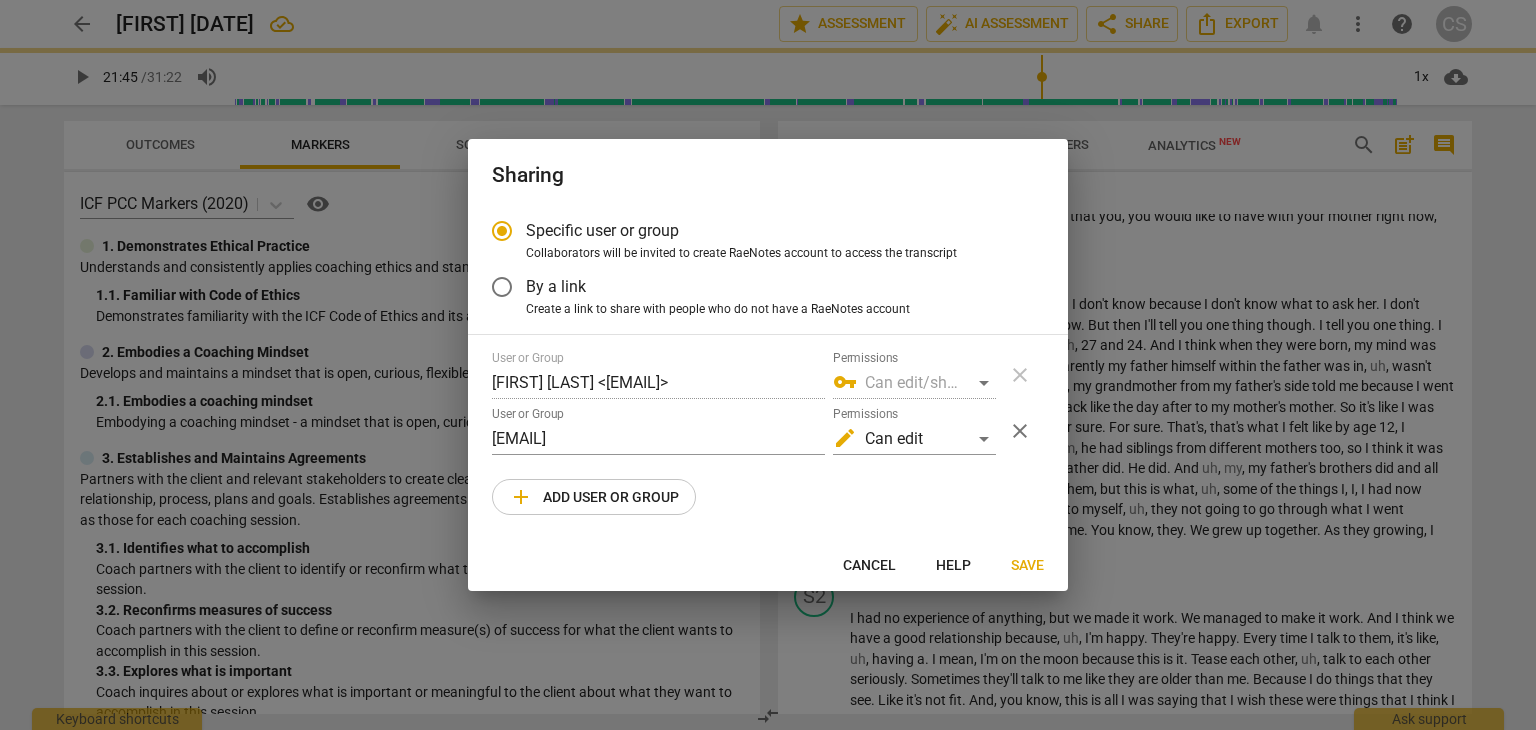 radio on "false" 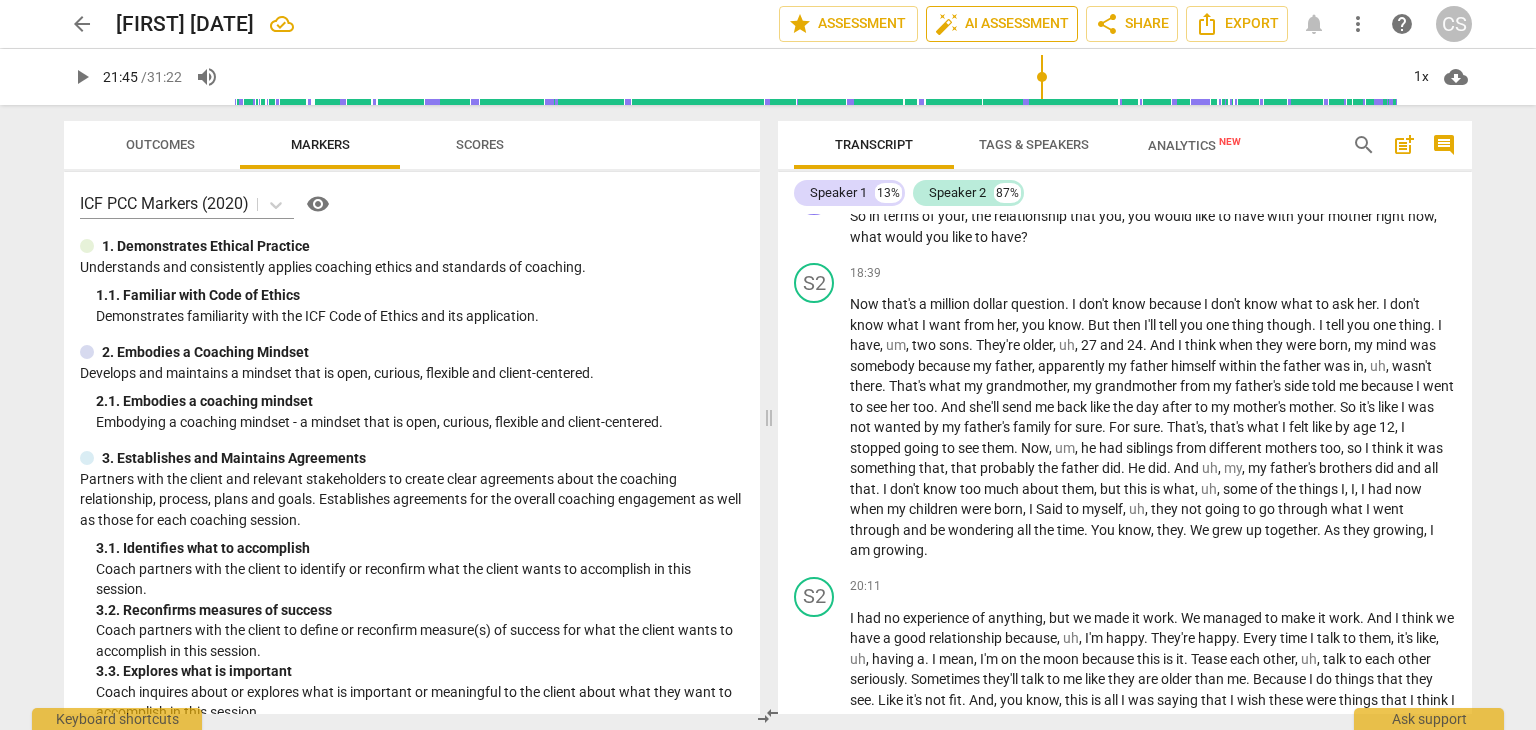 click on "auto_fix_high    AI Assessment" at bounding box center [1002, 24] 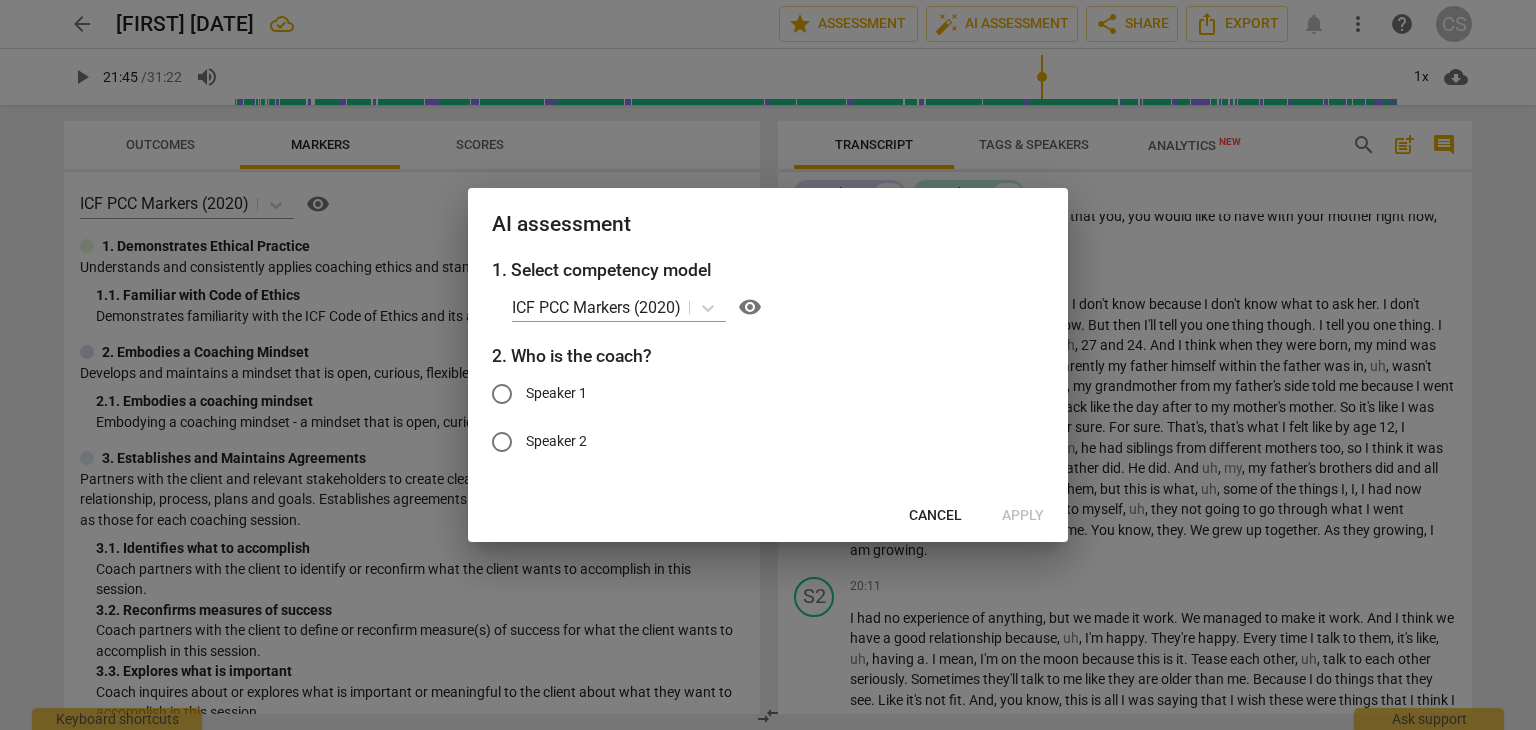 click on "Speaker 1" at bounding box center [502, 394] 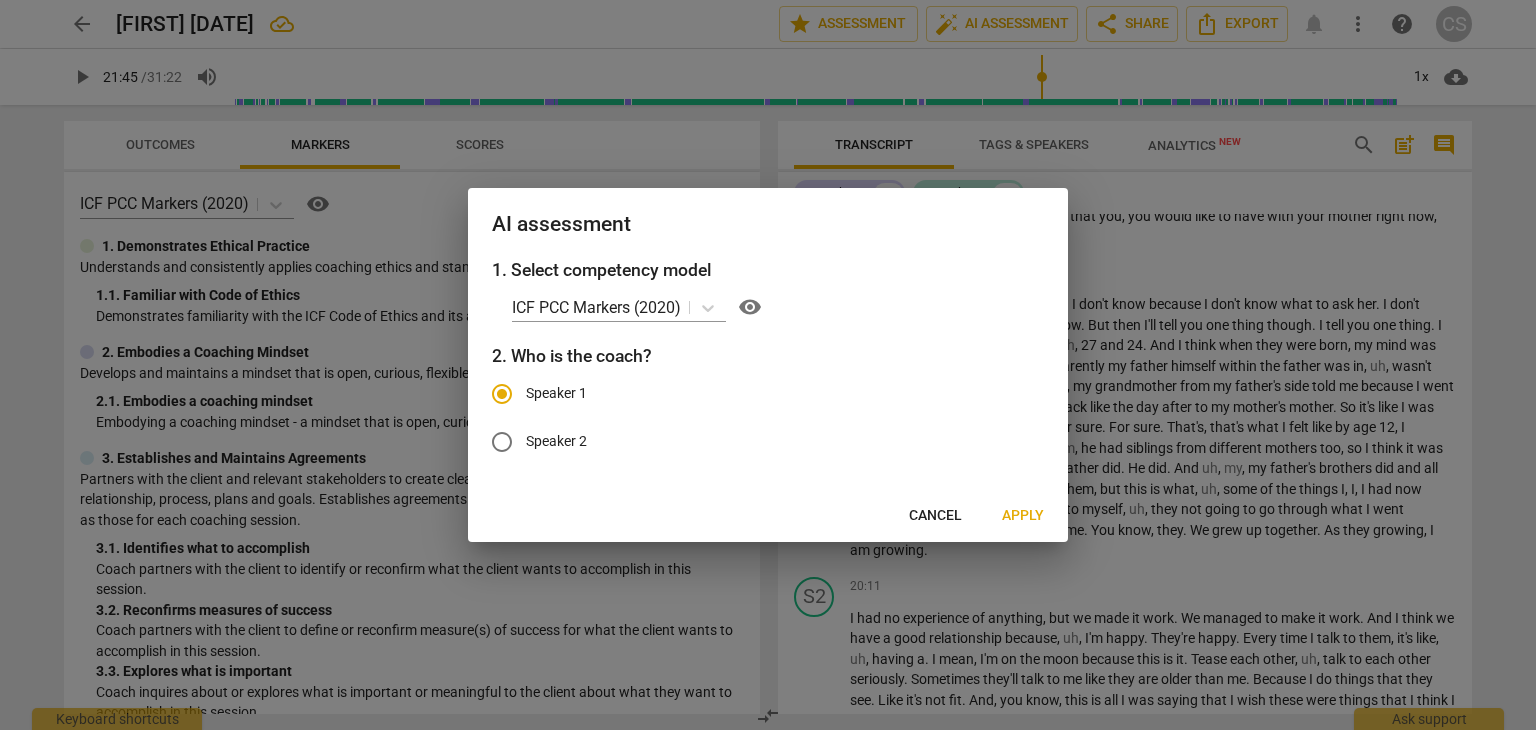 click on "Apply" at bounding box center [1023, 516] 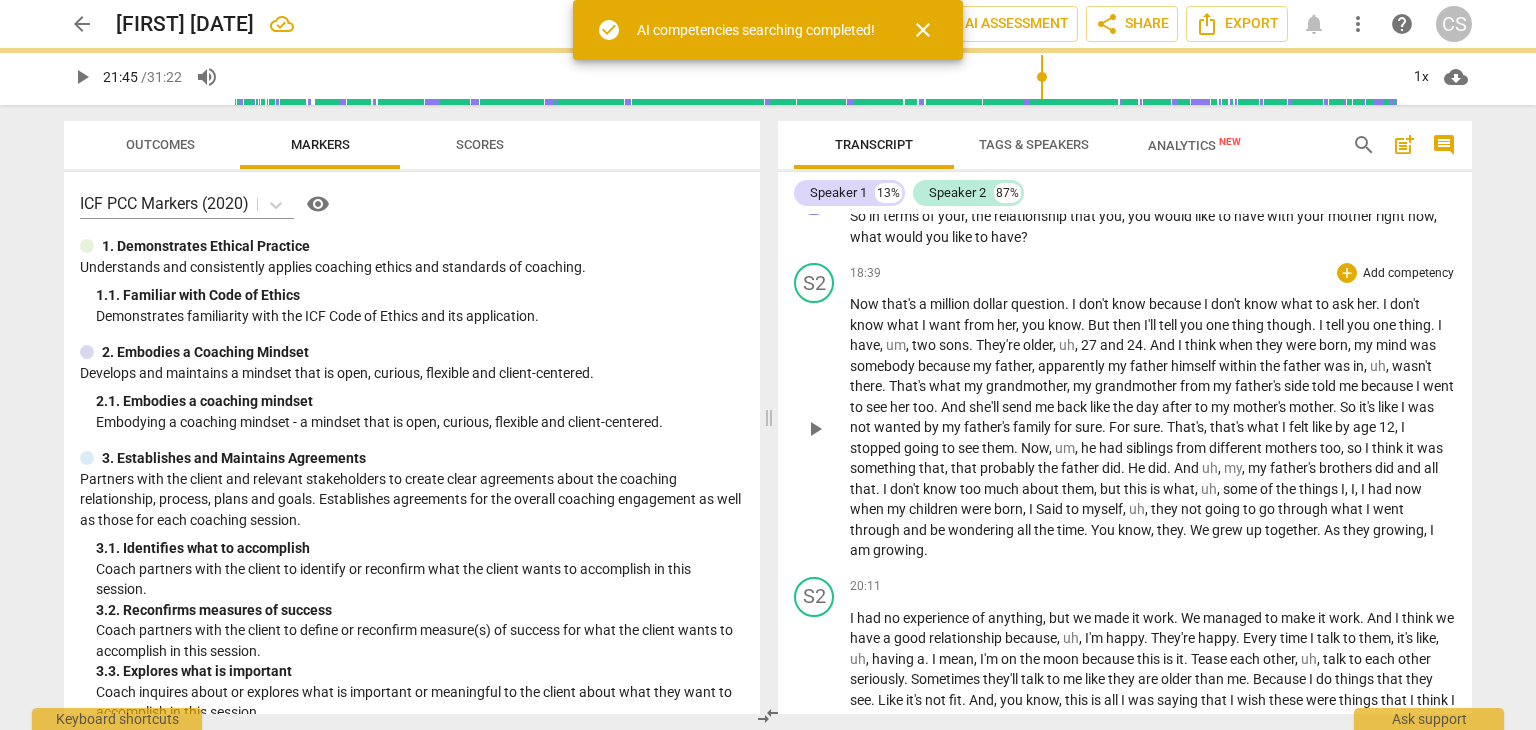 type on "1306" 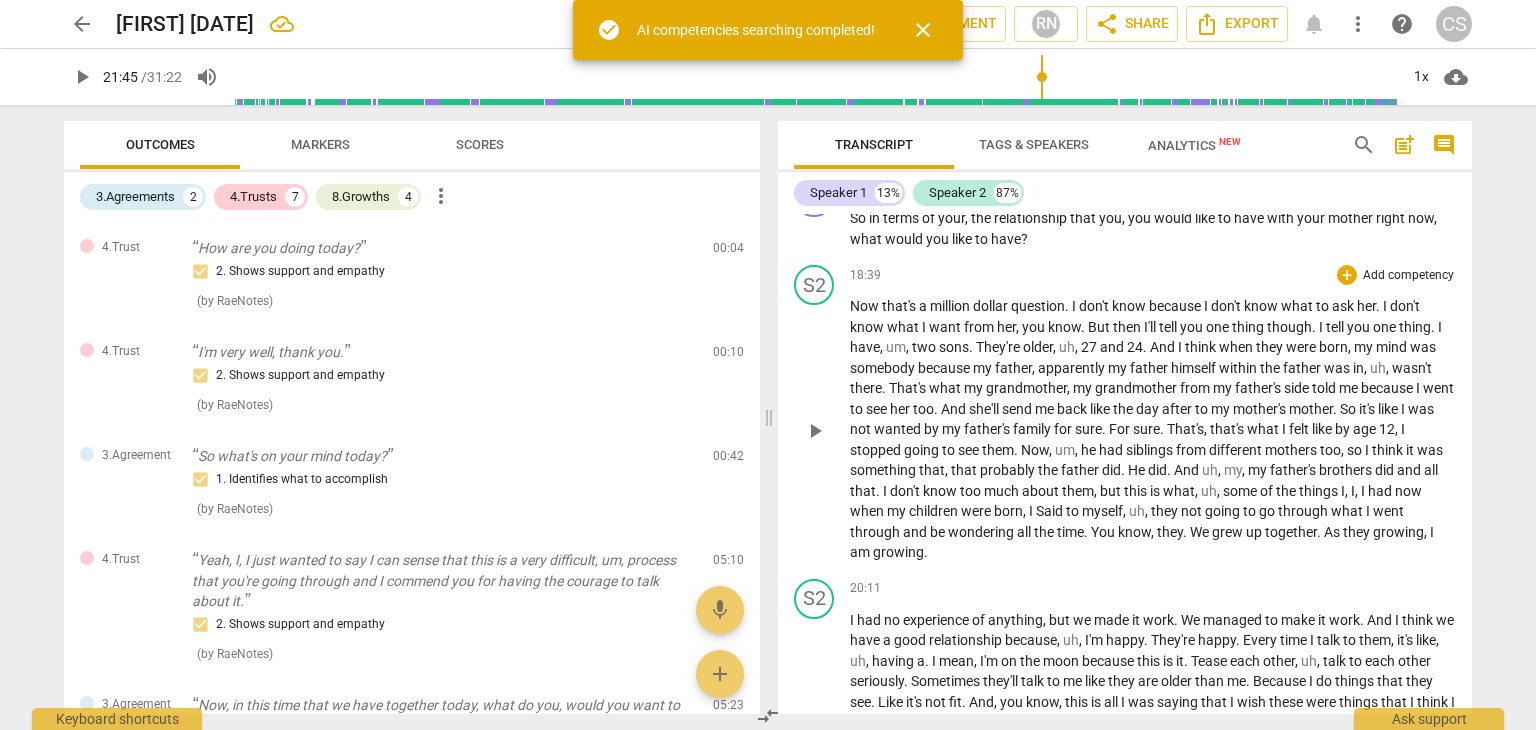 scroll, scrollTop: 5239, scrollLeft: 0, axis: vertical 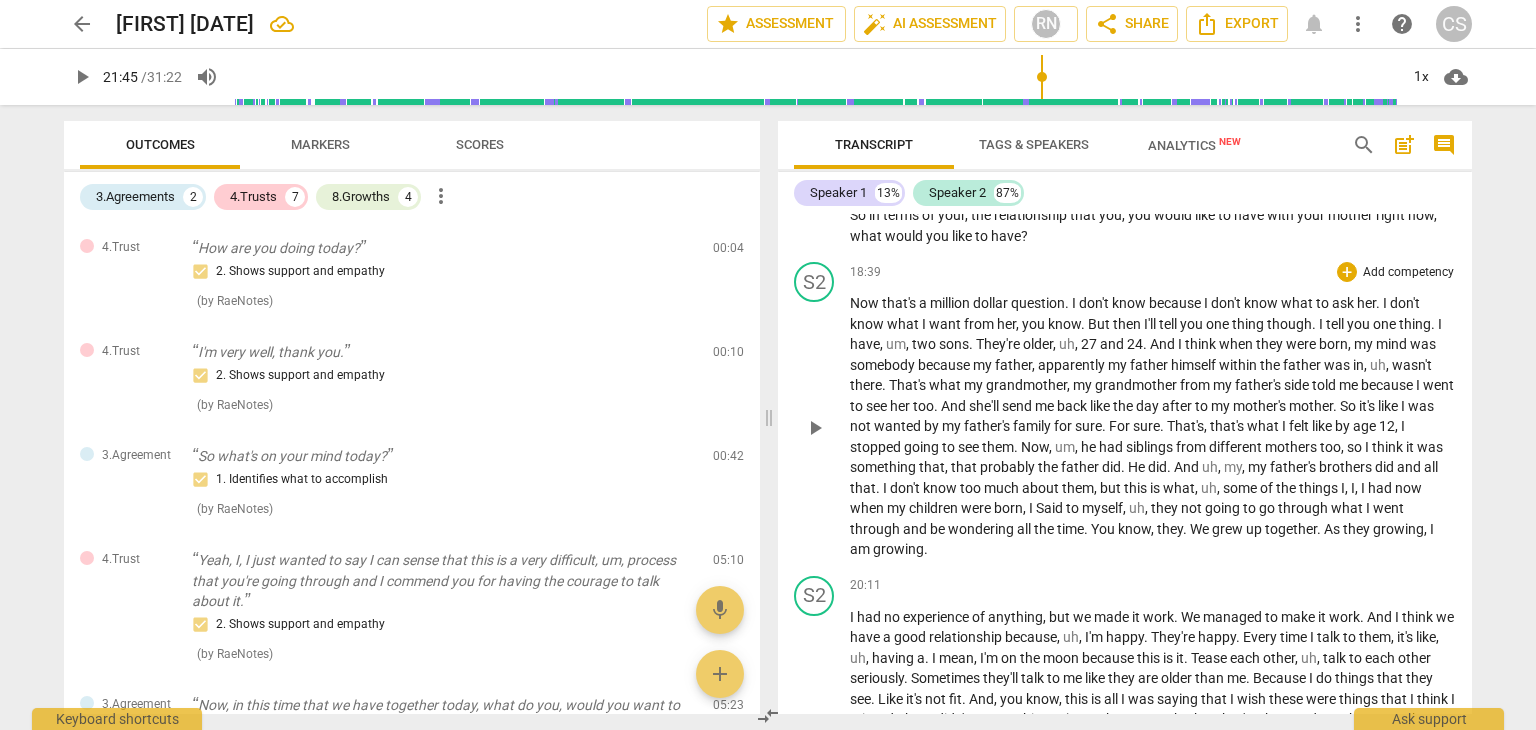 click on "Scores" at bounding box center [480, 144] 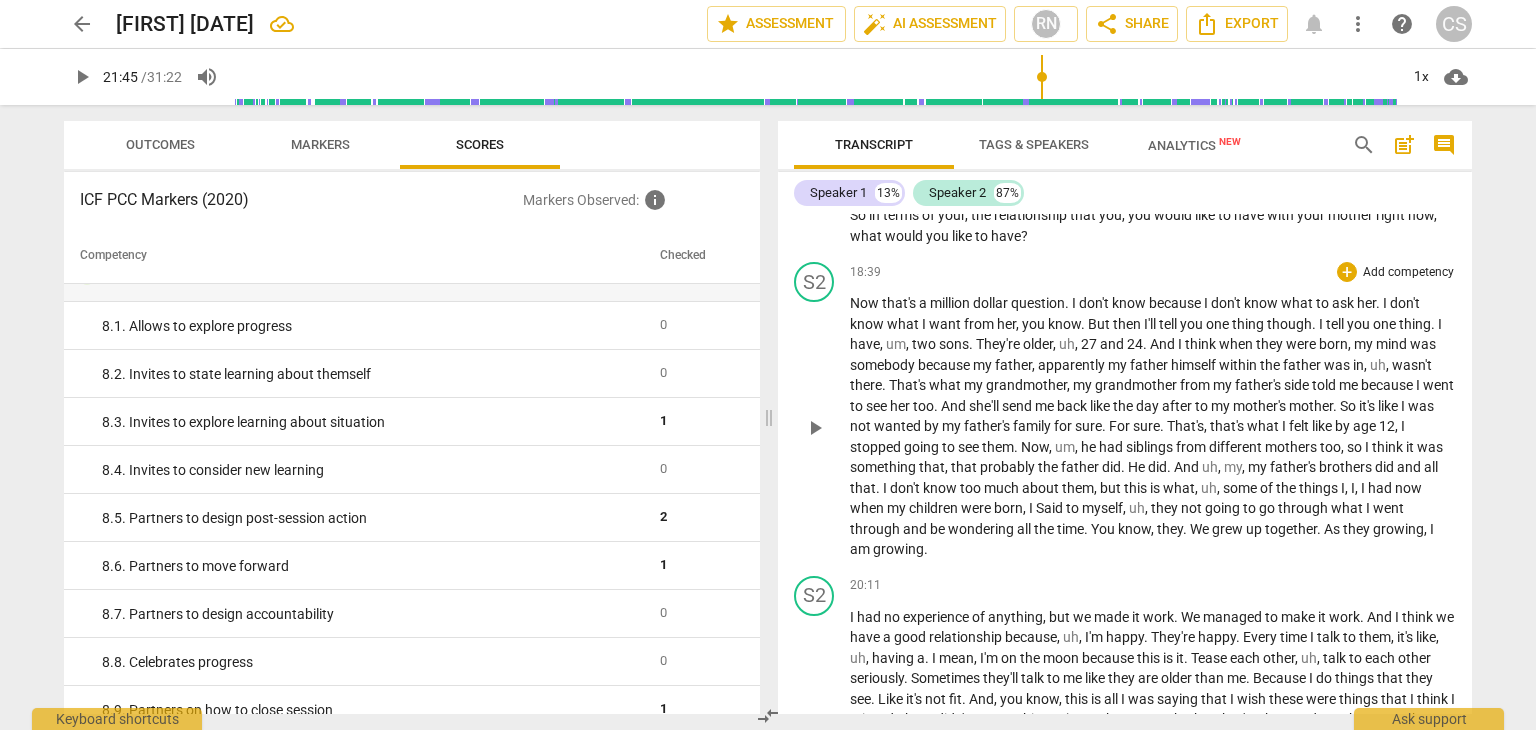 scroll, scrollTop: 1827, scrollLeft: 0, axis: vertical 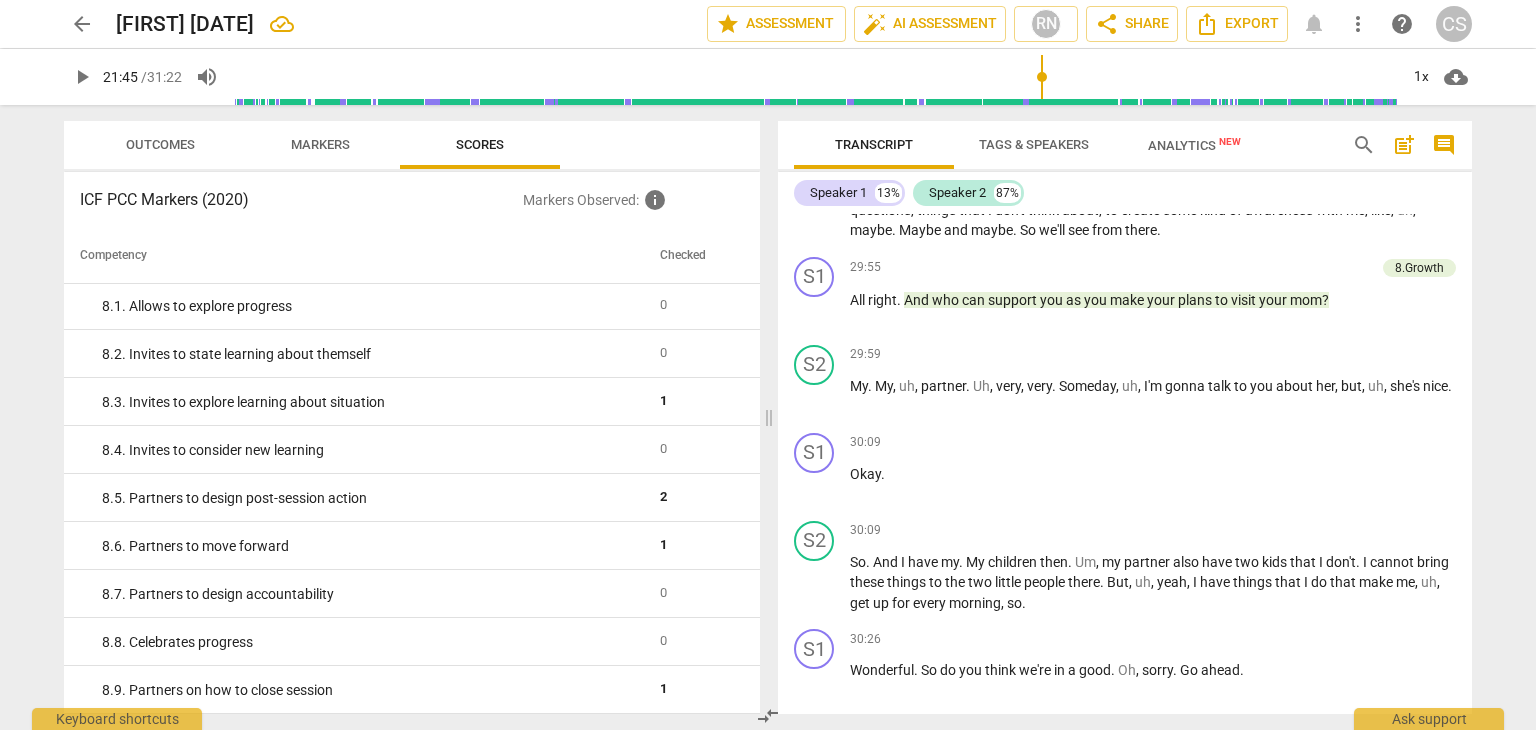 click on "Outcomes" at bounding box center (160, 144) 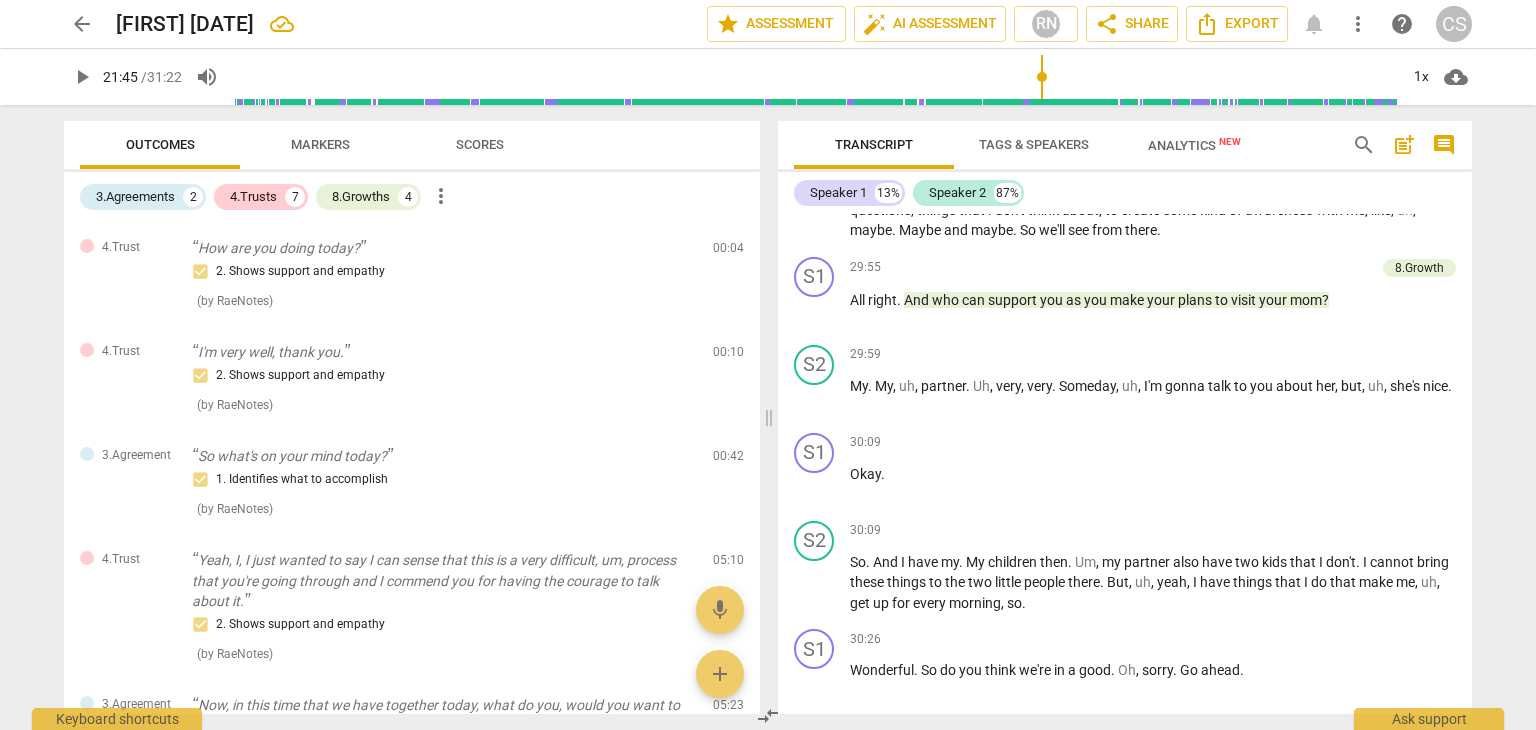 click on "Markers" at bounding box center (320, 144) 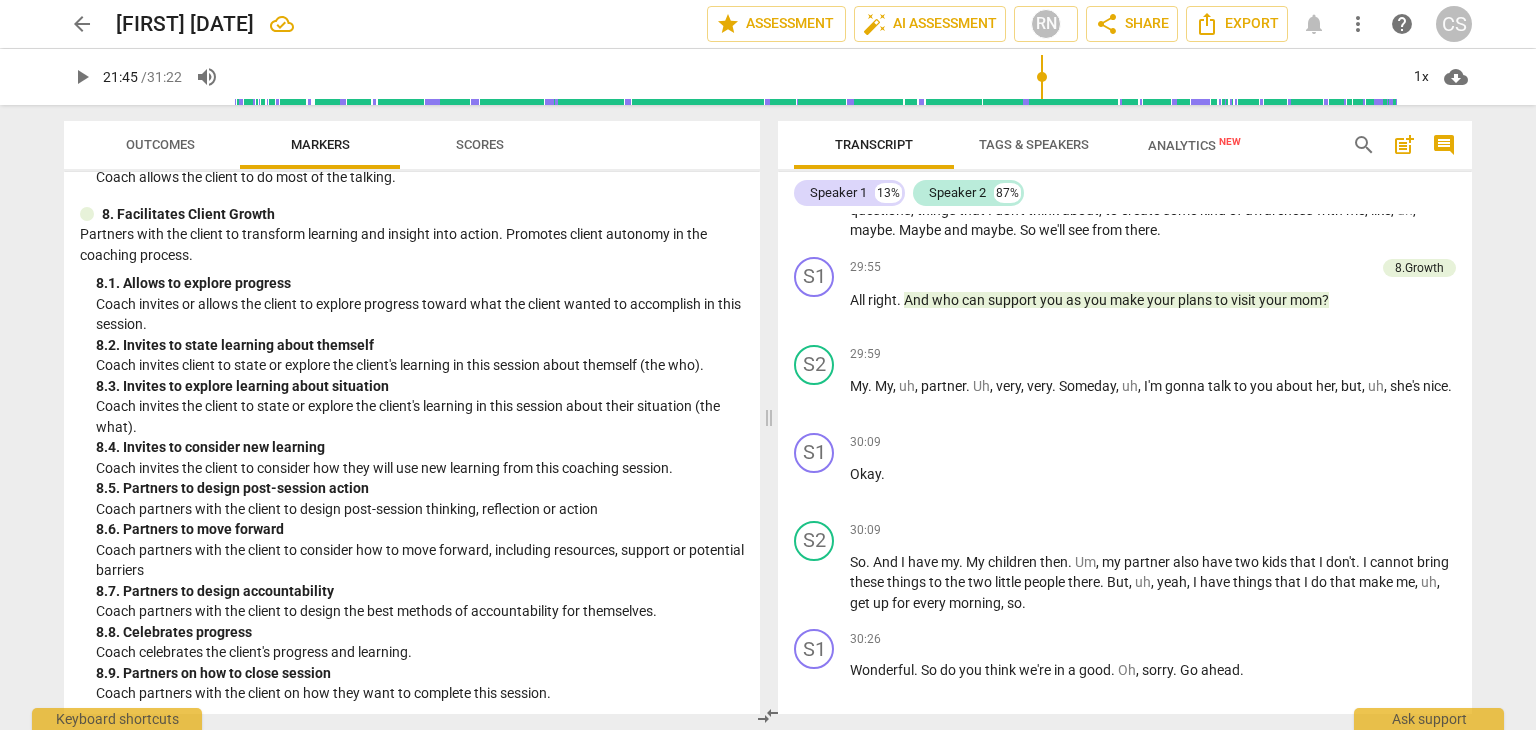 scroll, scrollTop: 2174, scrollLeft: 0, axis: vertical 